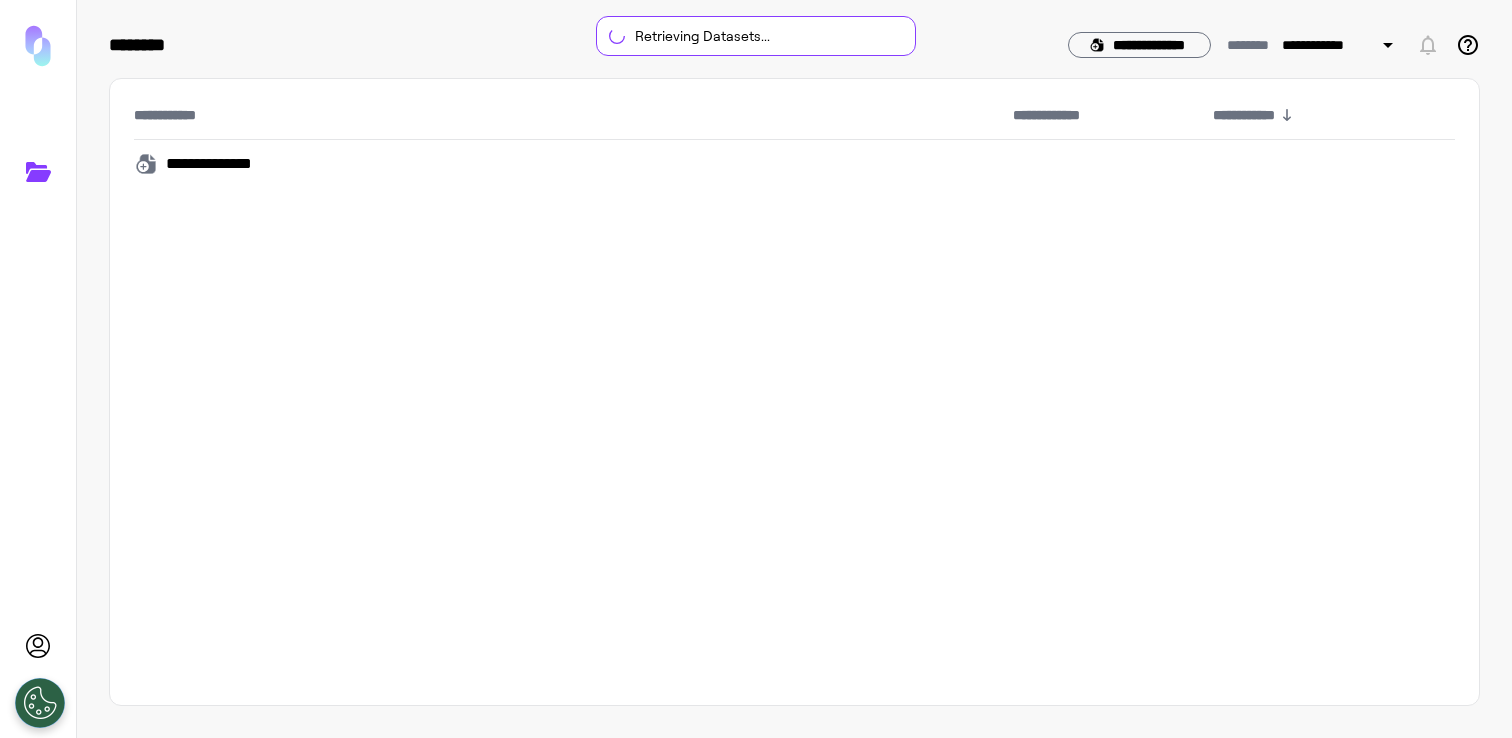 scroll, scrollTop: 0, scrollLeft: 0, axis: both 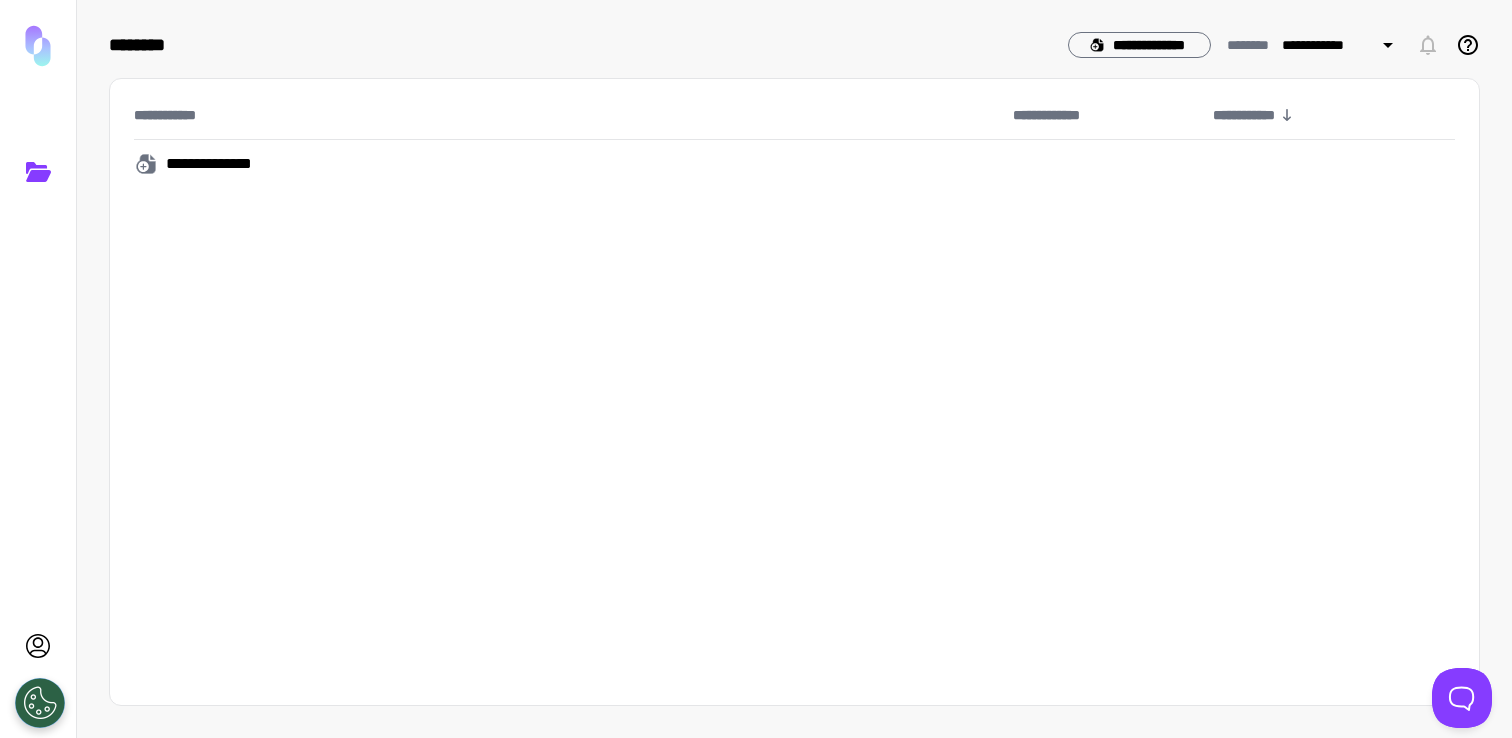click on "**********" at bounding box center [221, 164] 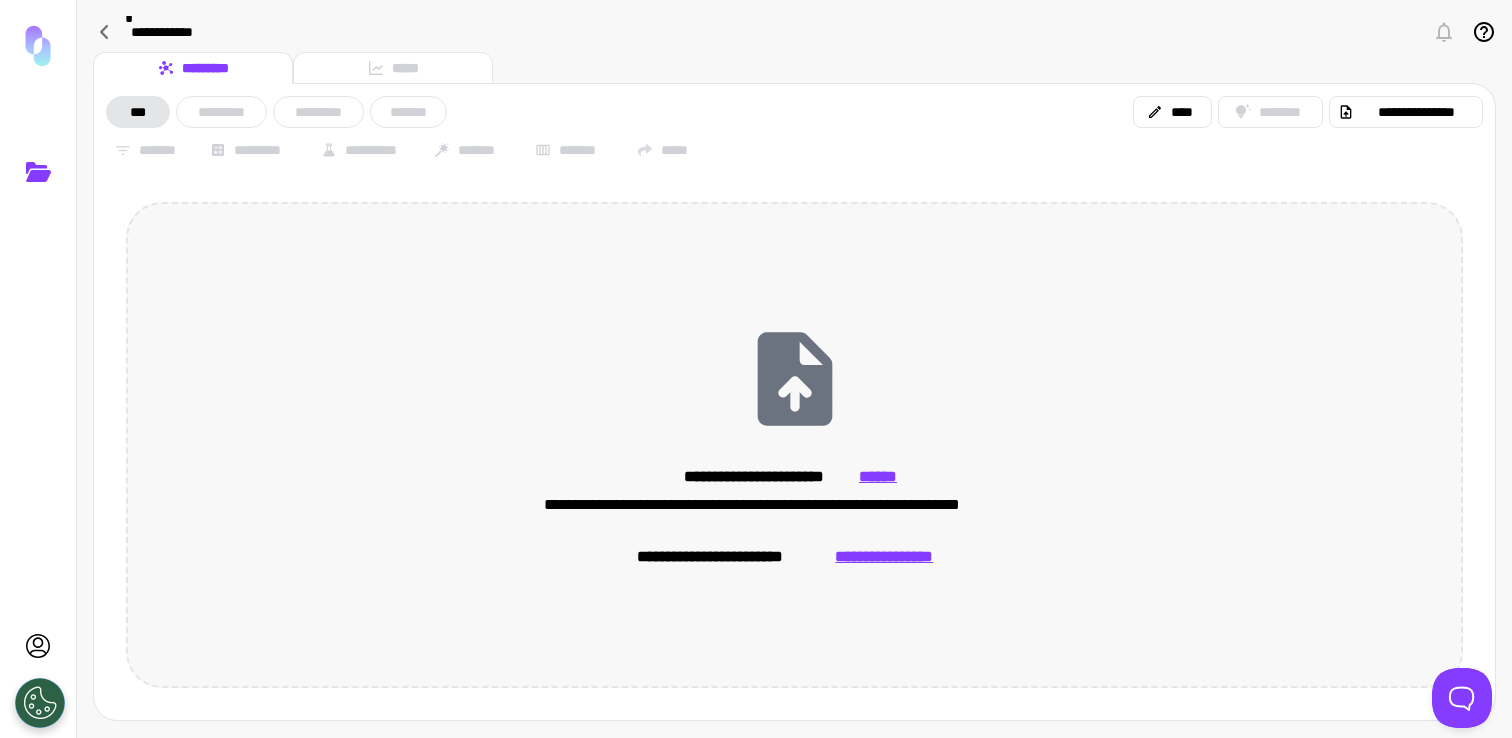click 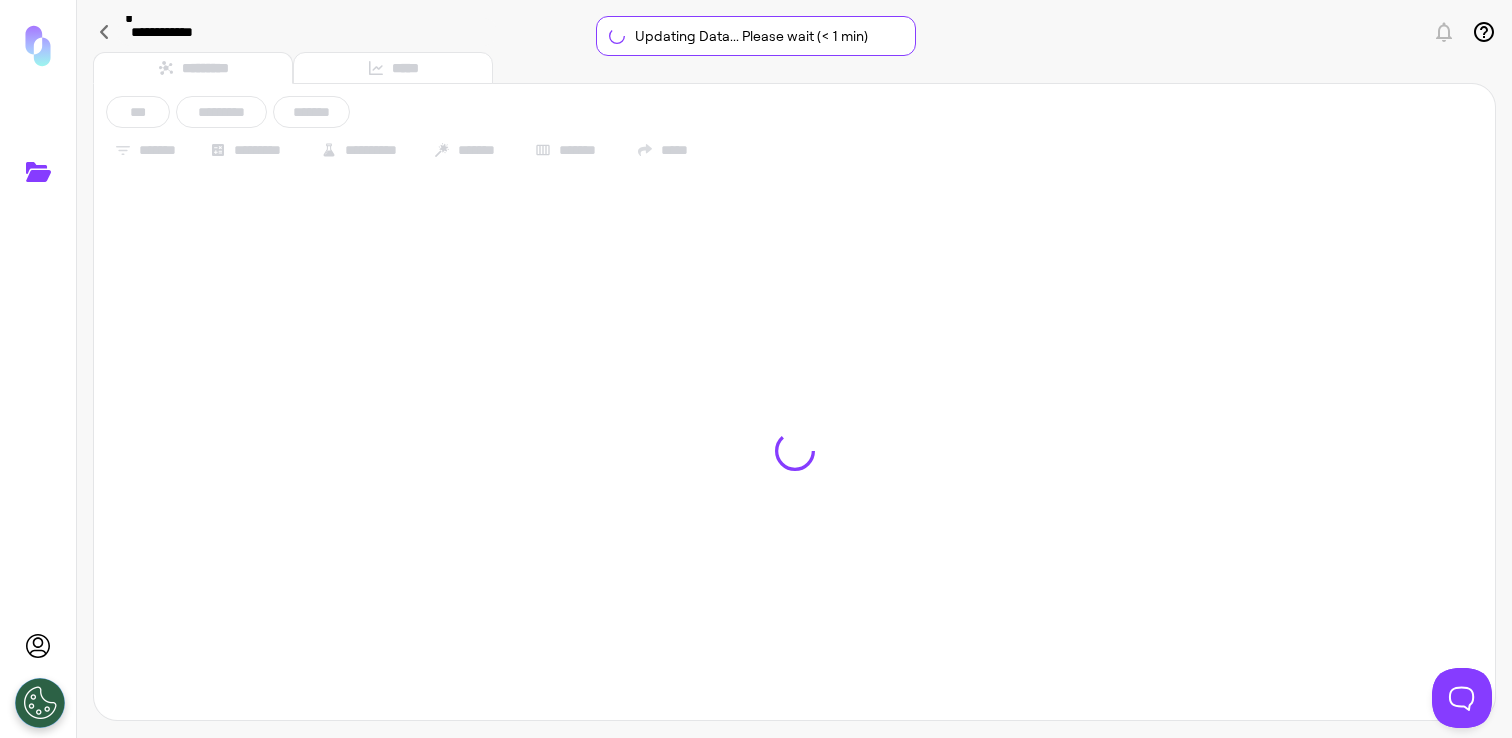 type on "**********" 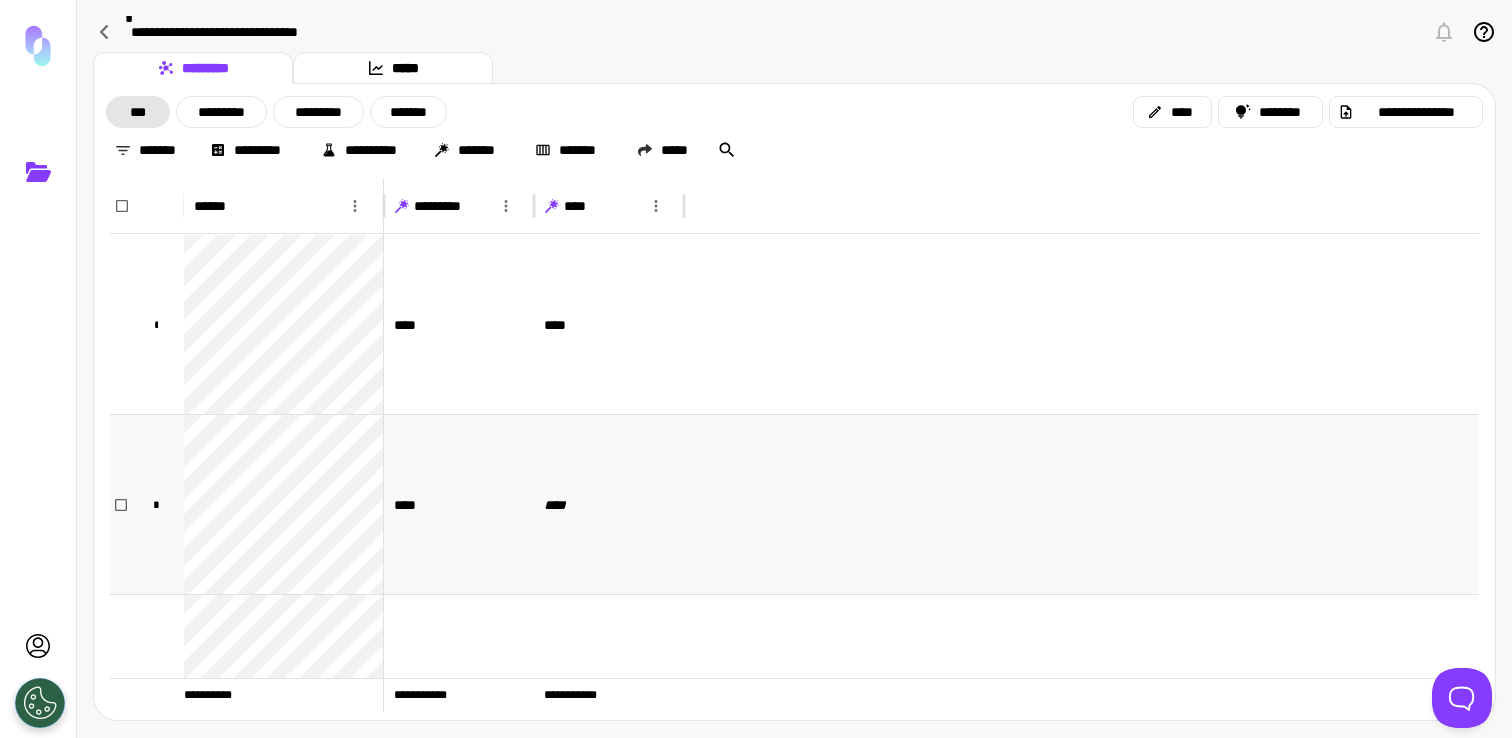 scroll, scrollTop: 350, scrollLeft: 0, axis: vertical 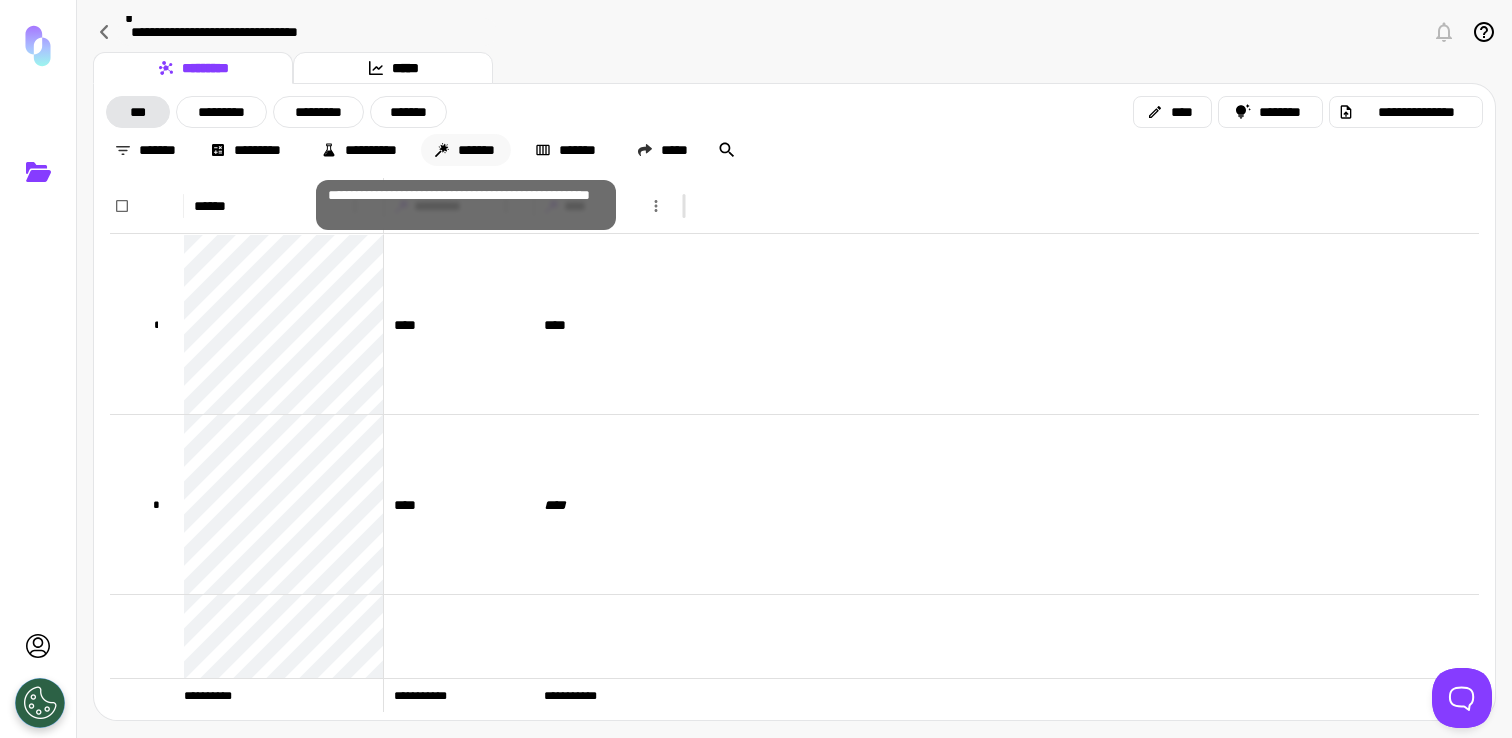 click on "*******" at bounding box center [466, 150] 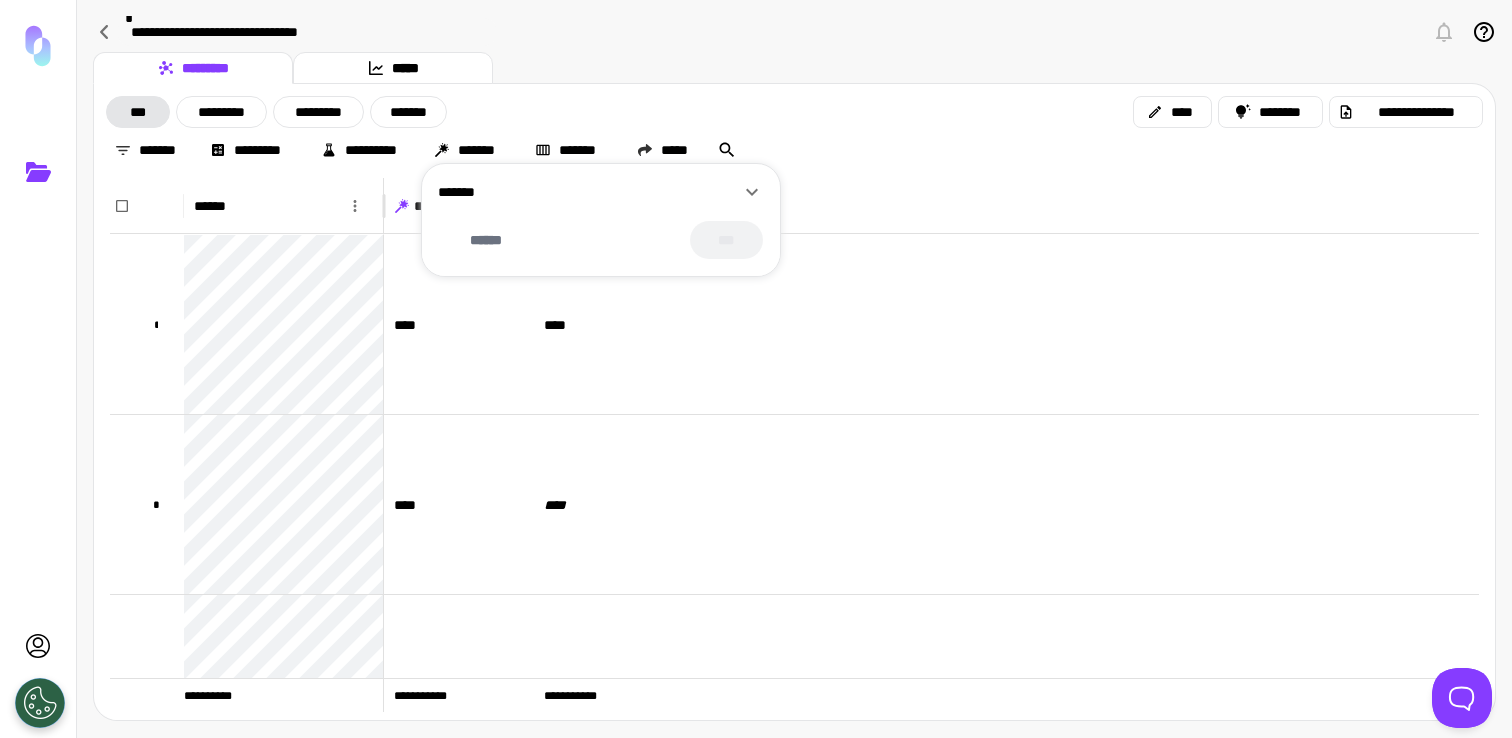 click on "****** ***" at bounding box center (601, 240) 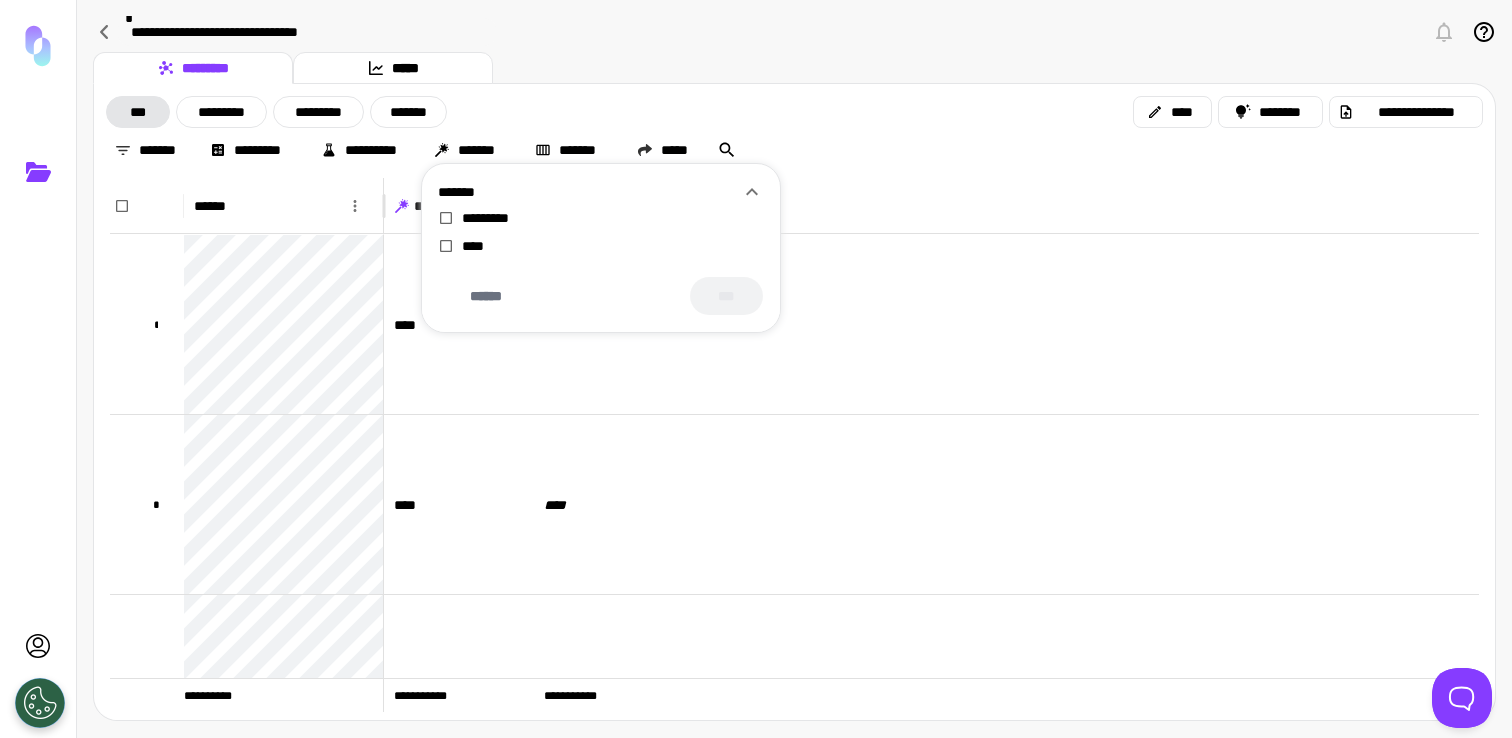 click on "****" at bounding box center [479, 246] 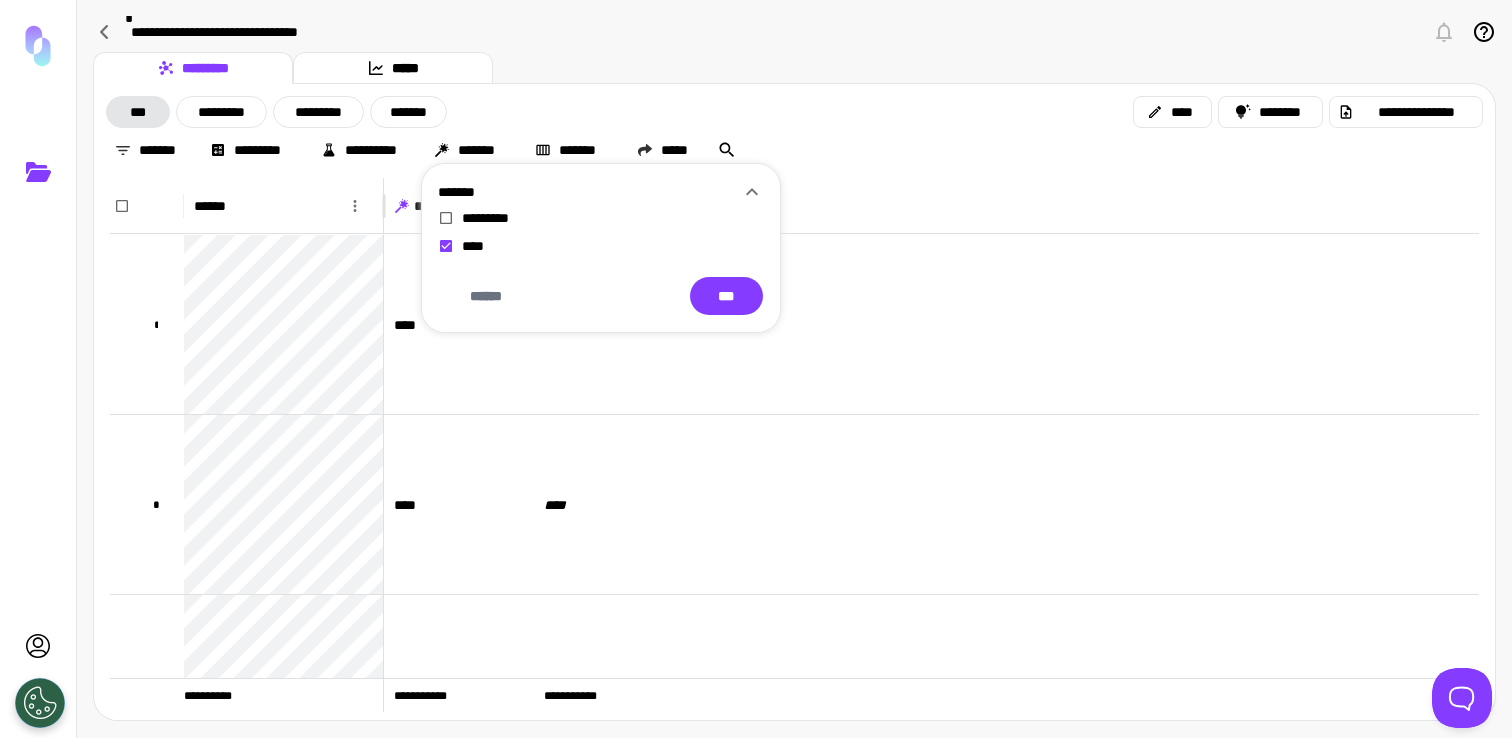 click on "****" at bounding box center [479, 246] 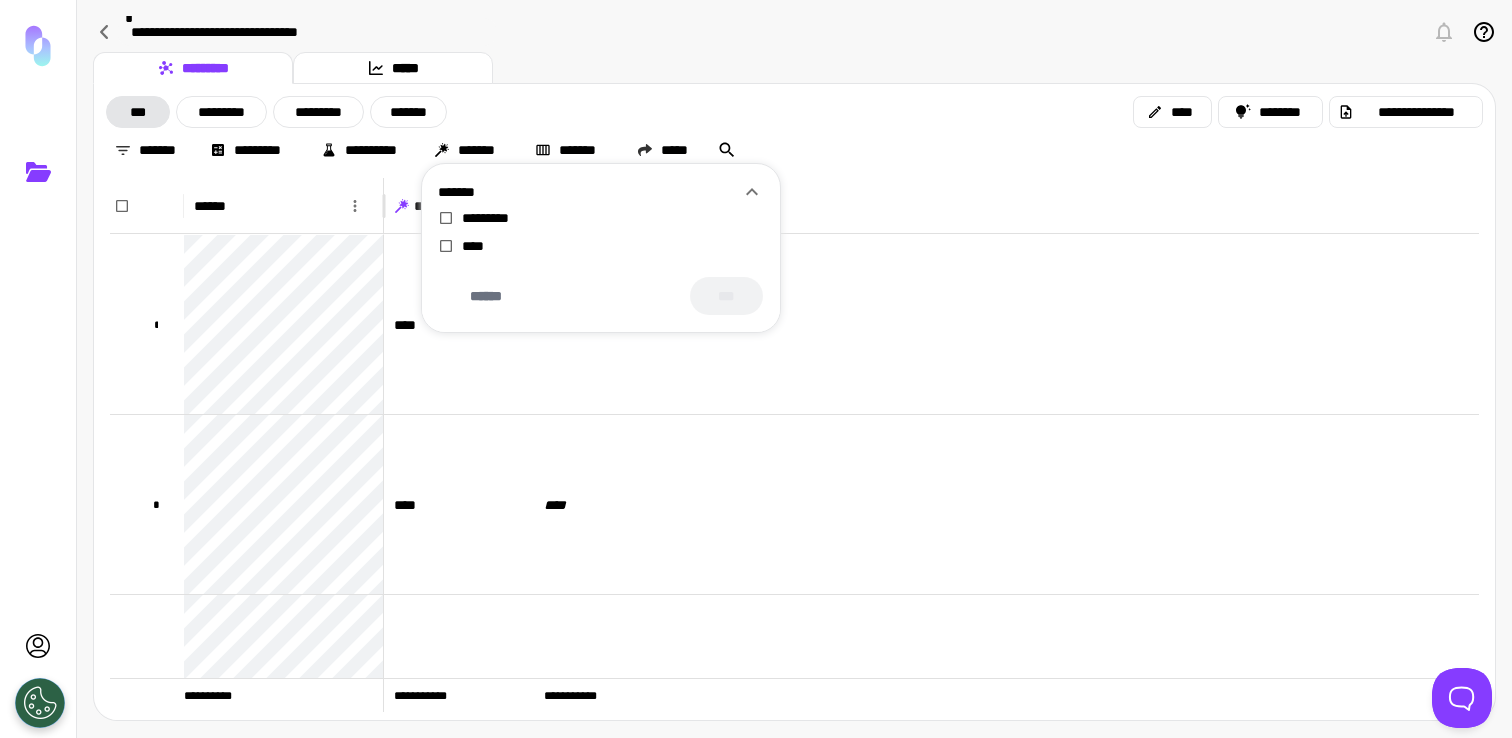 click on "*********" at bounding box center (495, 218) 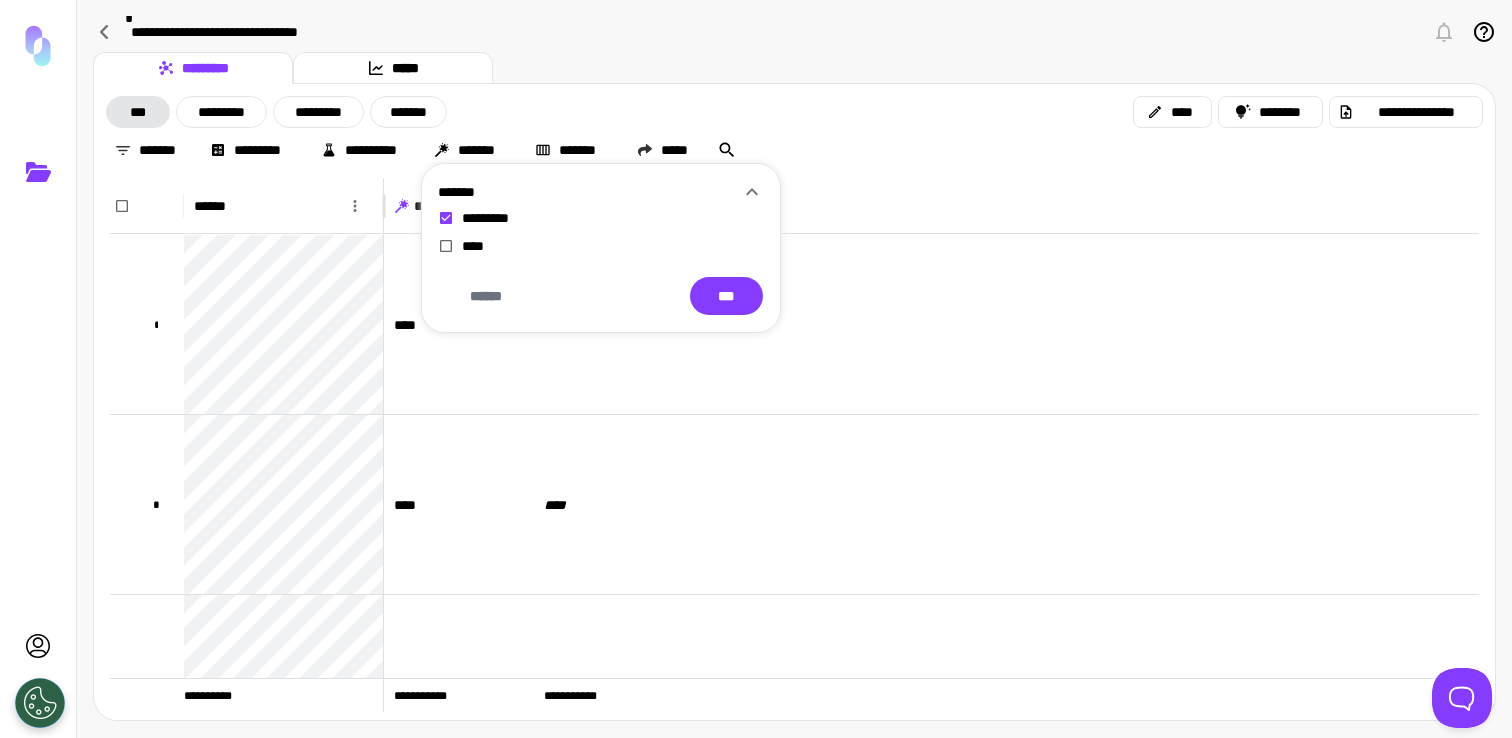 click on "****" at bounding box center [479, 246] 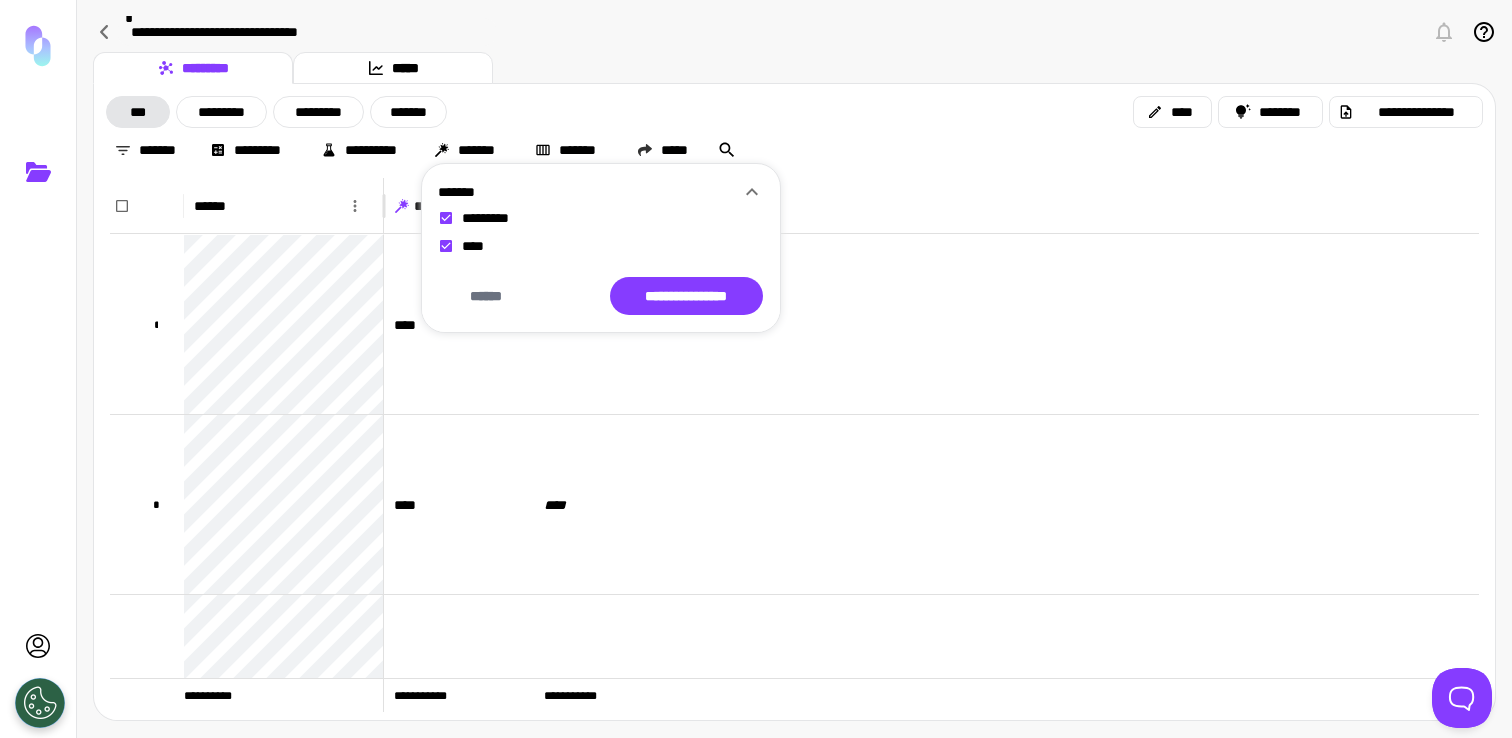 click on "*********" at bounding box center [495, 218] 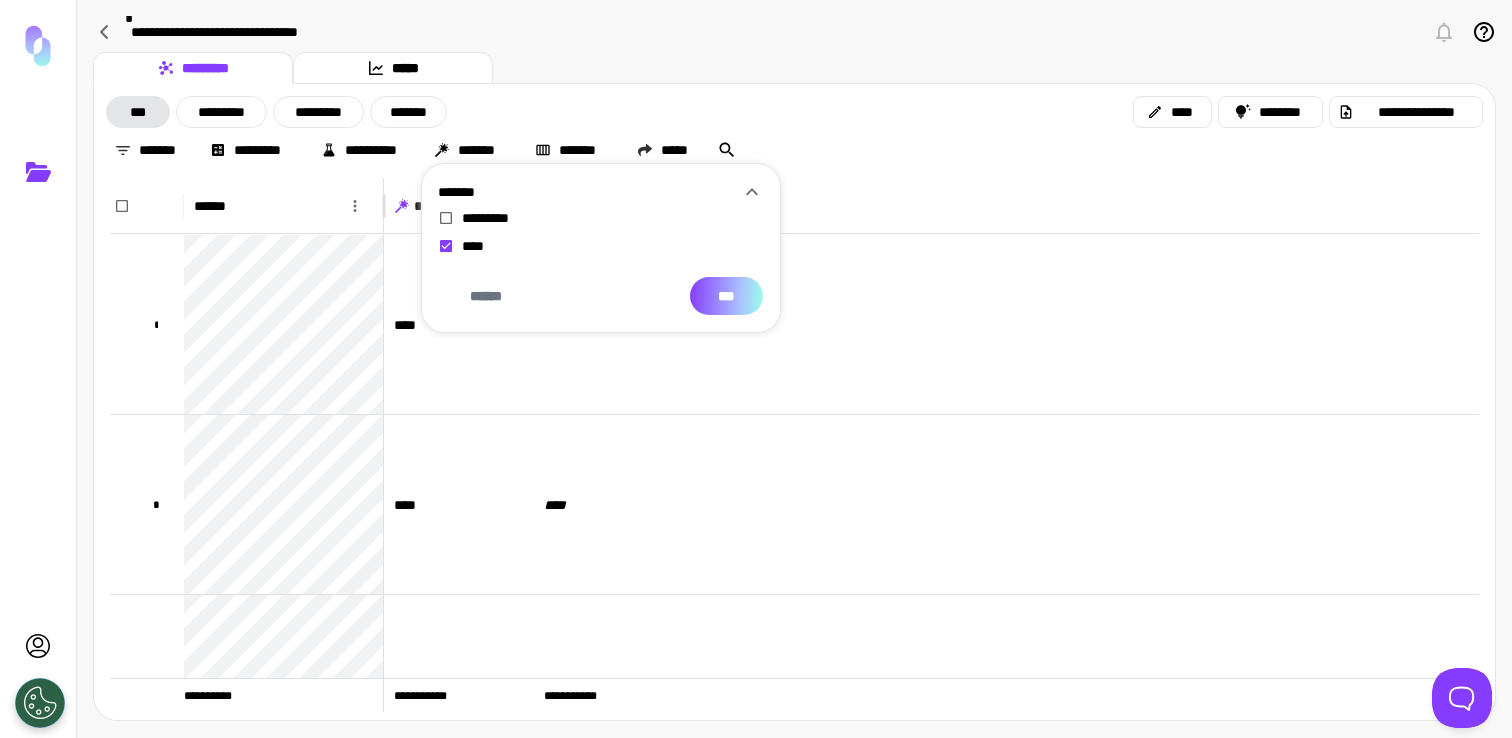click on "***" at bounding box center (726, 296) 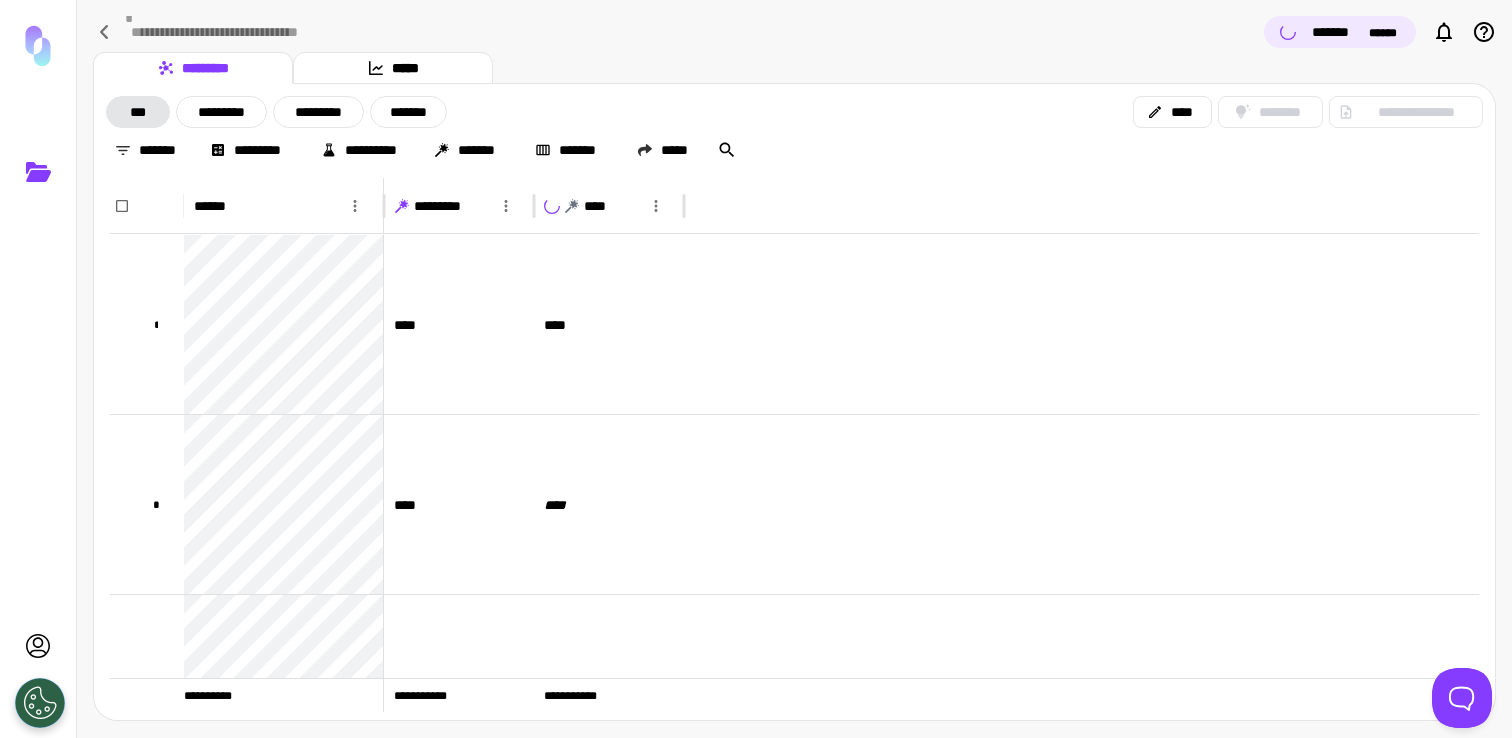 scroll, scrollTop: 366, scrollLeft: 0, axis: vertical 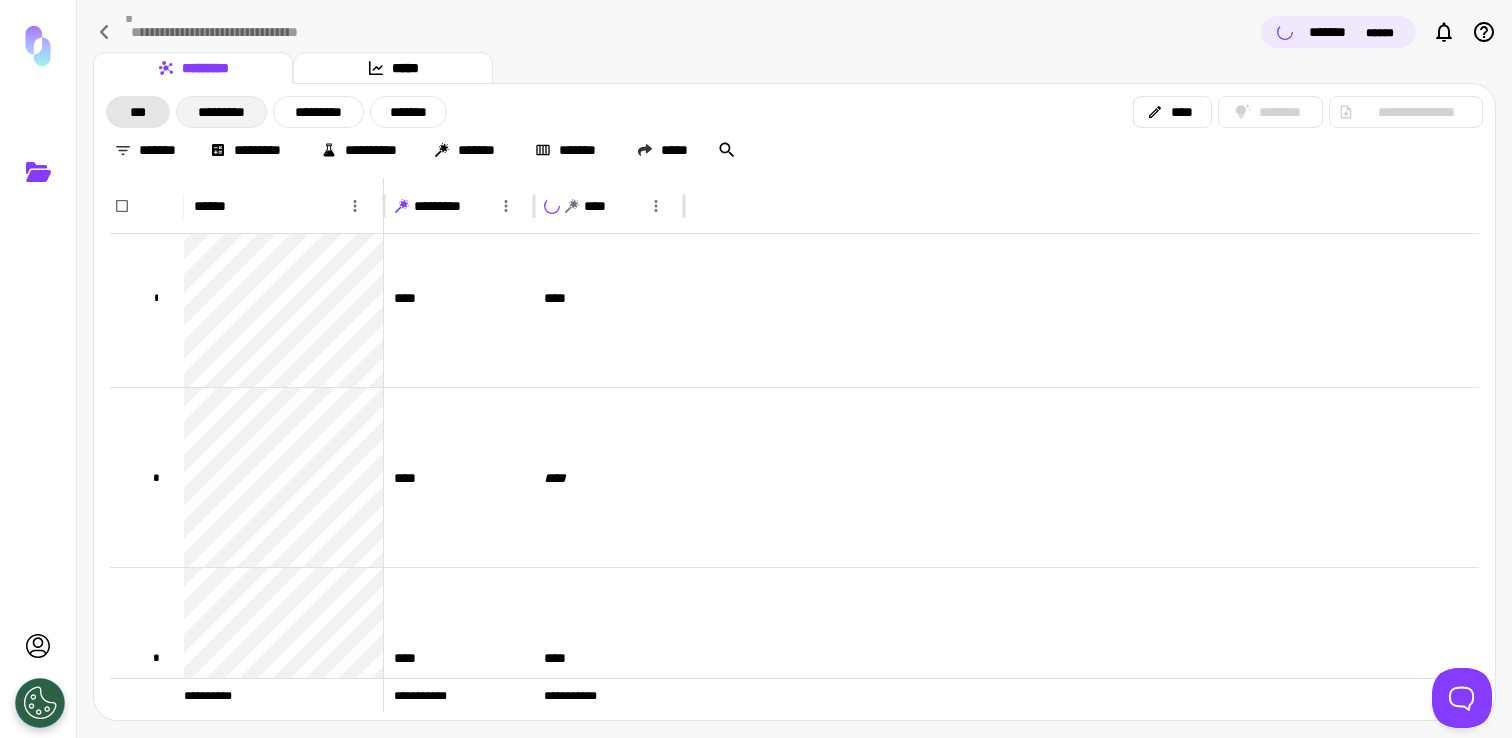click on "*********" at bounding box center (221, 112) 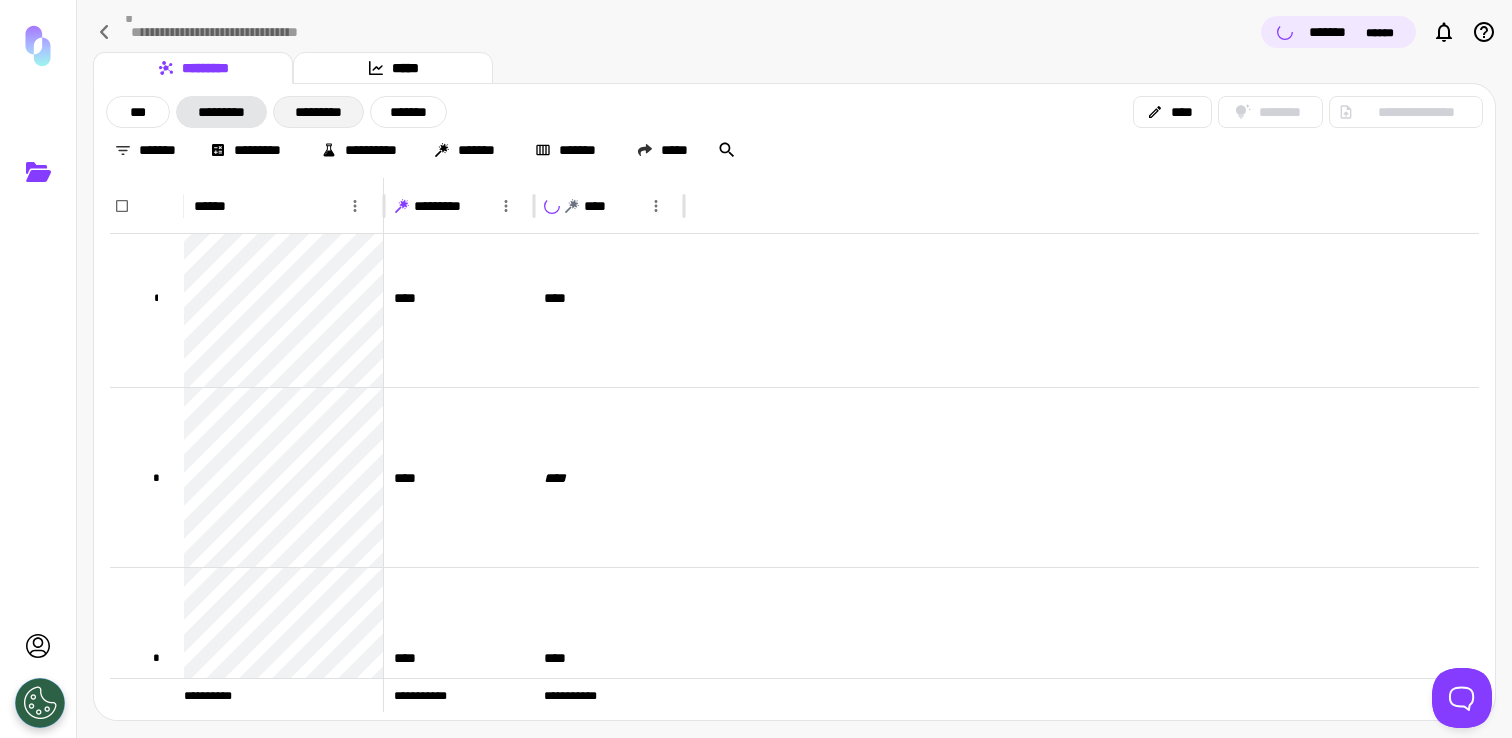click on "*********" at bounding box center [318, 112] 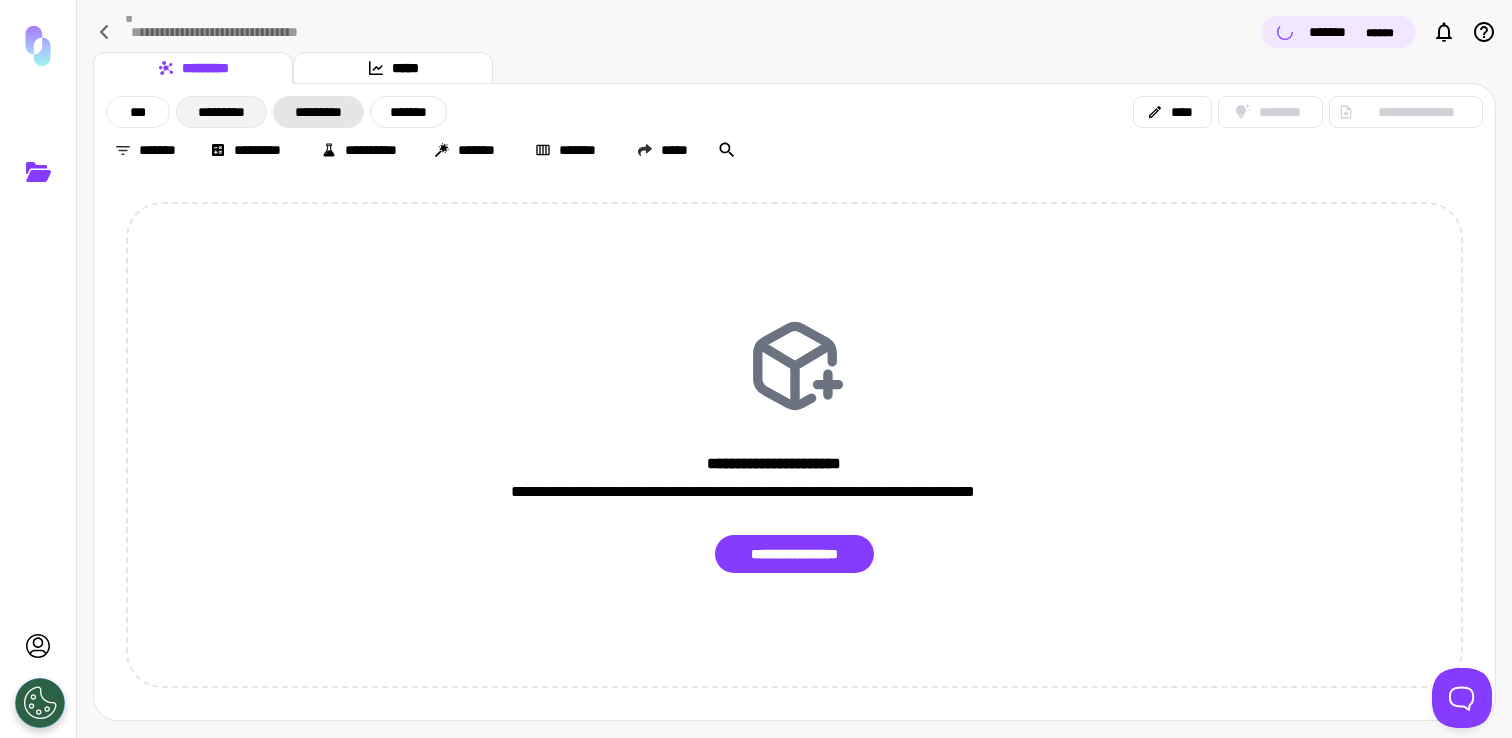 click on "*********" at bounding box center (221, 112) 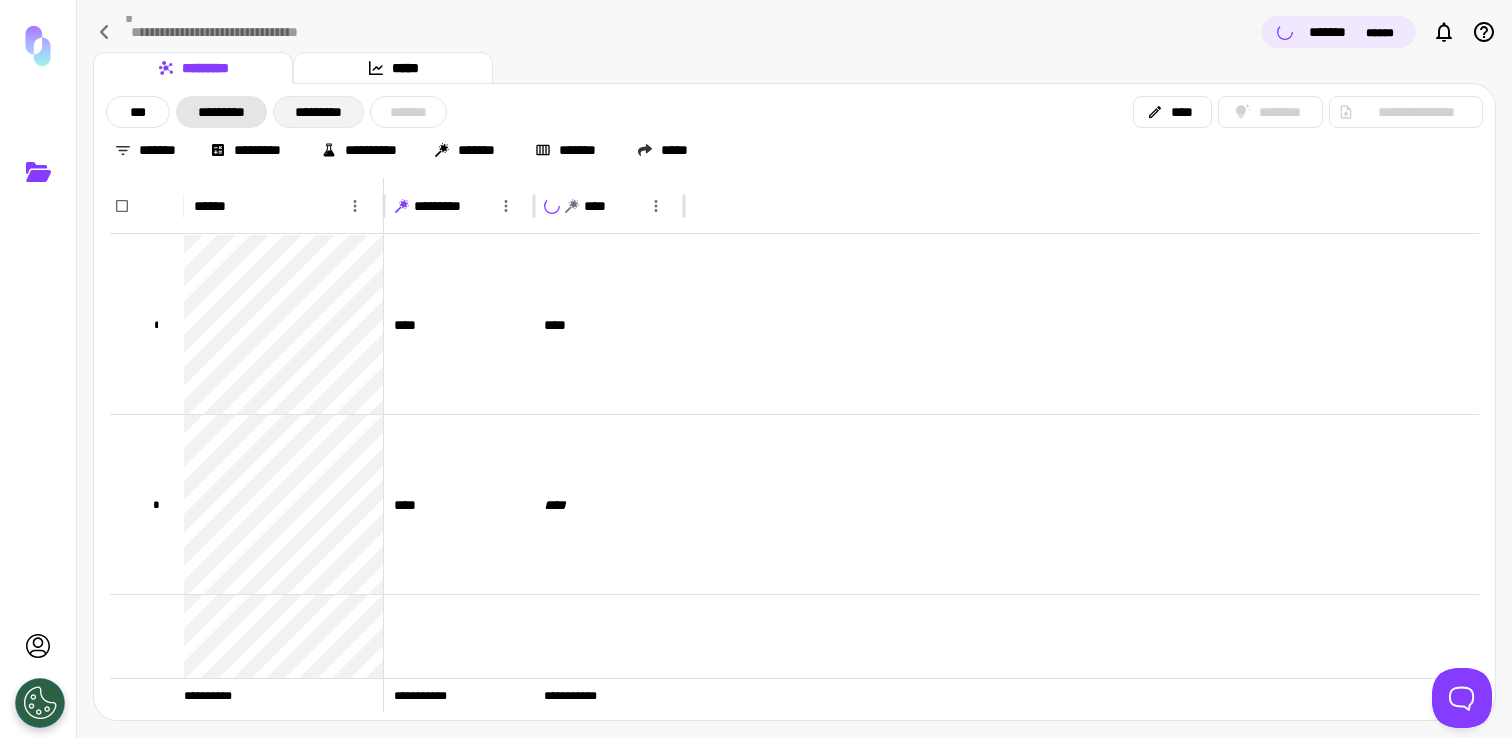 click on "*********" at bounding box center [318, 112] 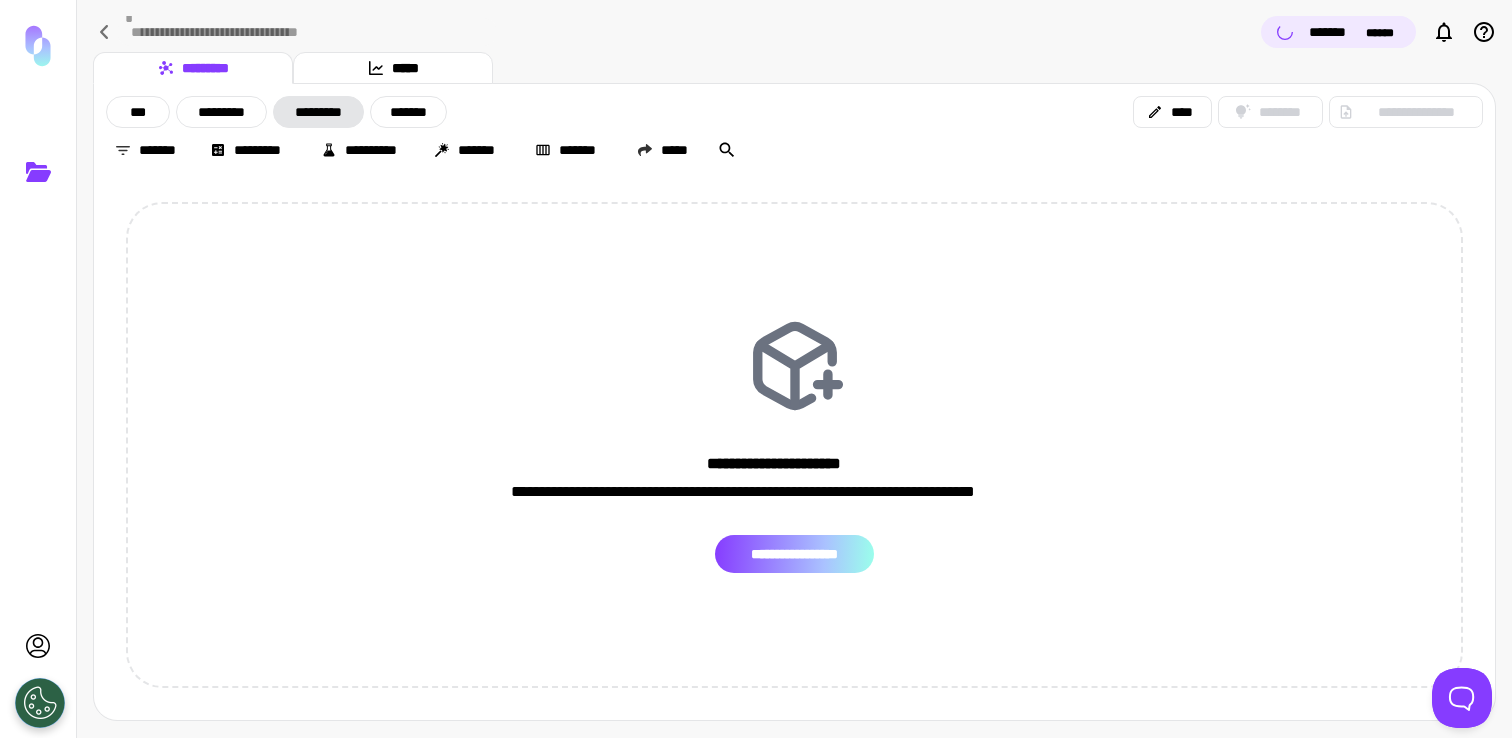 click on "**********" at bounding box center (794, 554) 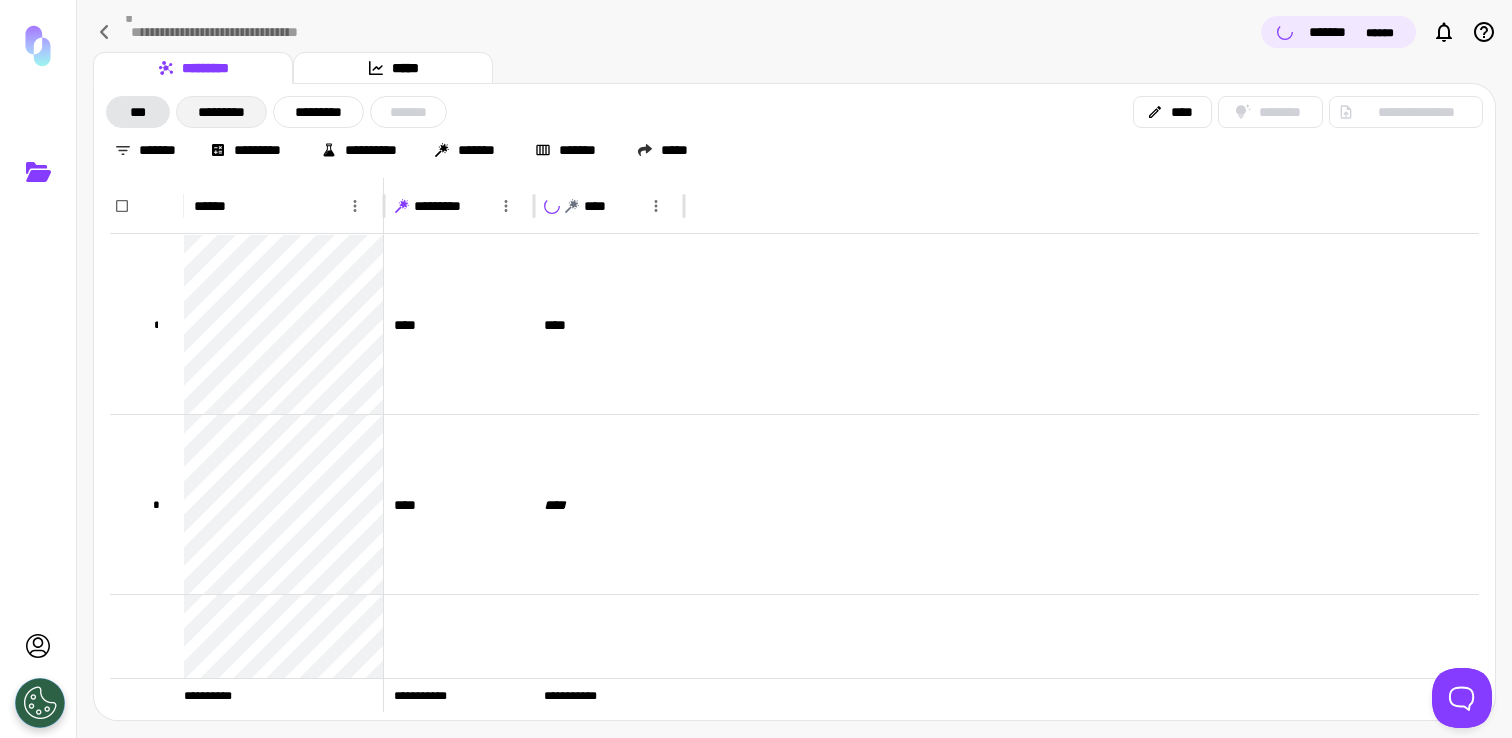 click on "*********" at bounding box center (221, 112) 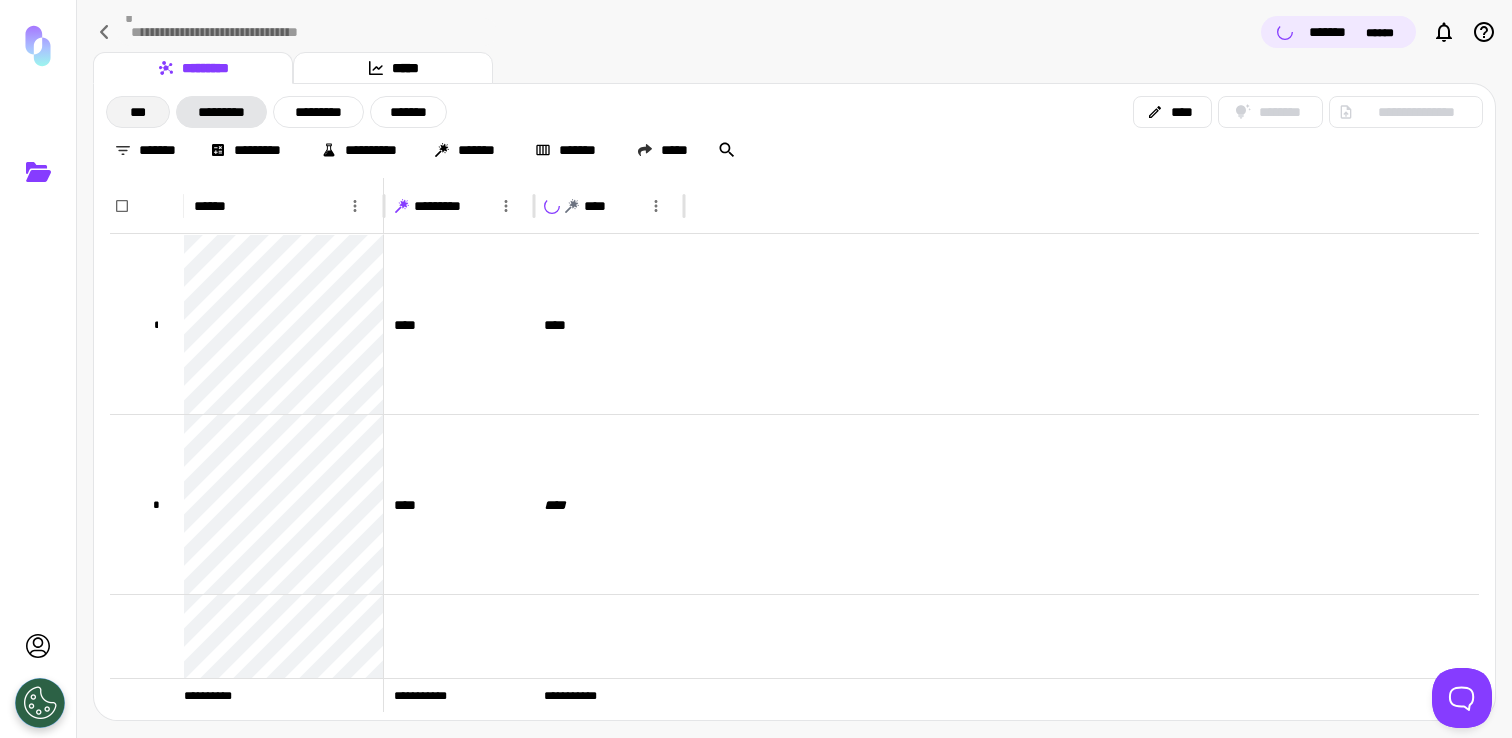 click on "***" at bounding box center (138, 112) 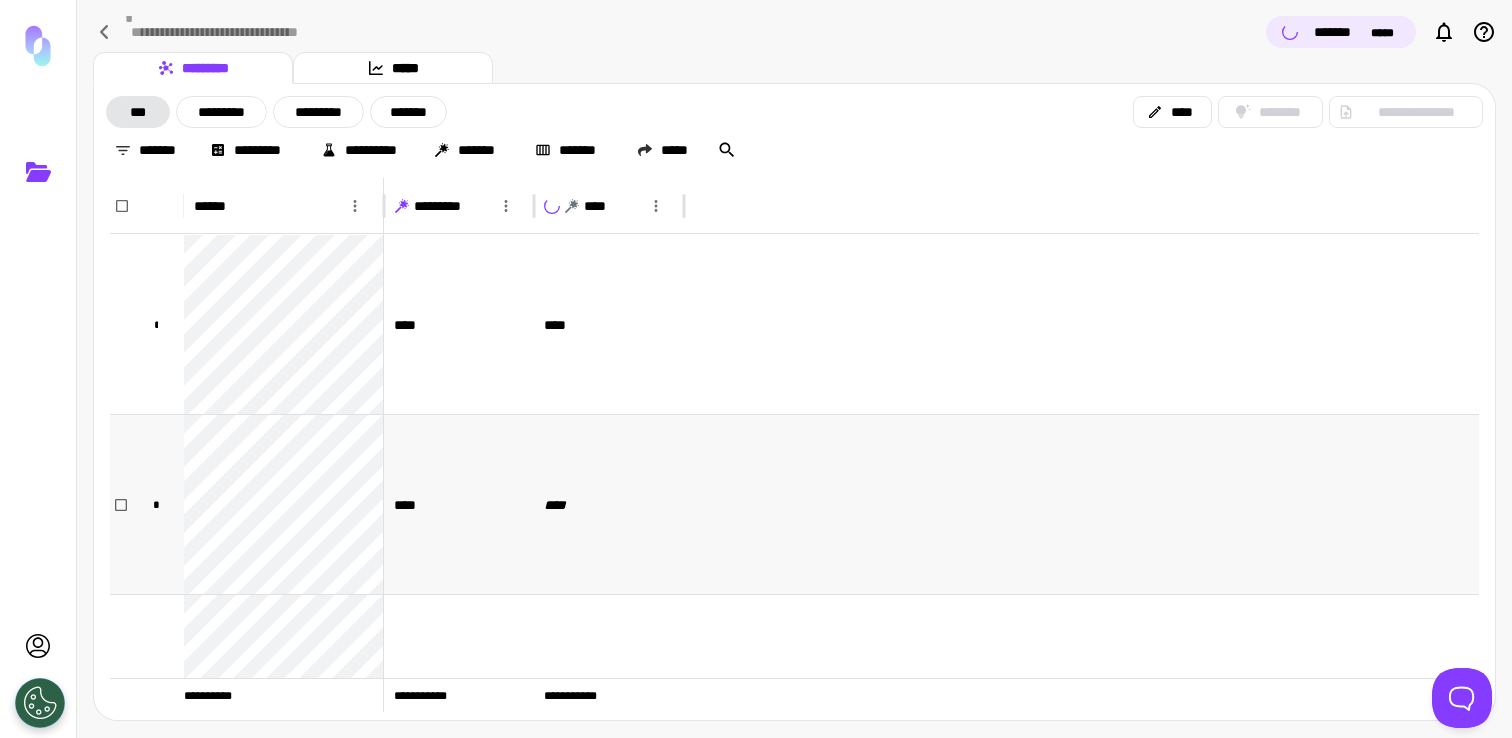 scroll, scrollTop: 4, scrollLeft: 0, axis: vertical 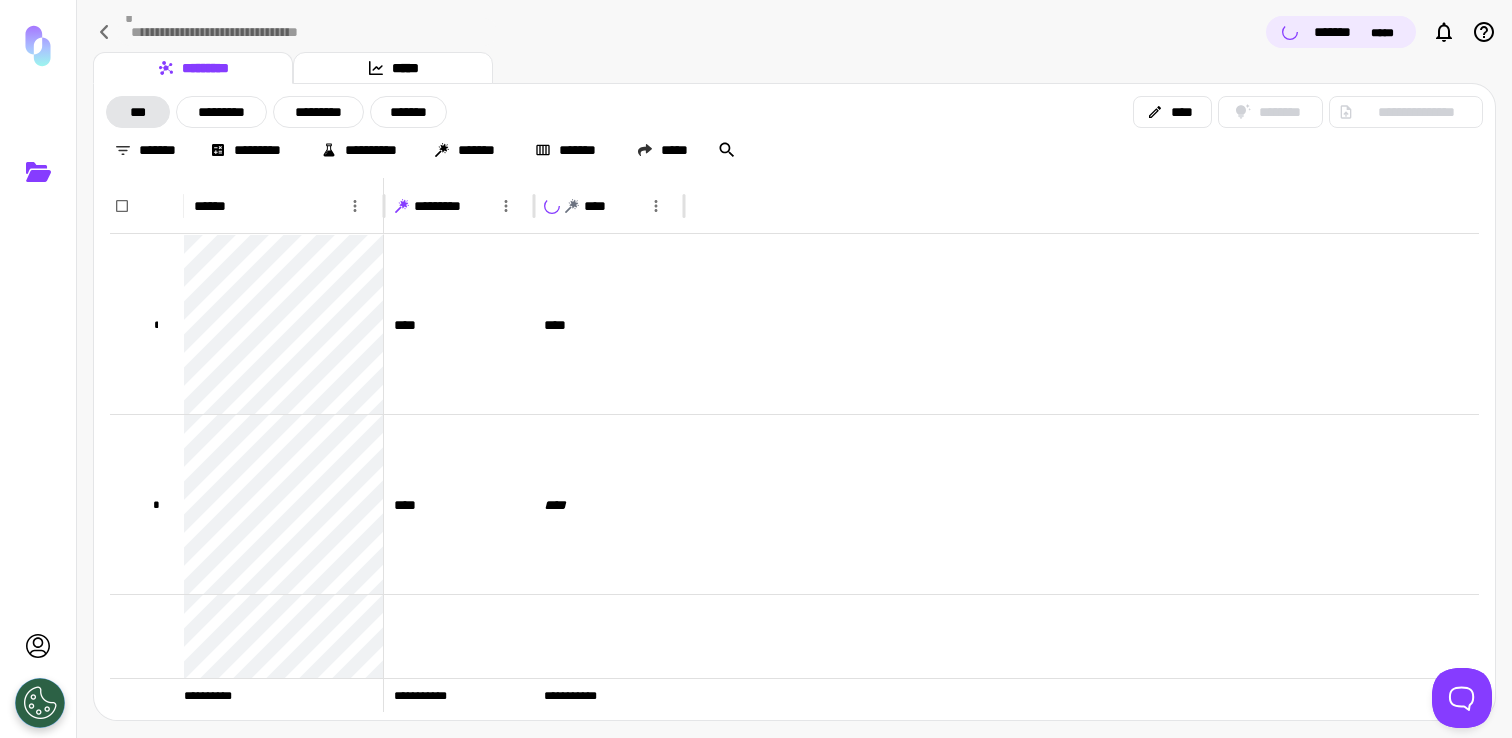 click on "****" at bounding box center (601, 206) 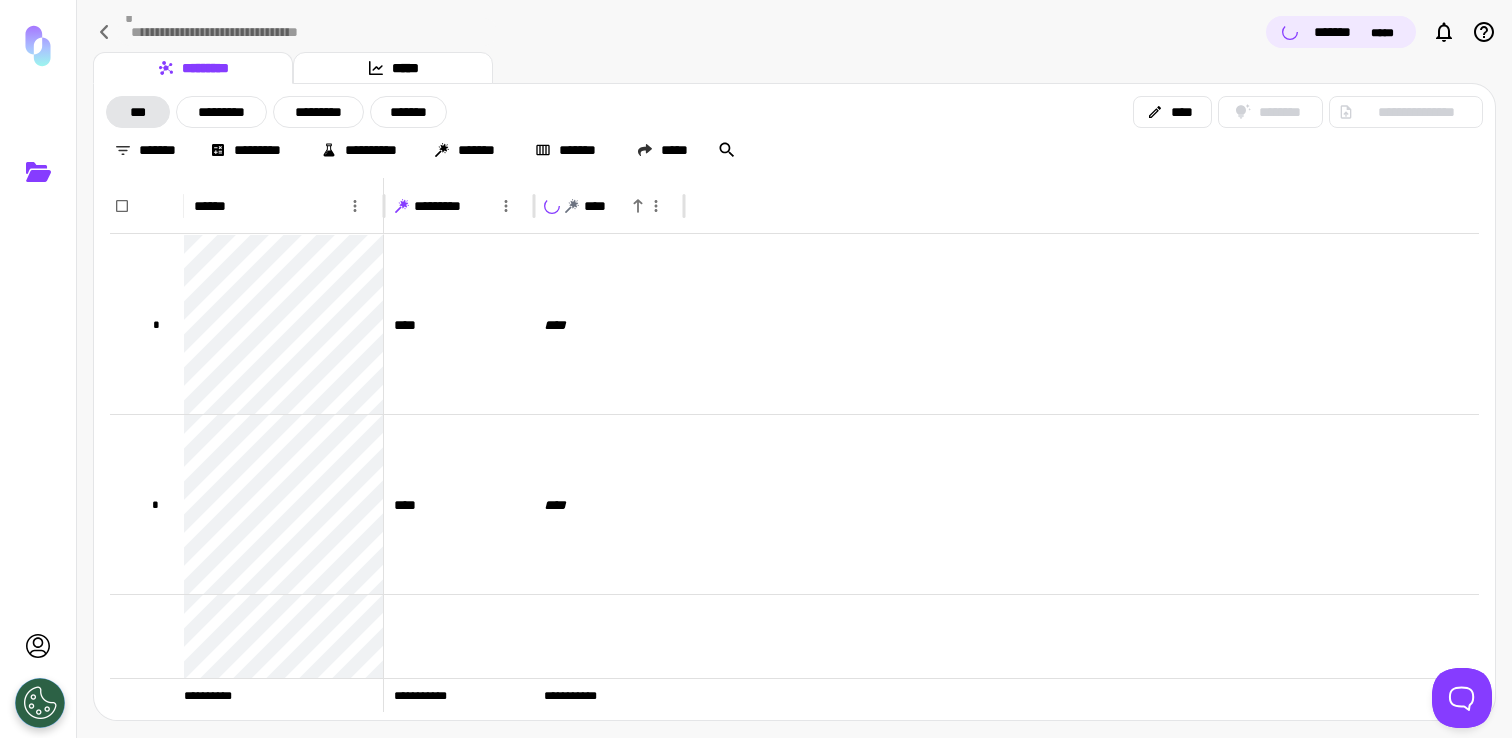 click on "****" at bounding box center [601, 206] 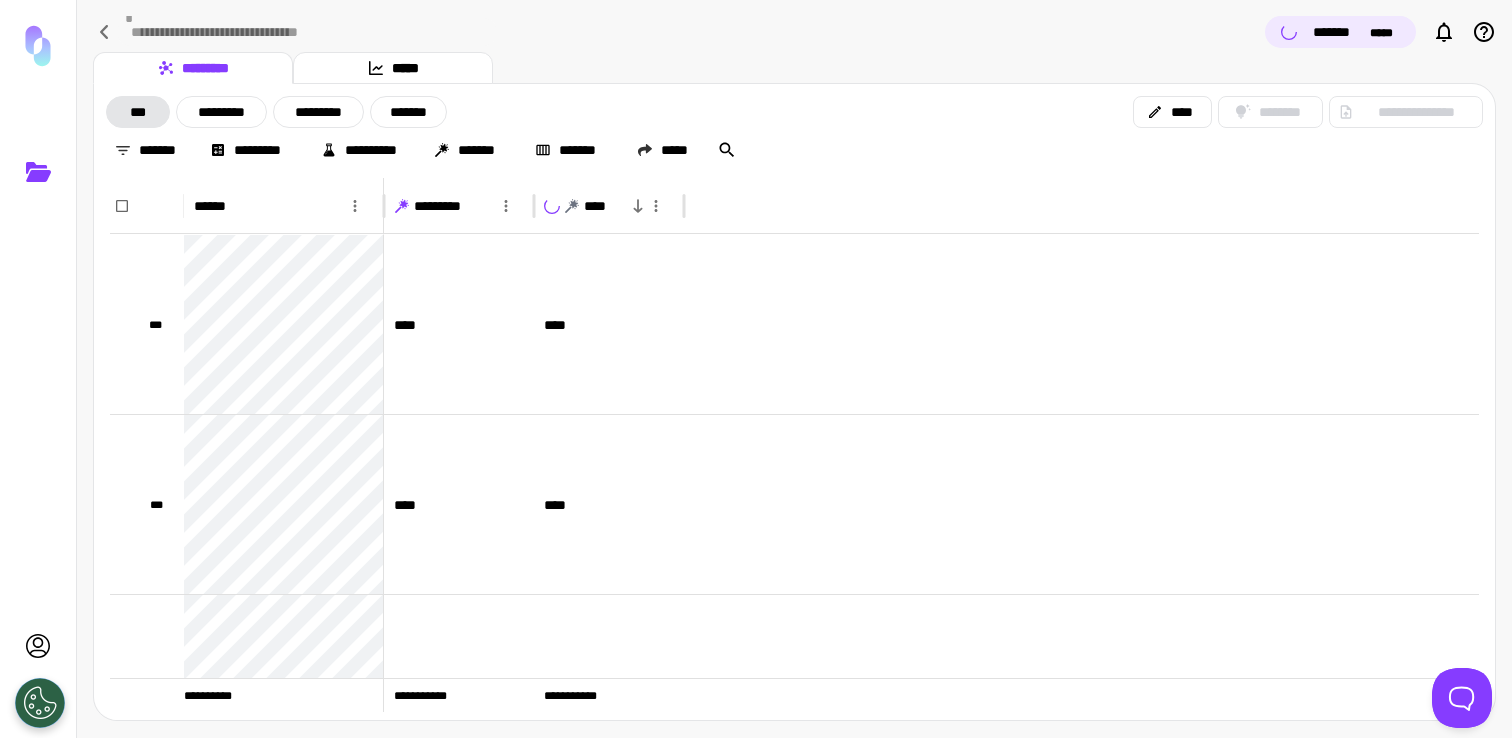 click on "**********" at bounding box center (794, 131) 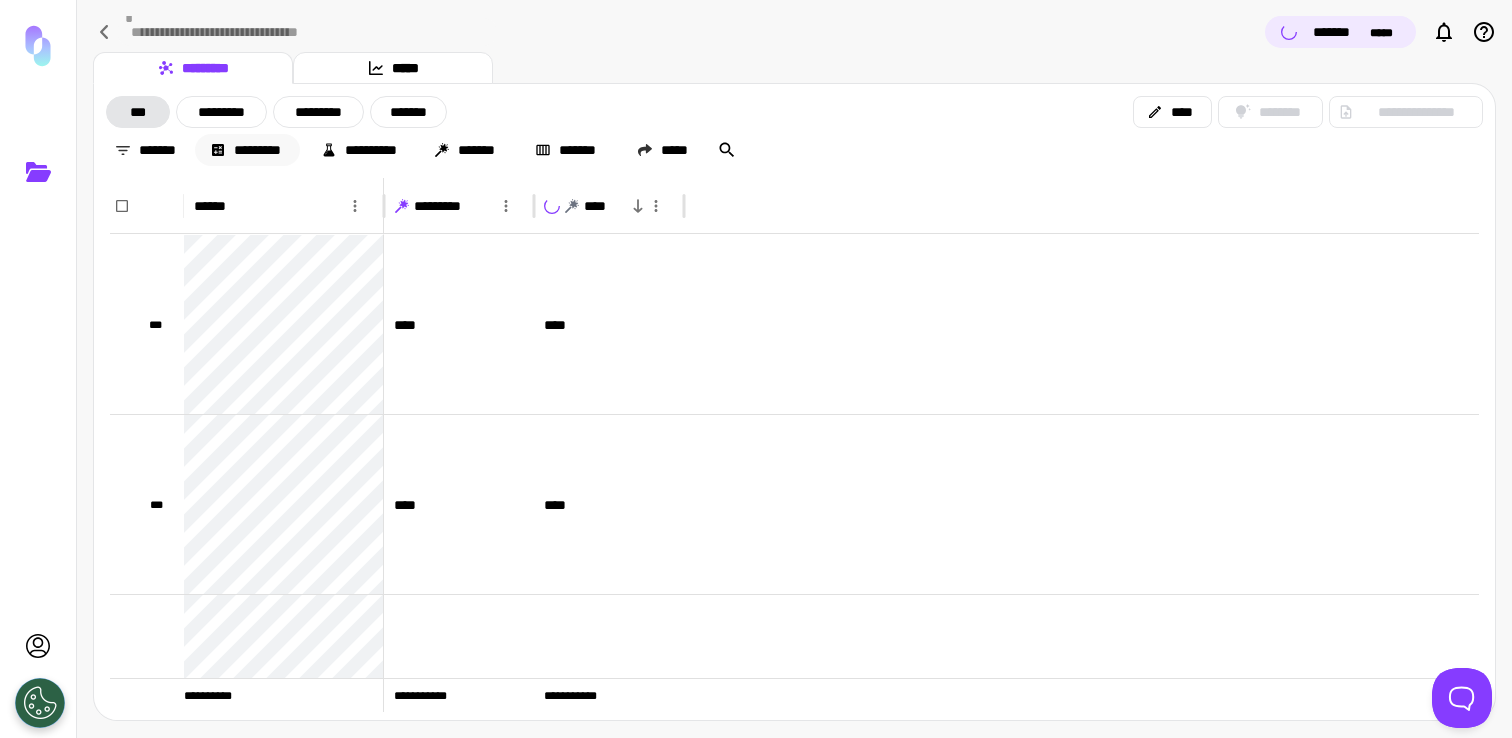 click on "*********" at bounding box center [247, 150] 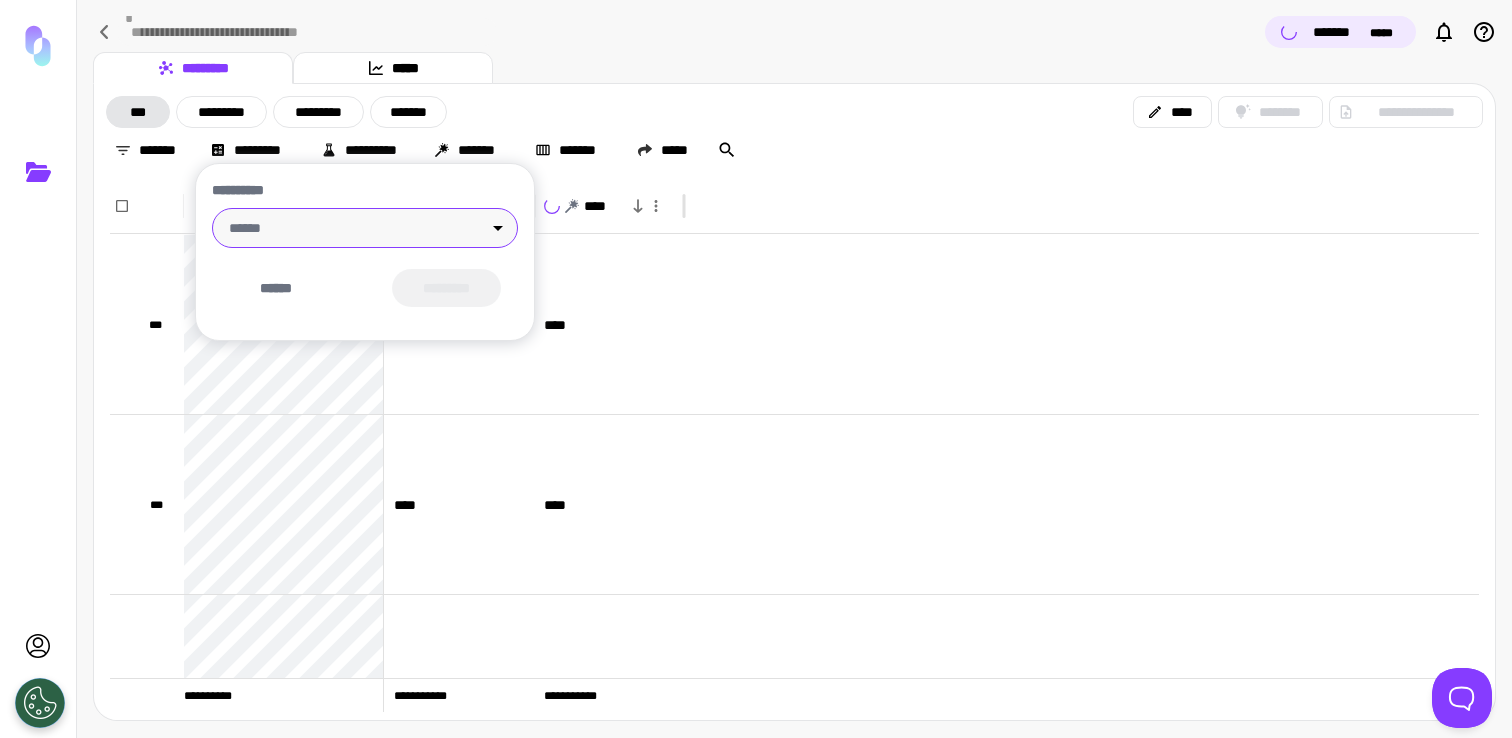 click on "**********" at bounding box center (756, 369) 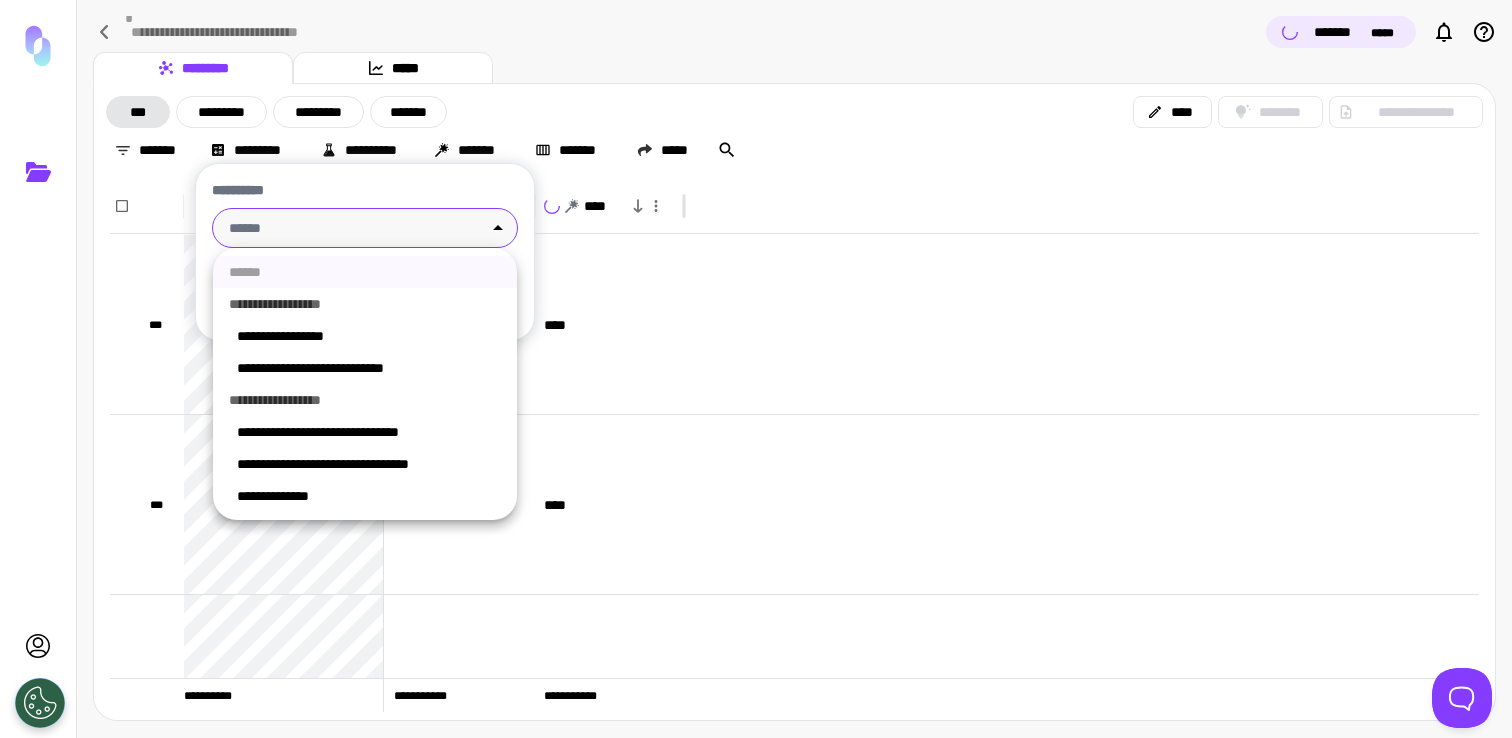 click at bounding box center [756, 369] 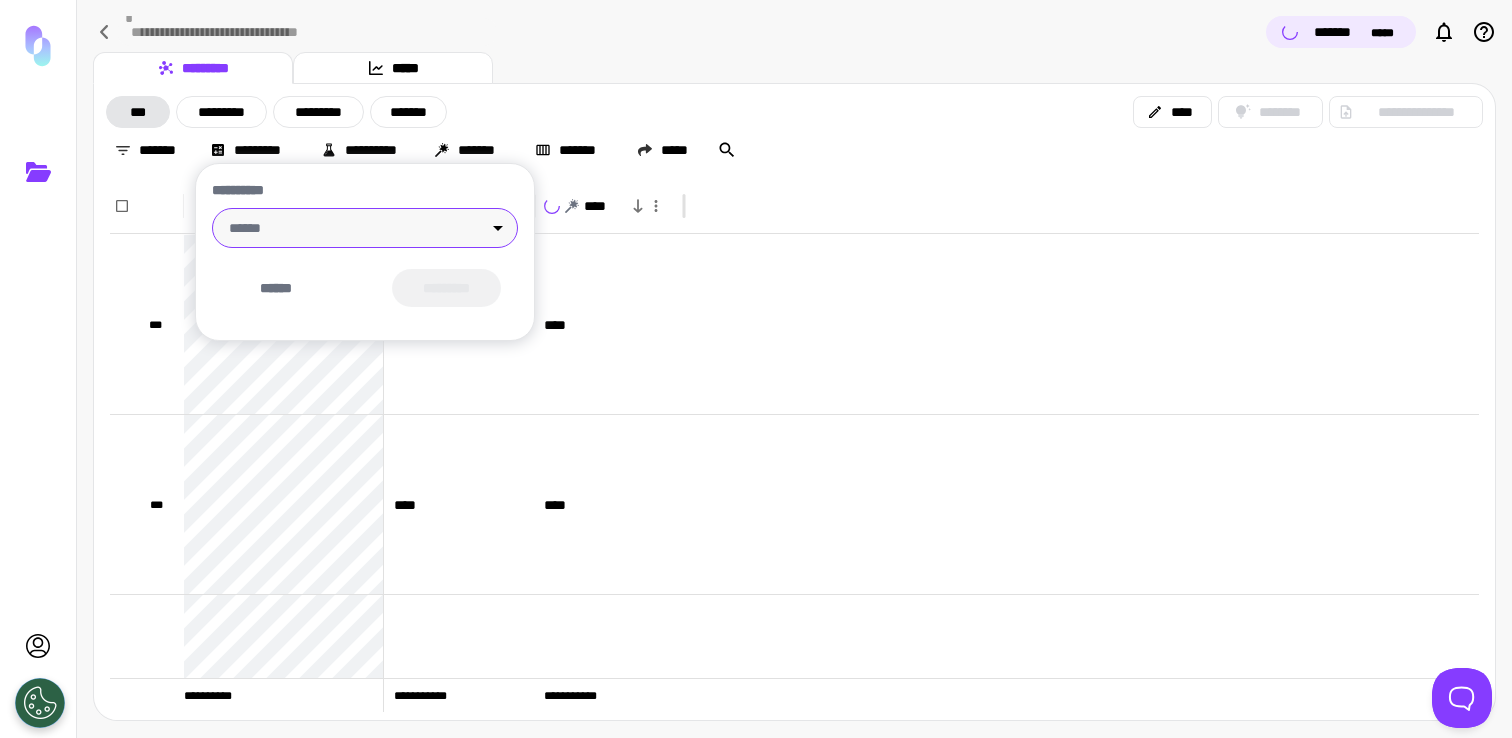click at bounding box center (756, 369) 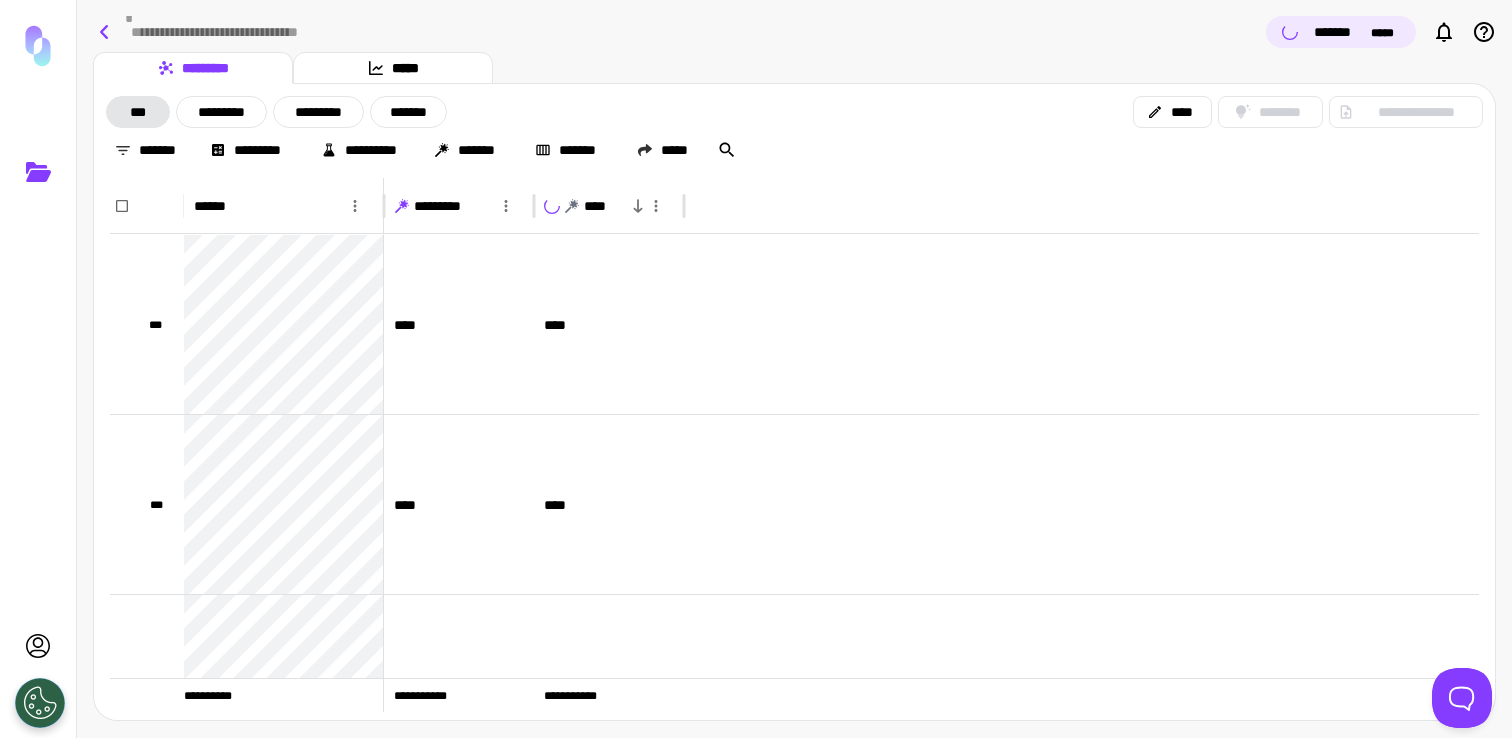 click 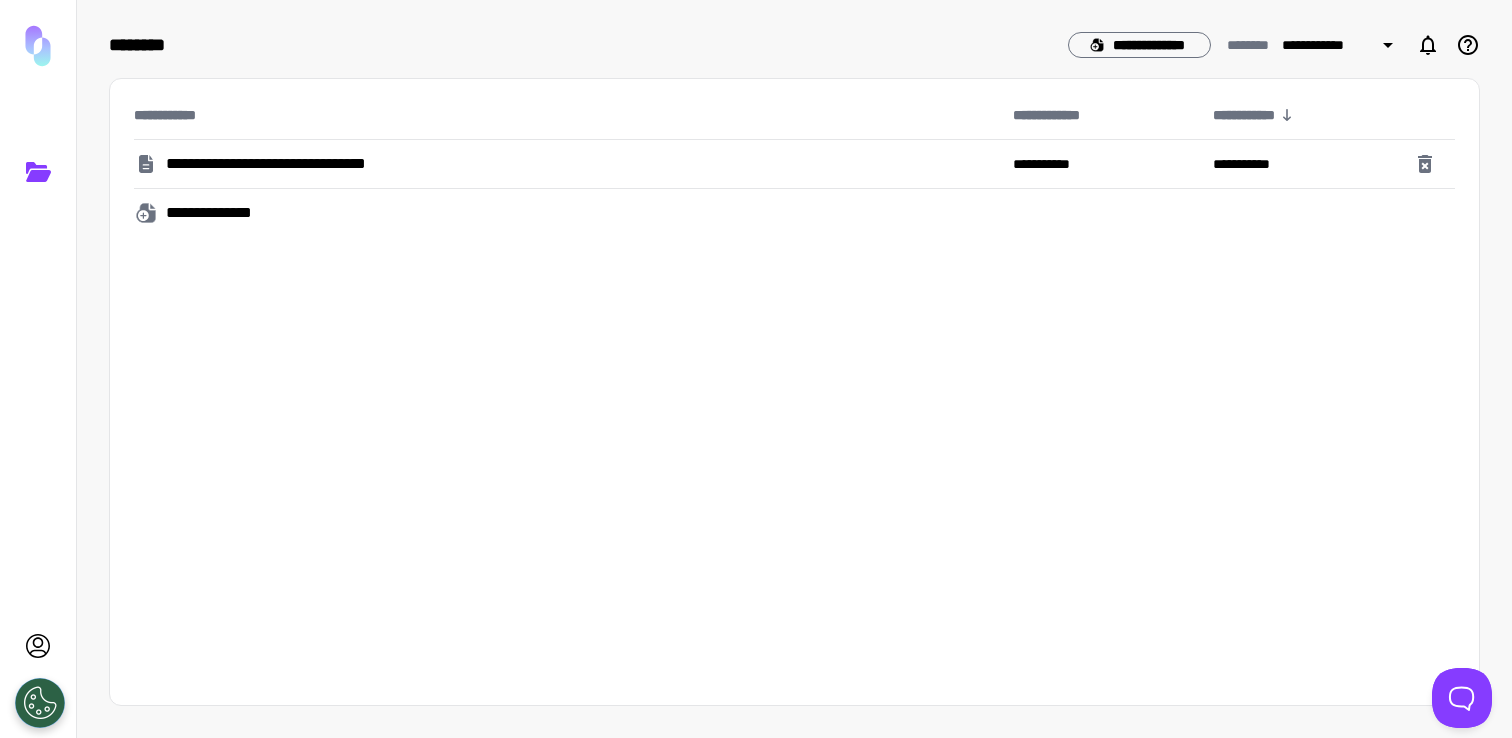 click on "**********" at bounding box center [296, 164] 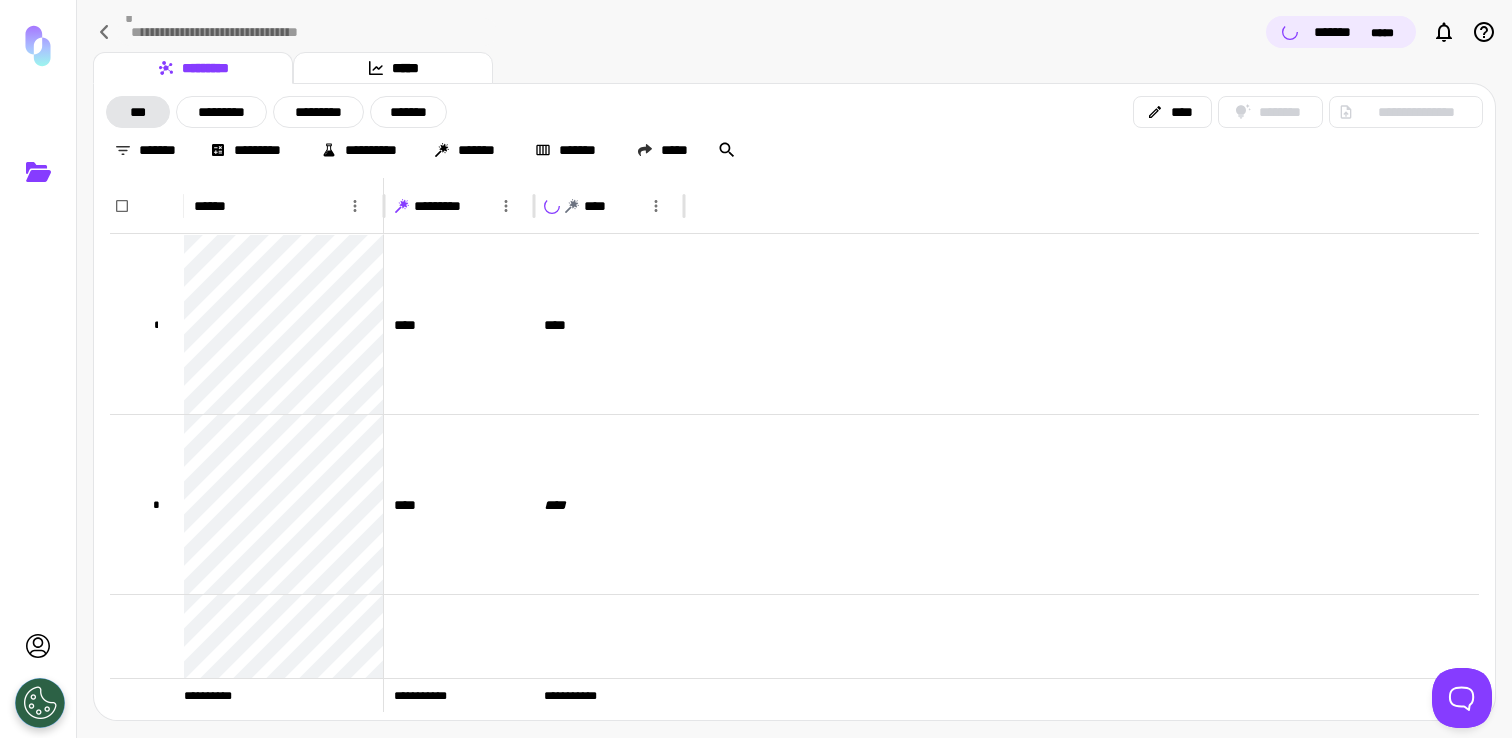 scroll, scrollTop: 151, scrollLeft: 0, axis: vertical 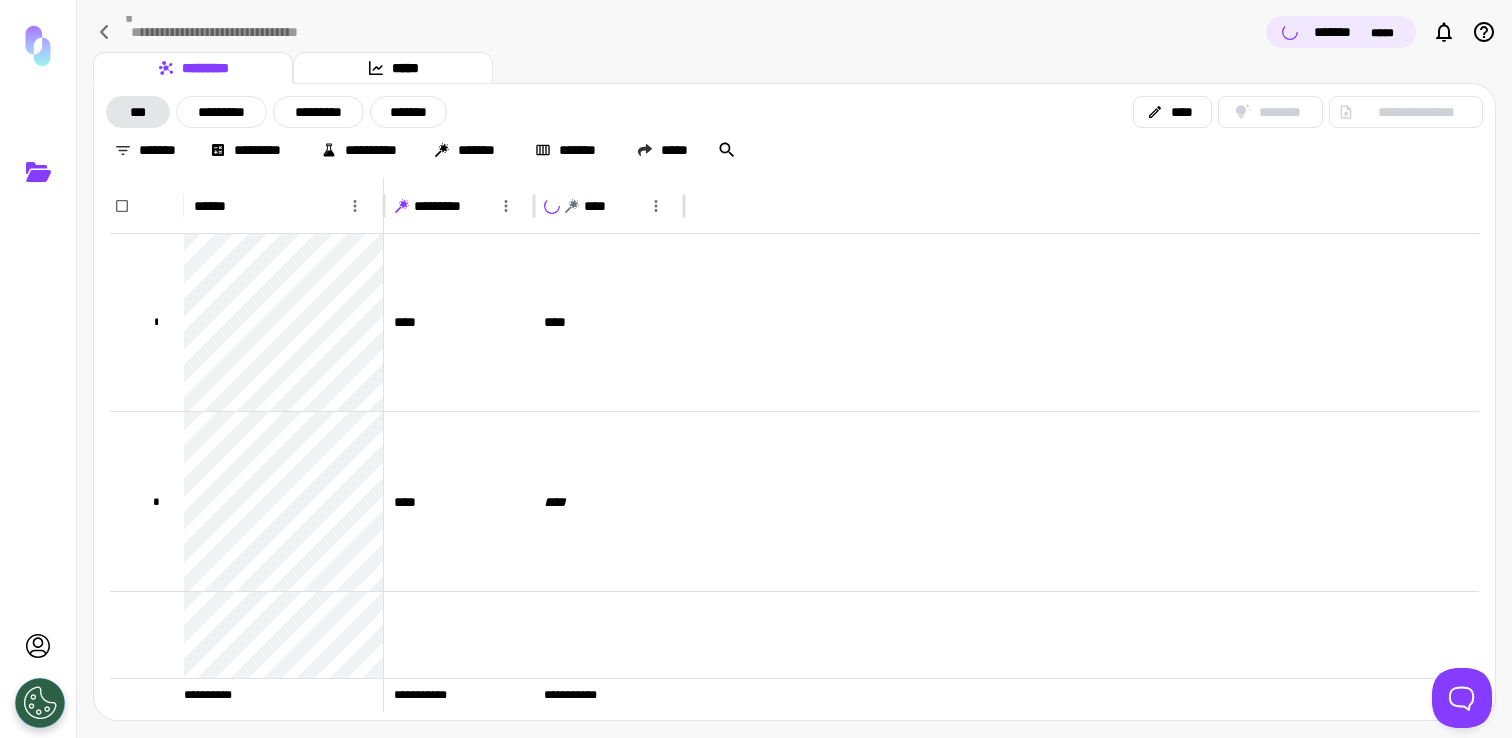click 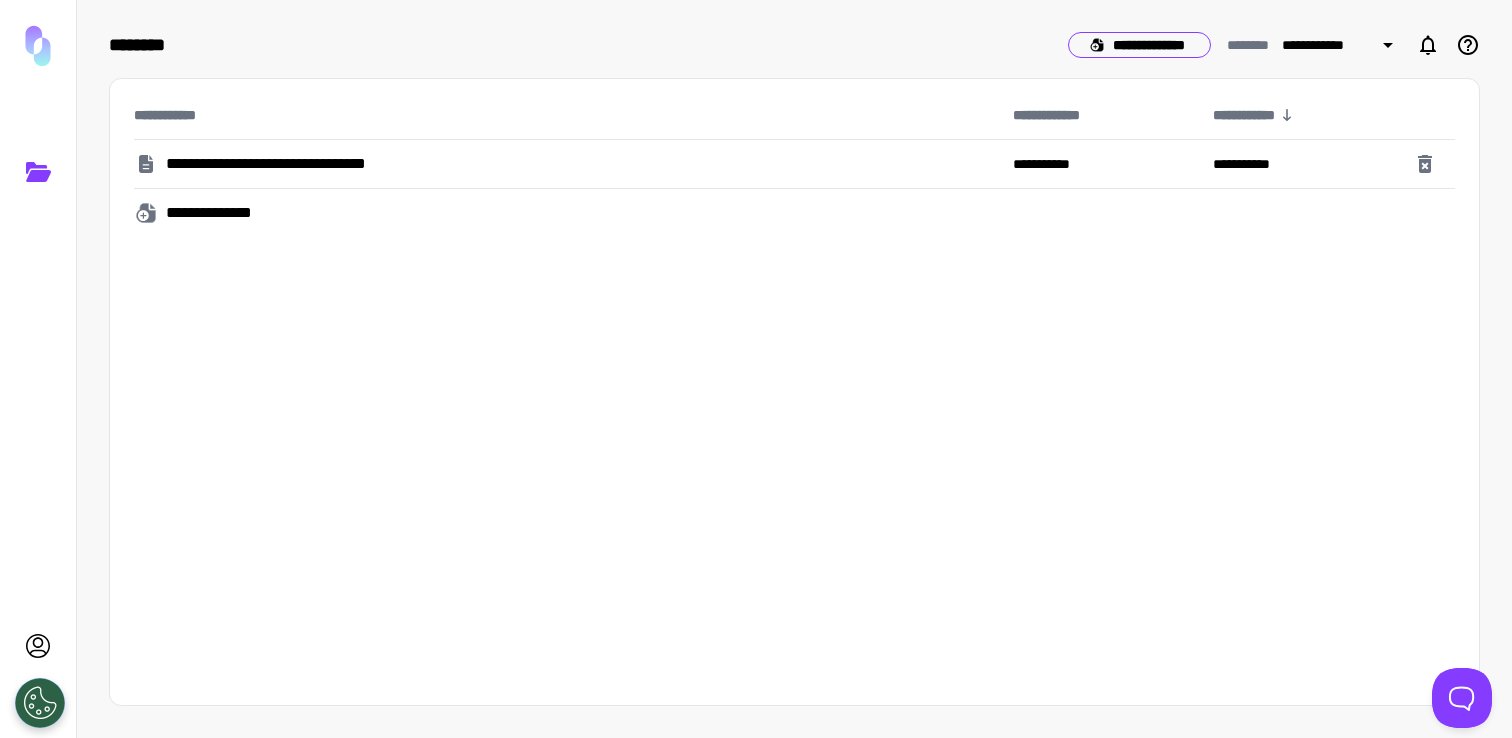 click on "**********" at bounding box center (1139, 45) 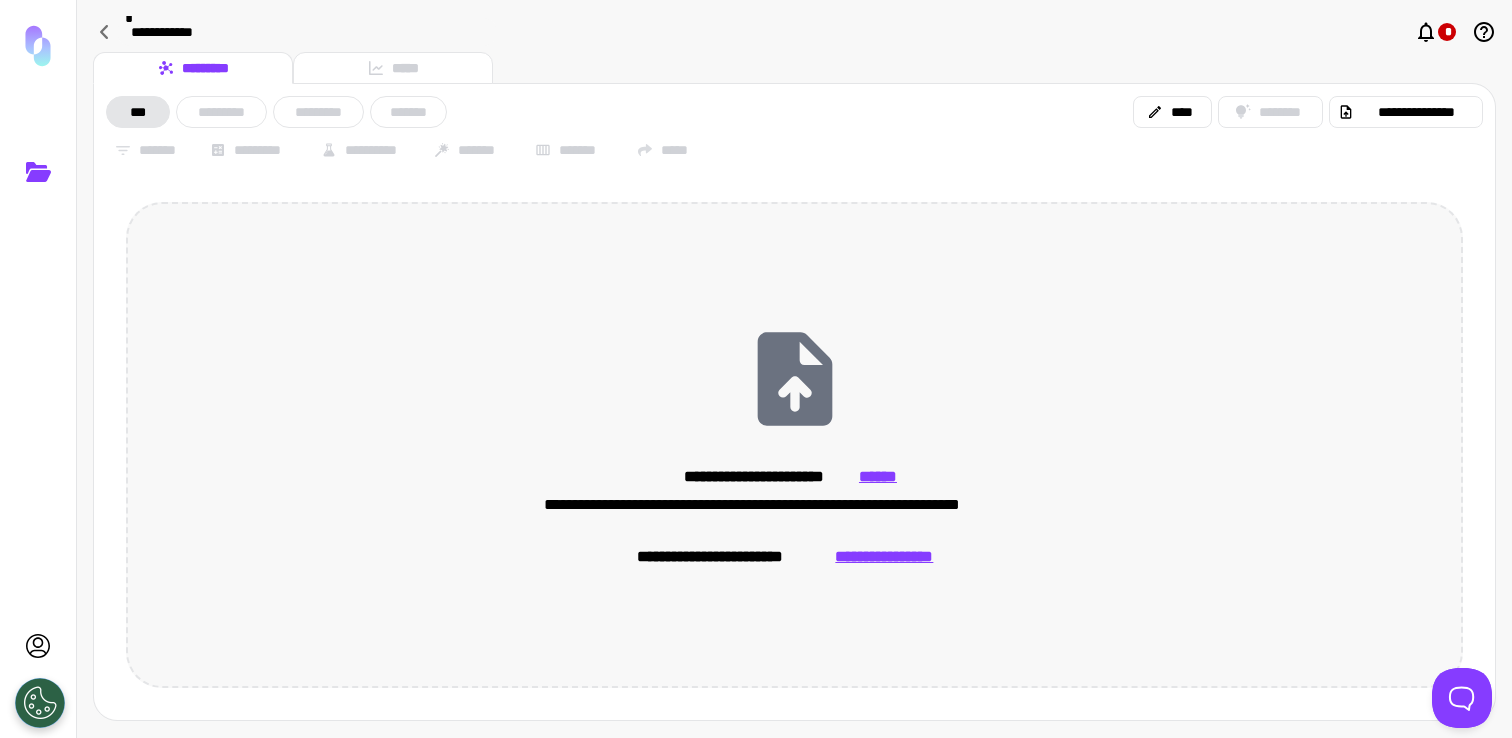 click on "**********" at bounding box center [884, 557] 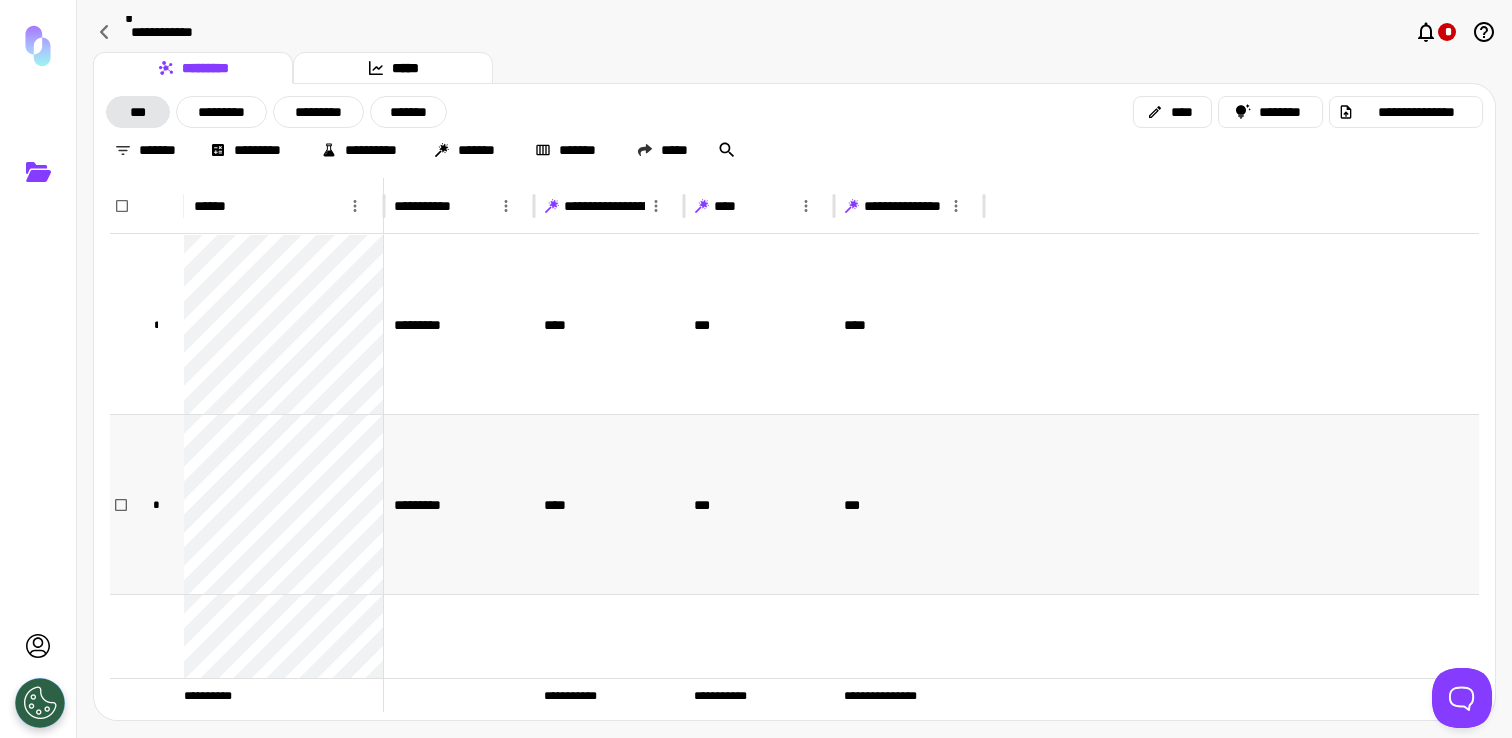 scroll, scrollTop: 4, scrollLeft: 0, axis: vertical 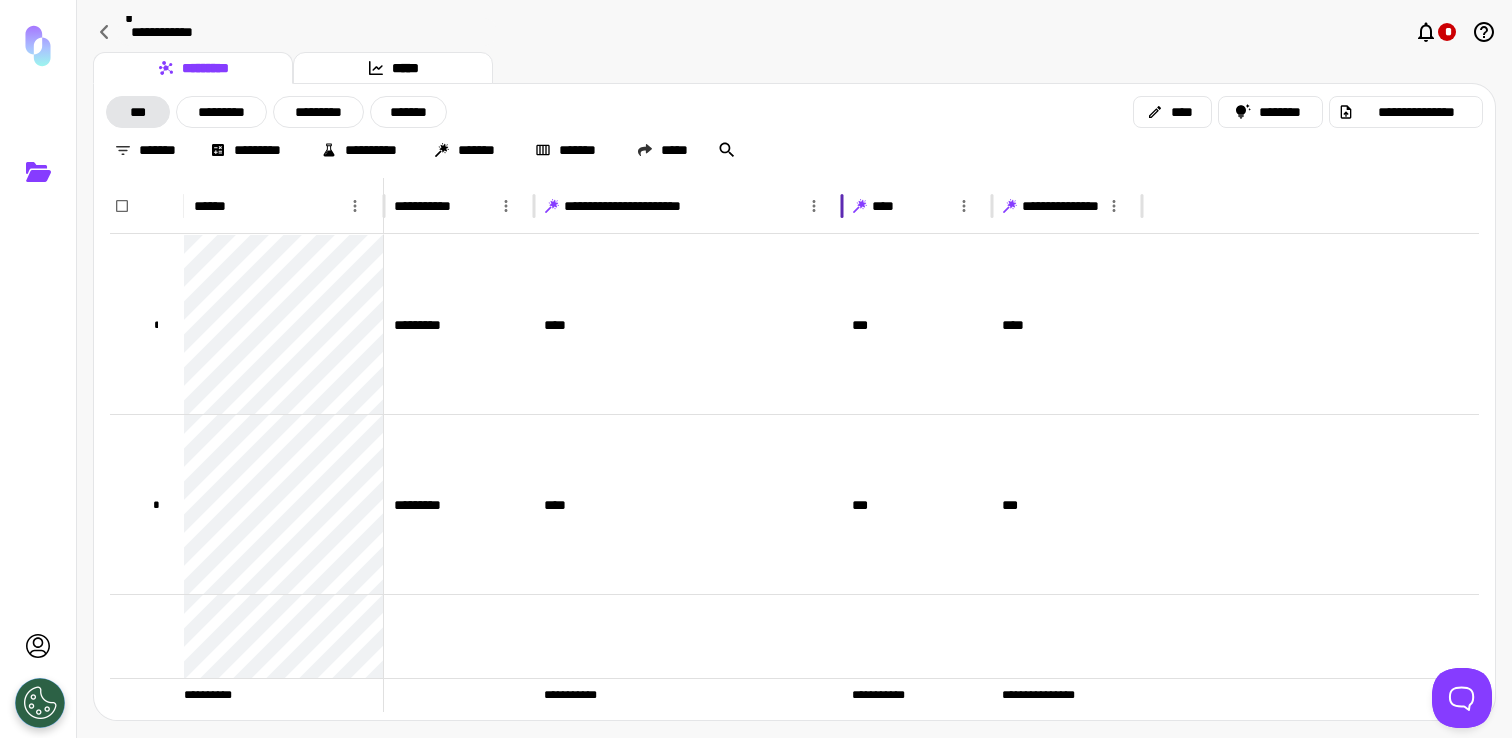 drag, startPoint x: 681, startPoint y: 208, endPoint x: 839, endPoint y: 219, distance: 158.38245 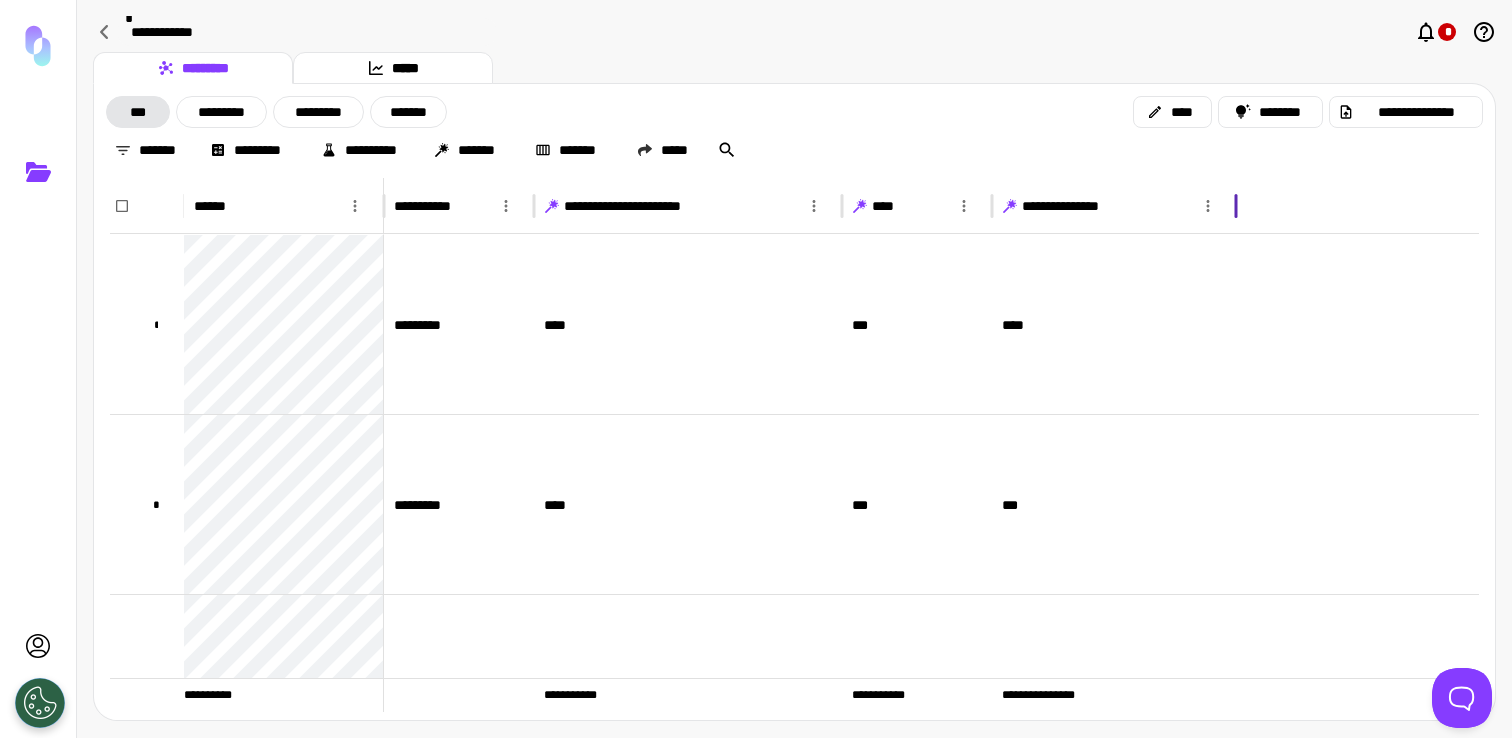 drag, startPoint x: 1137, startPoint y: 210, endPoint x: 1231, endPoint y: 210, distance: 94 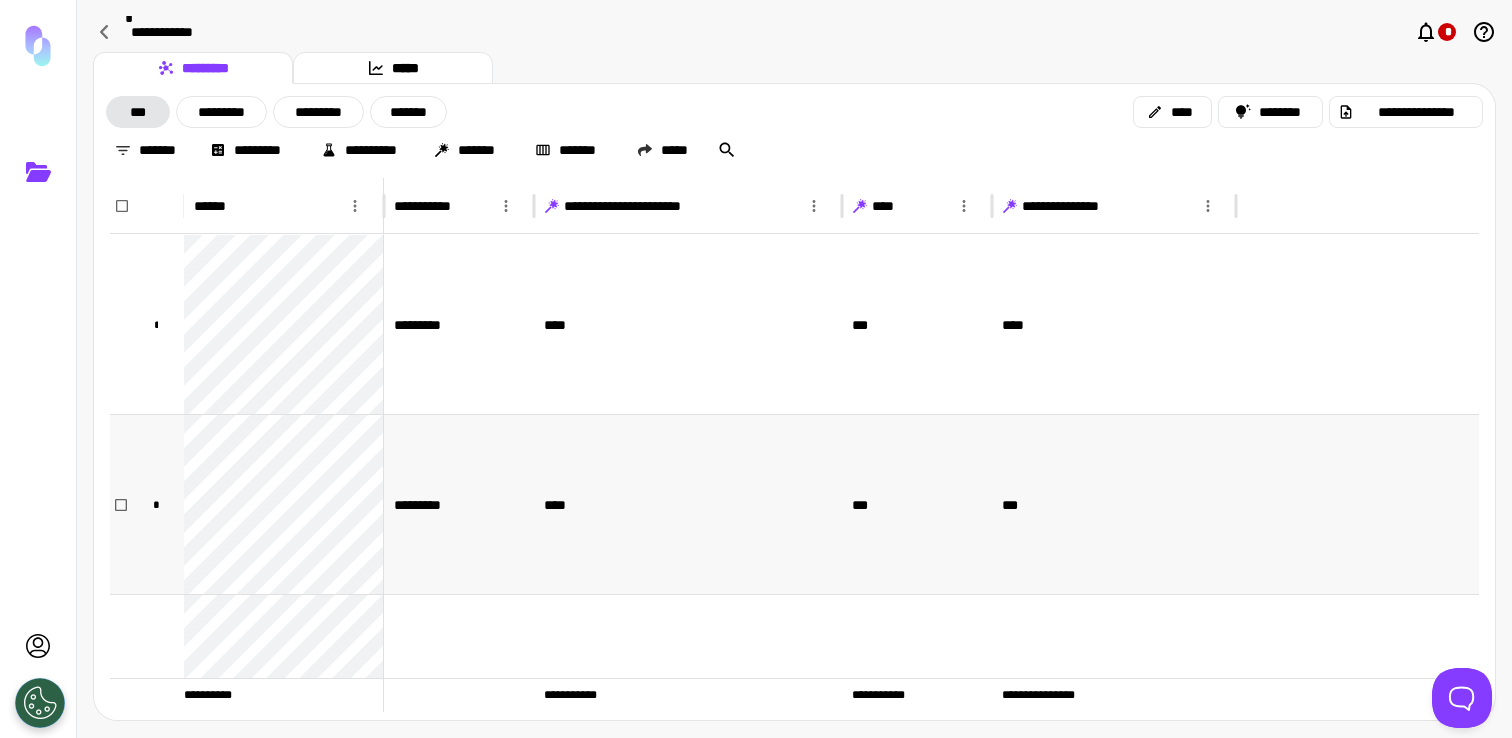 scroll, scrollTop: 22, scrollLeft: 0, axis: vertical 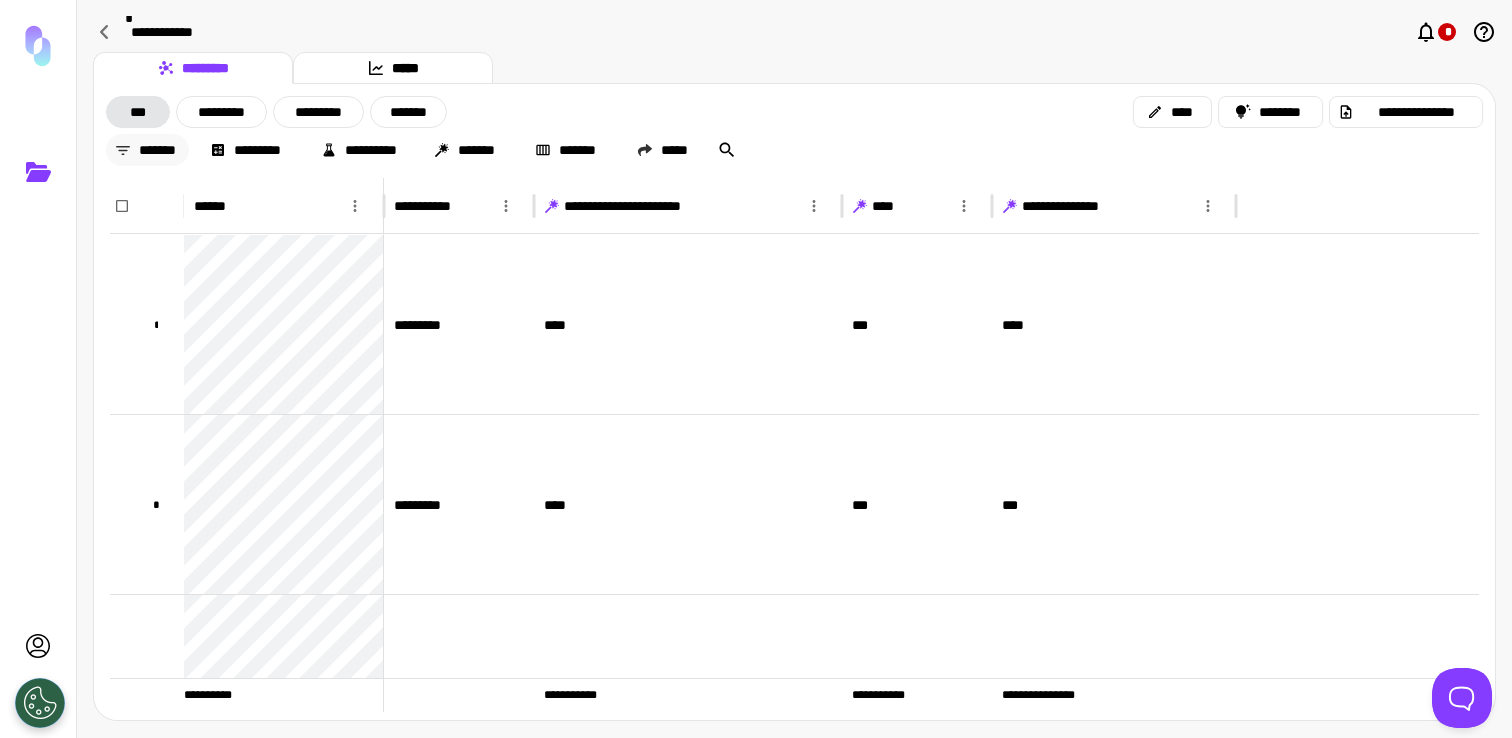 click on "*******" at bounding box center [147, 150] 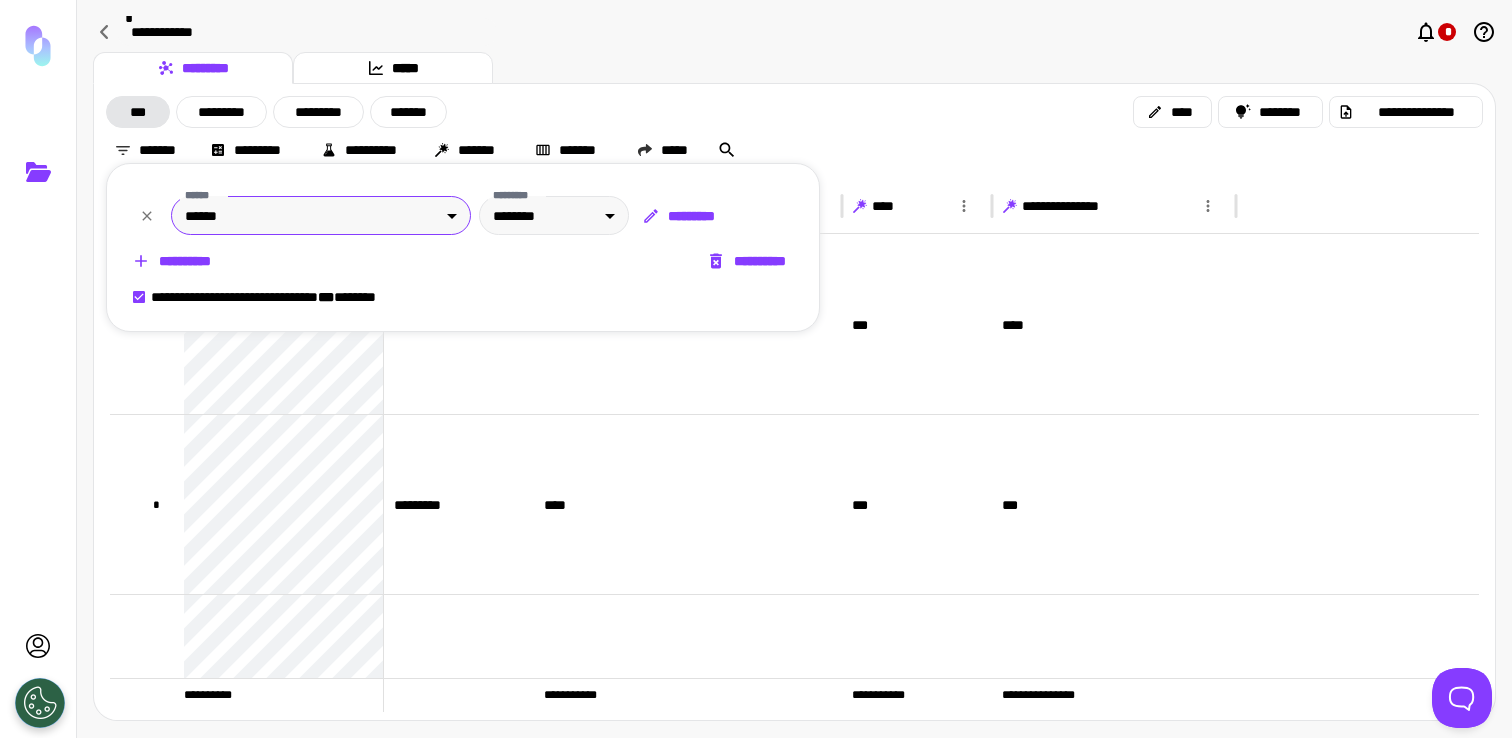 click on "**********" at bounding box center [756, 369] 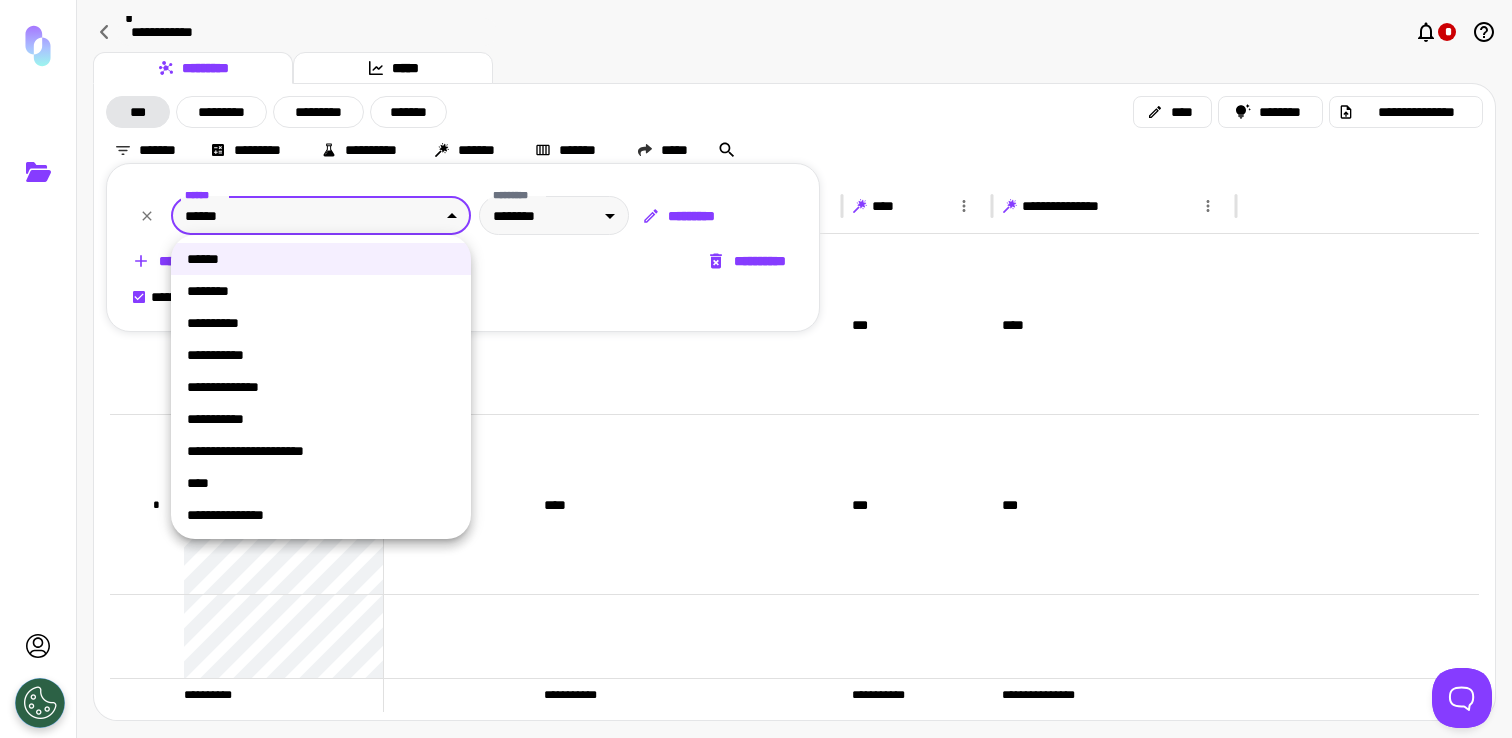 click on "**********" at bounding box center [321, 451] 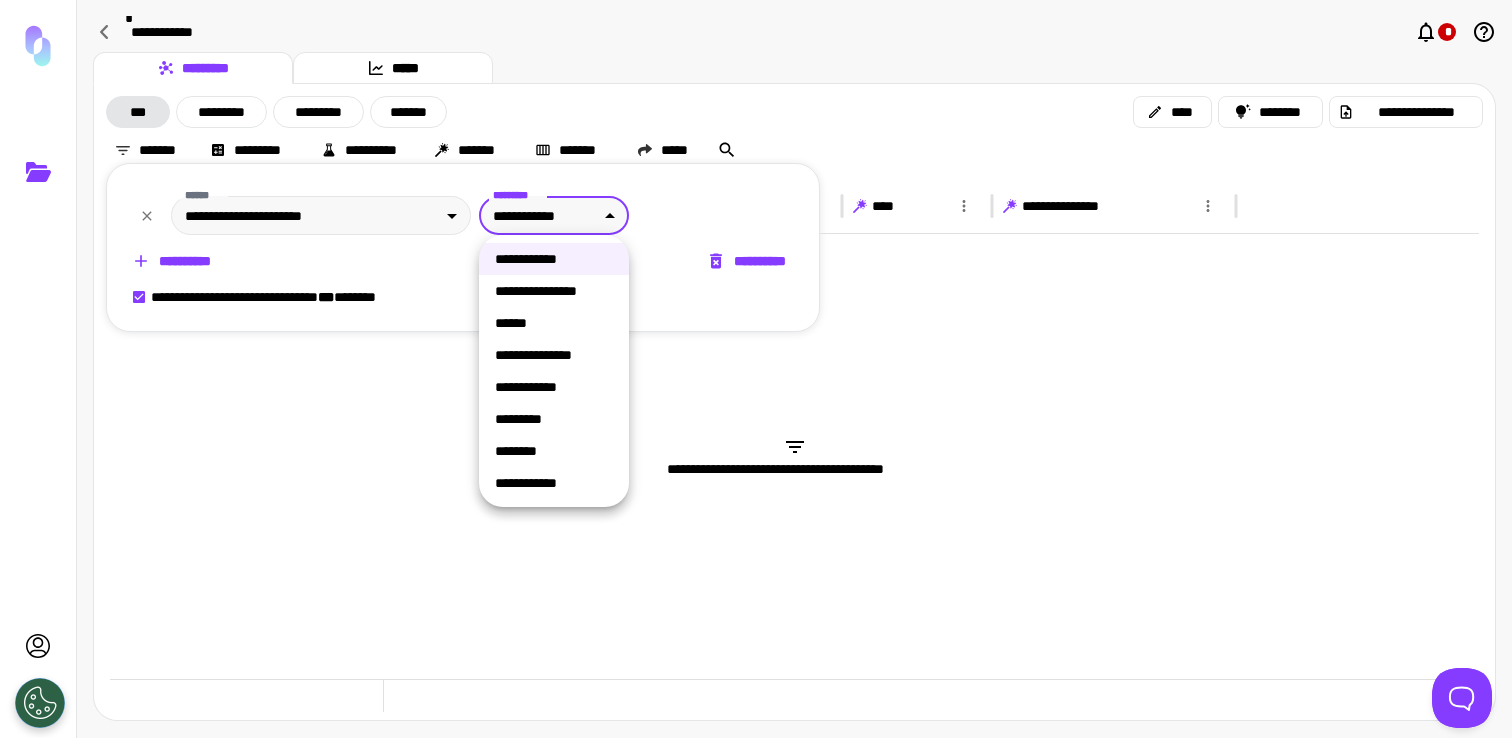 click on "**********" at bounding box center [756, 369] 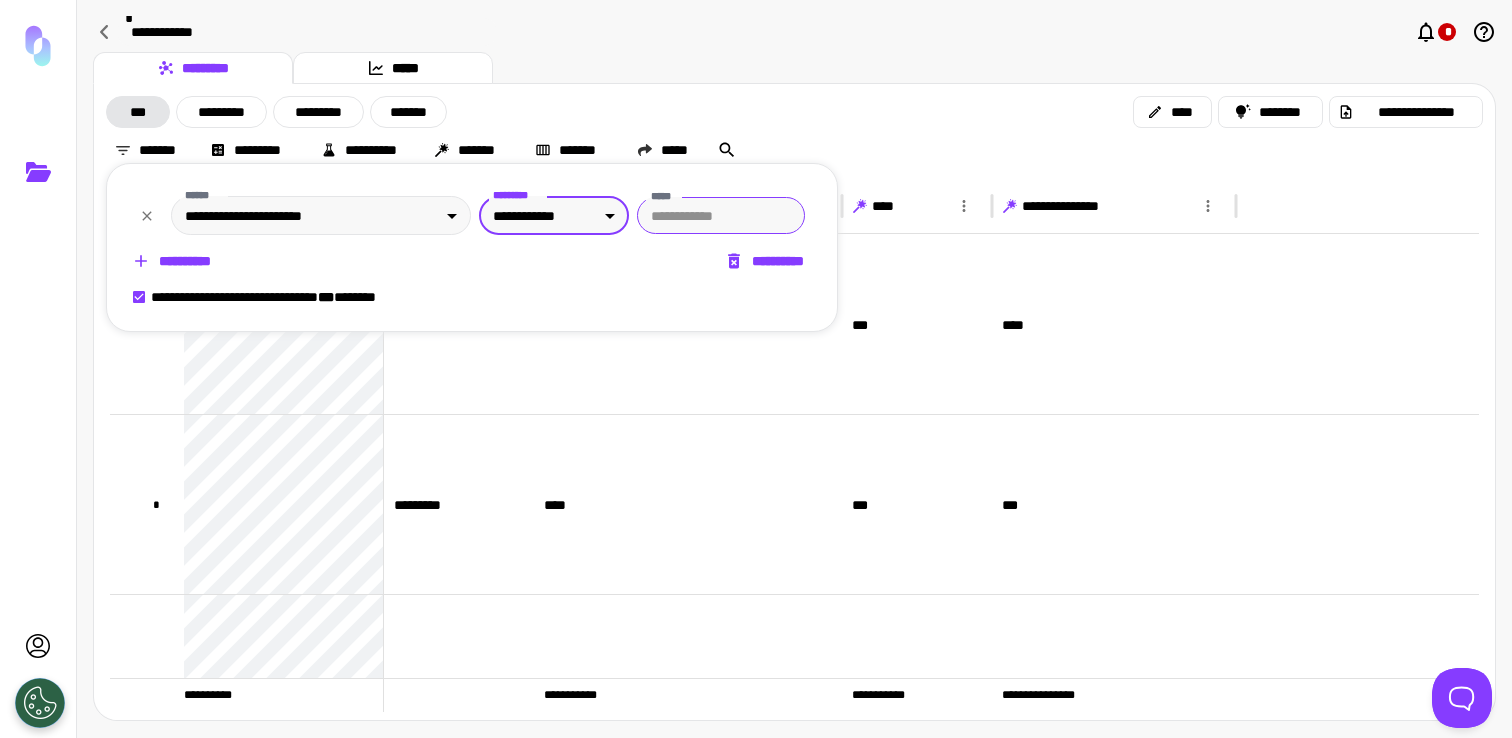 click on "*****" at bounding box center (721, 215) 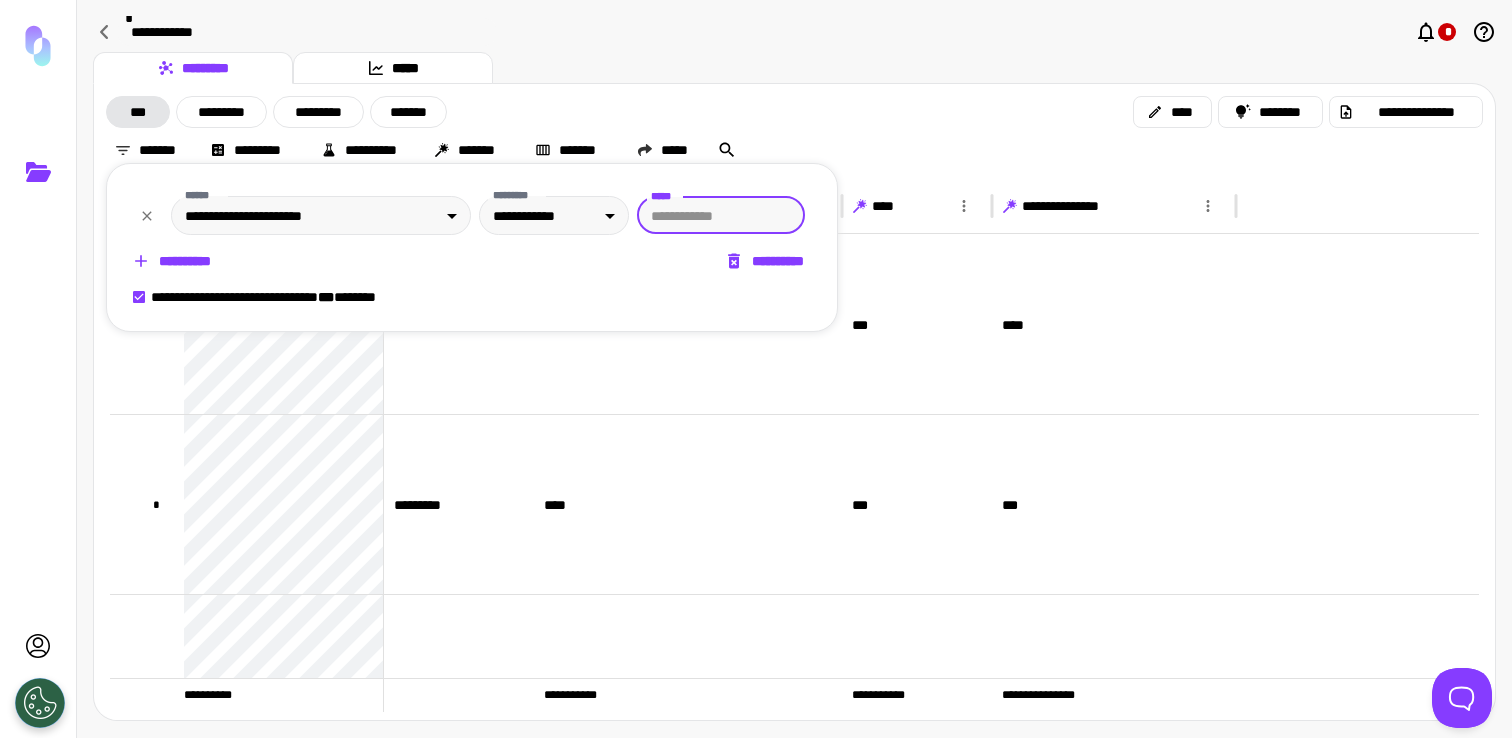 type on "*" 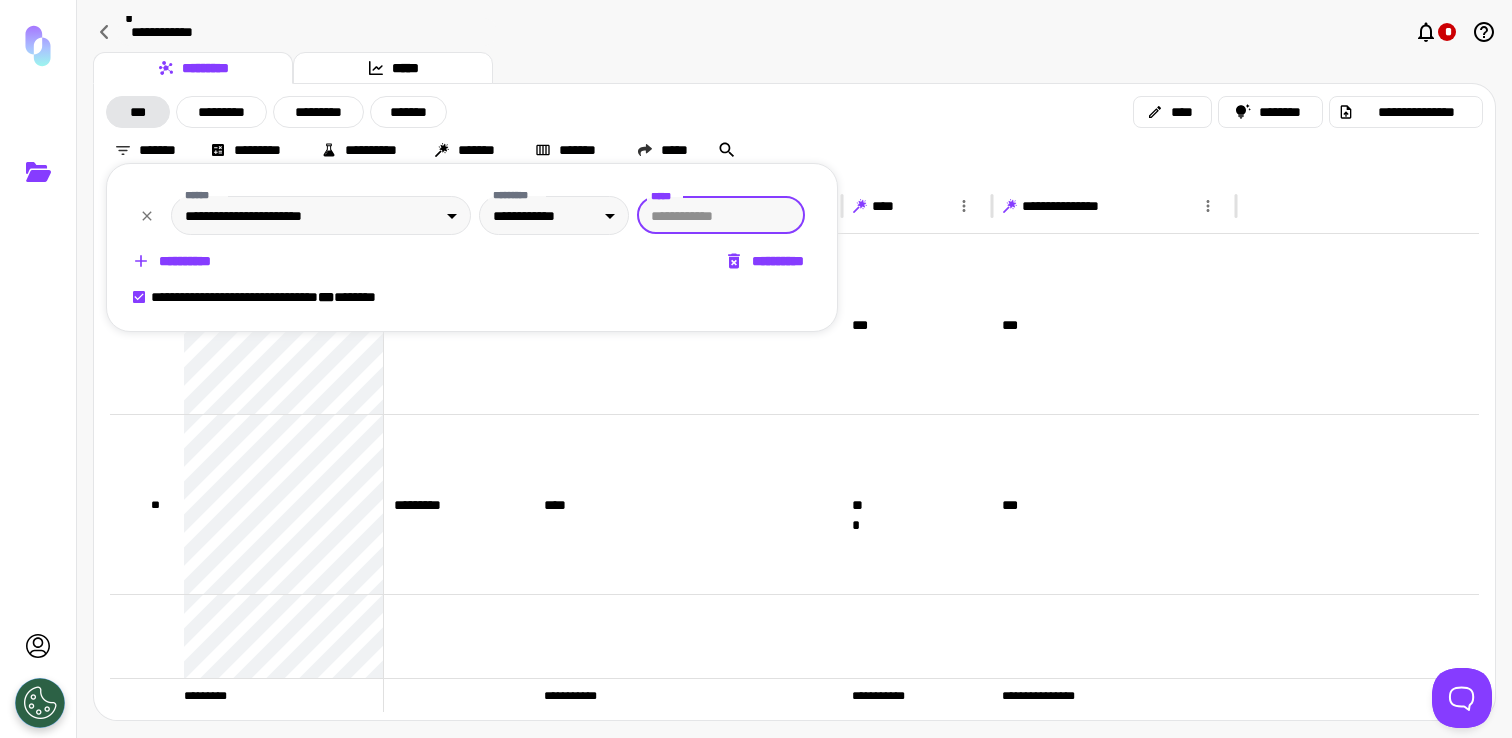 type on "***" 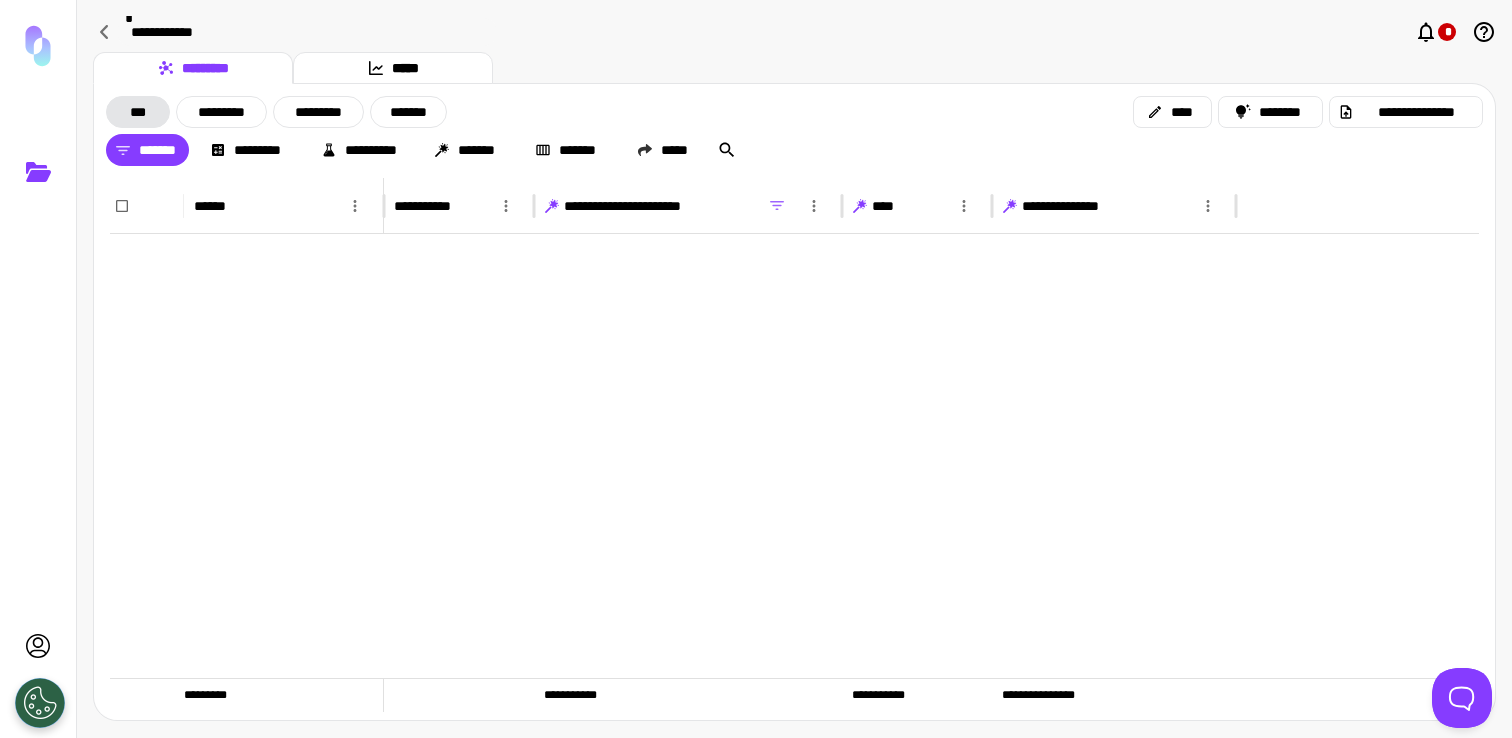 scroll, scrollTop: 873, scrollLeft: 0, axis: vertical 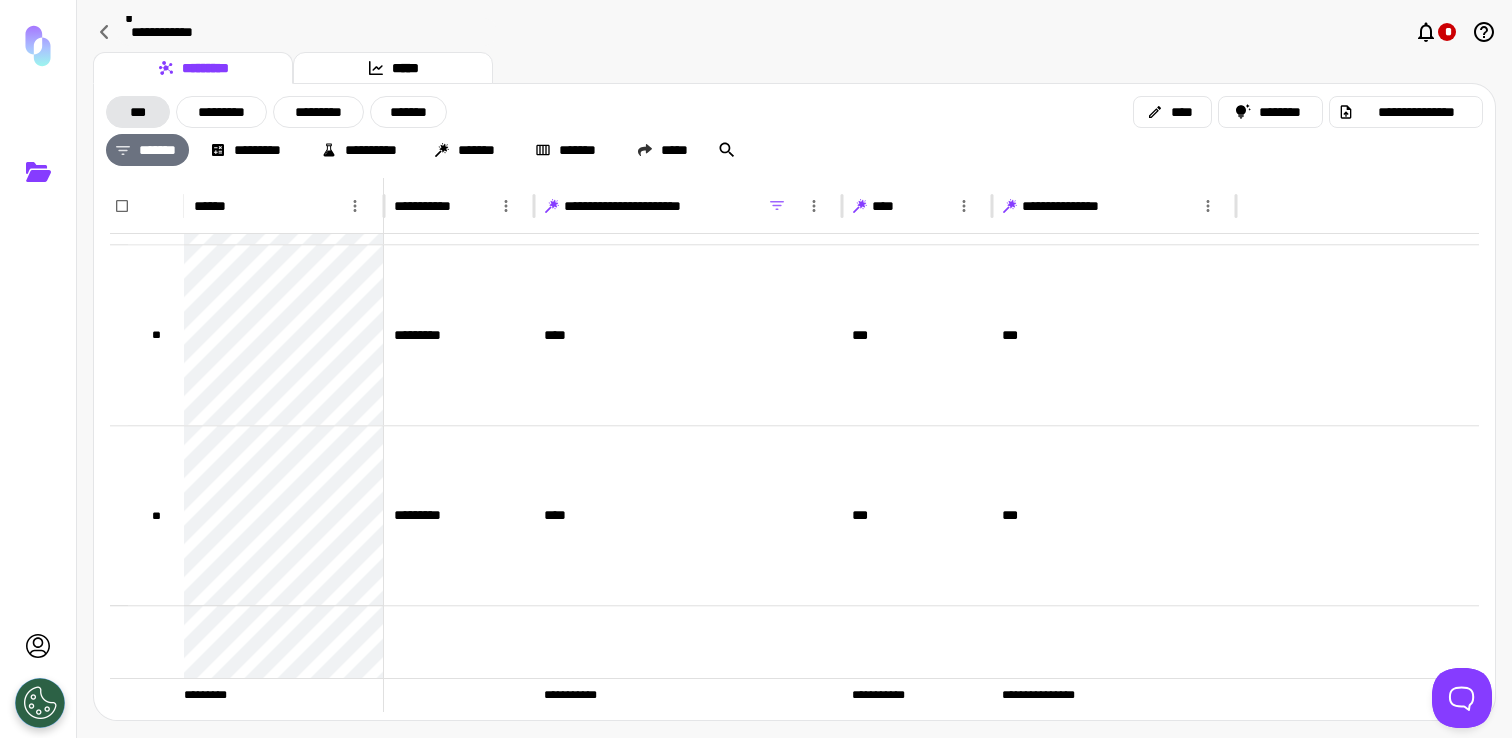 click on "*******" at bounding box center [147, 150] 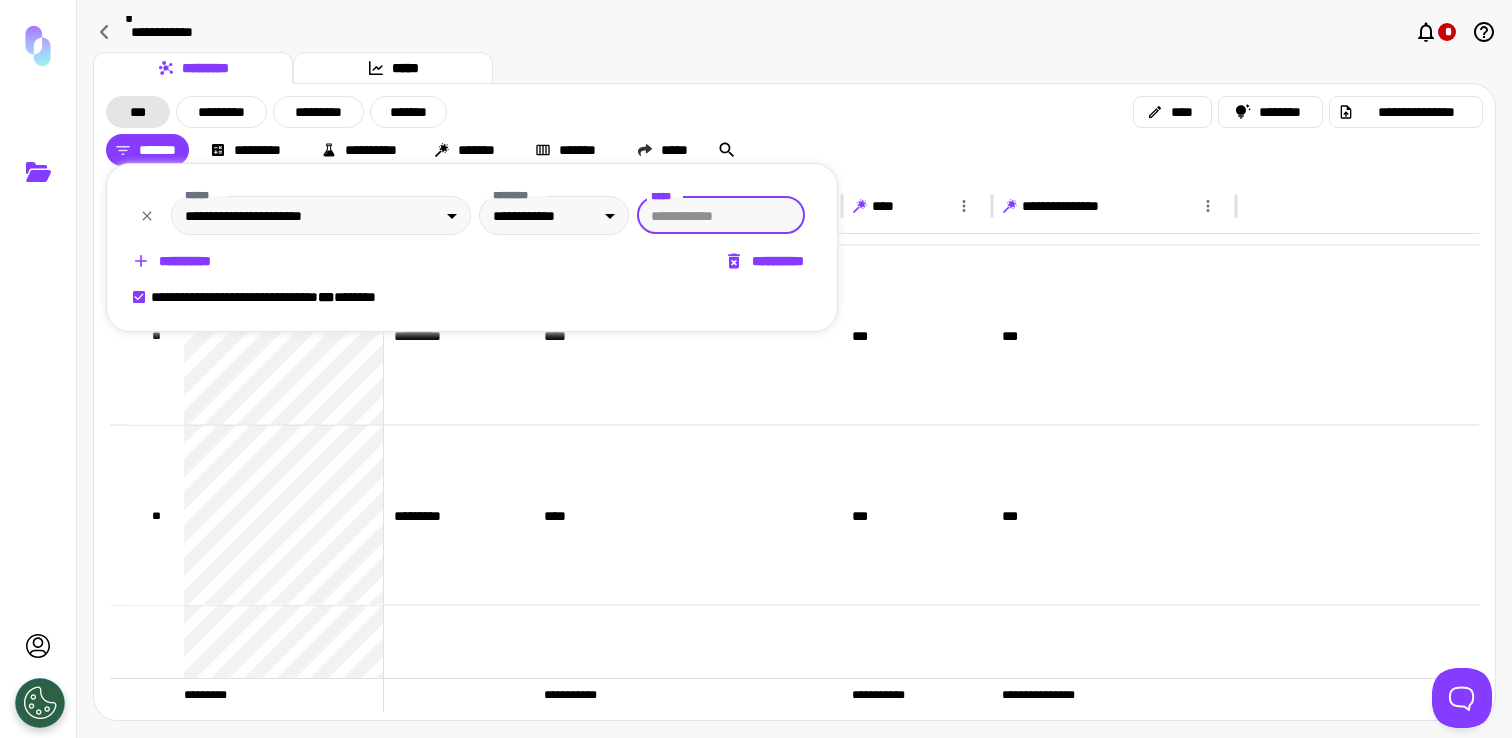 click on "**********" at bounding box center [173, 261] 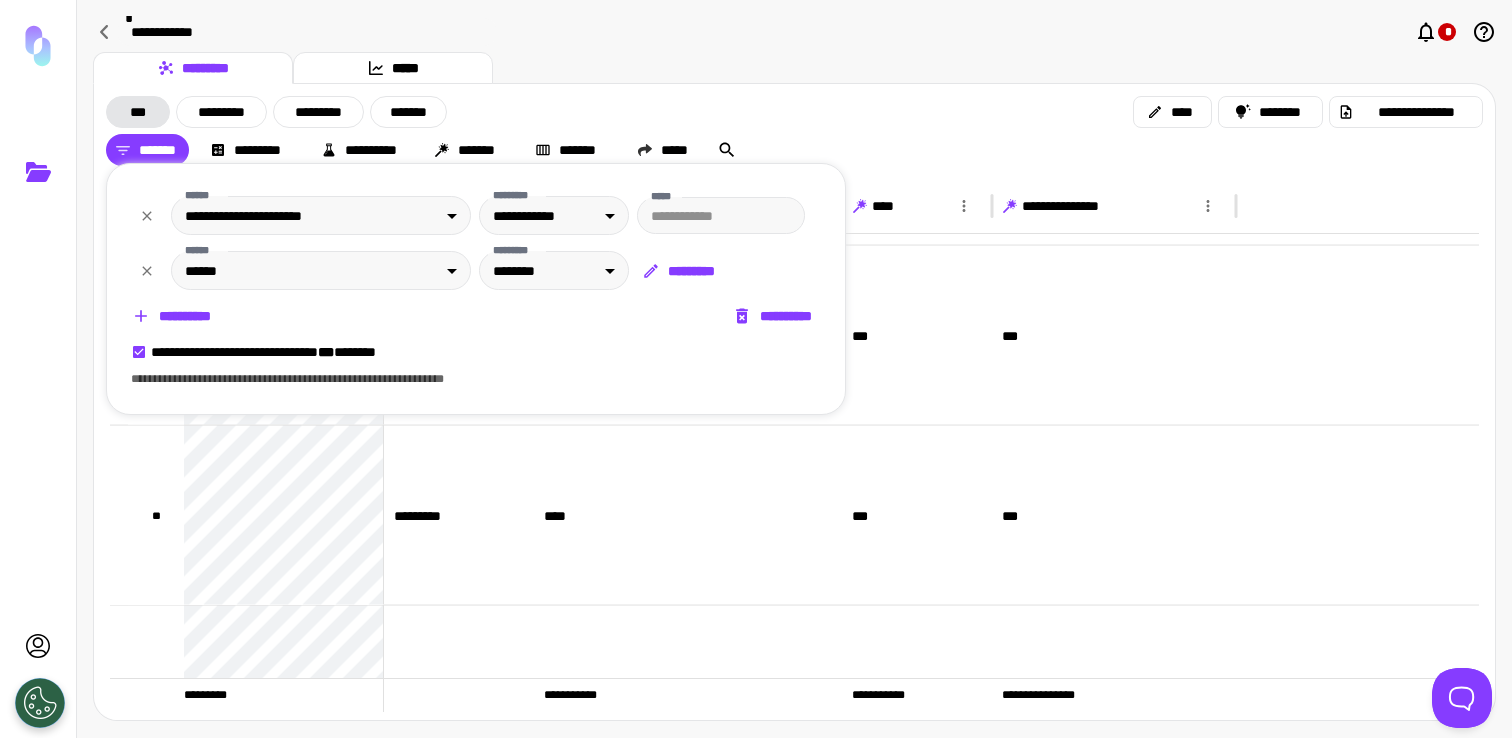 click on "**********" at bounding box center [756, 369] 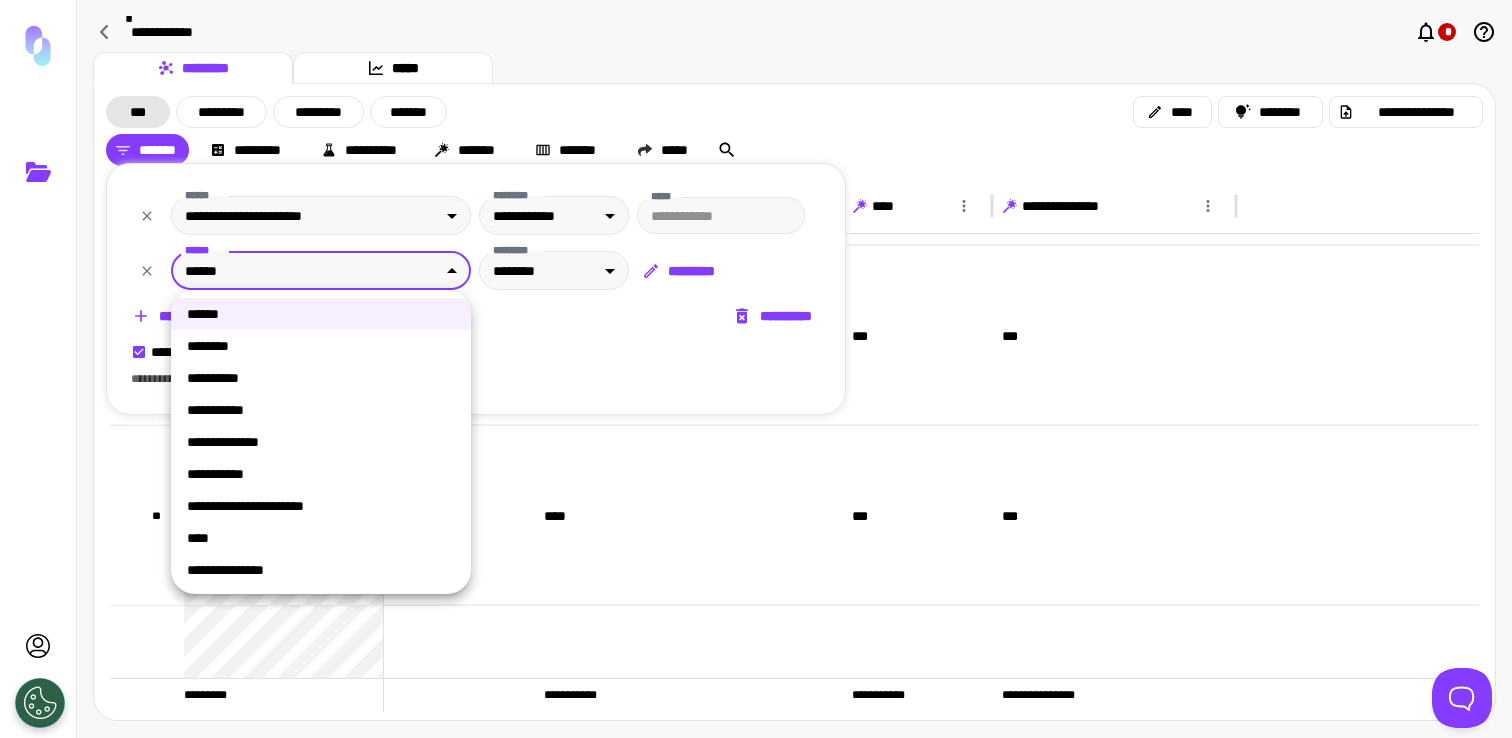 click on "**********" at bounding box center [321, 570] 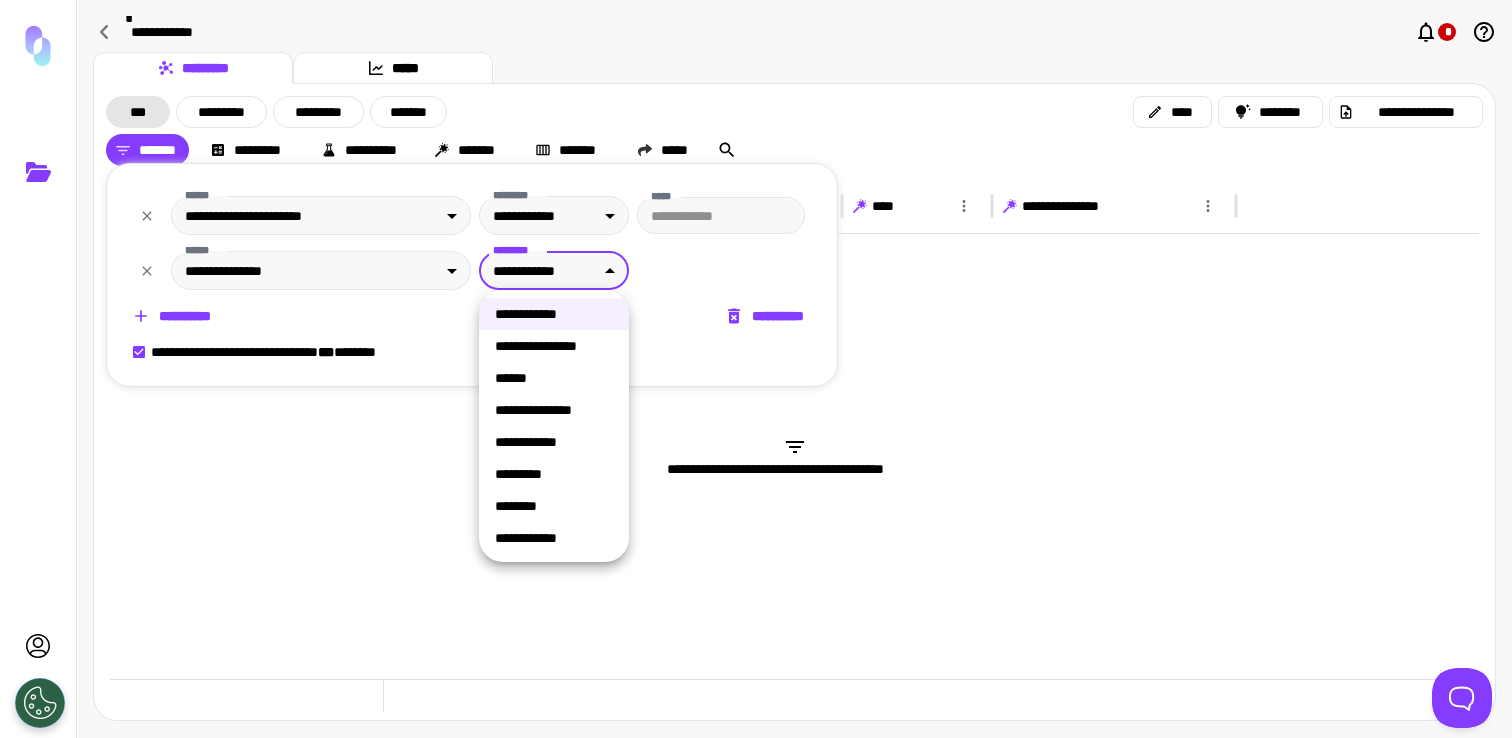 click on "**********" at bounding box center (756, 369) 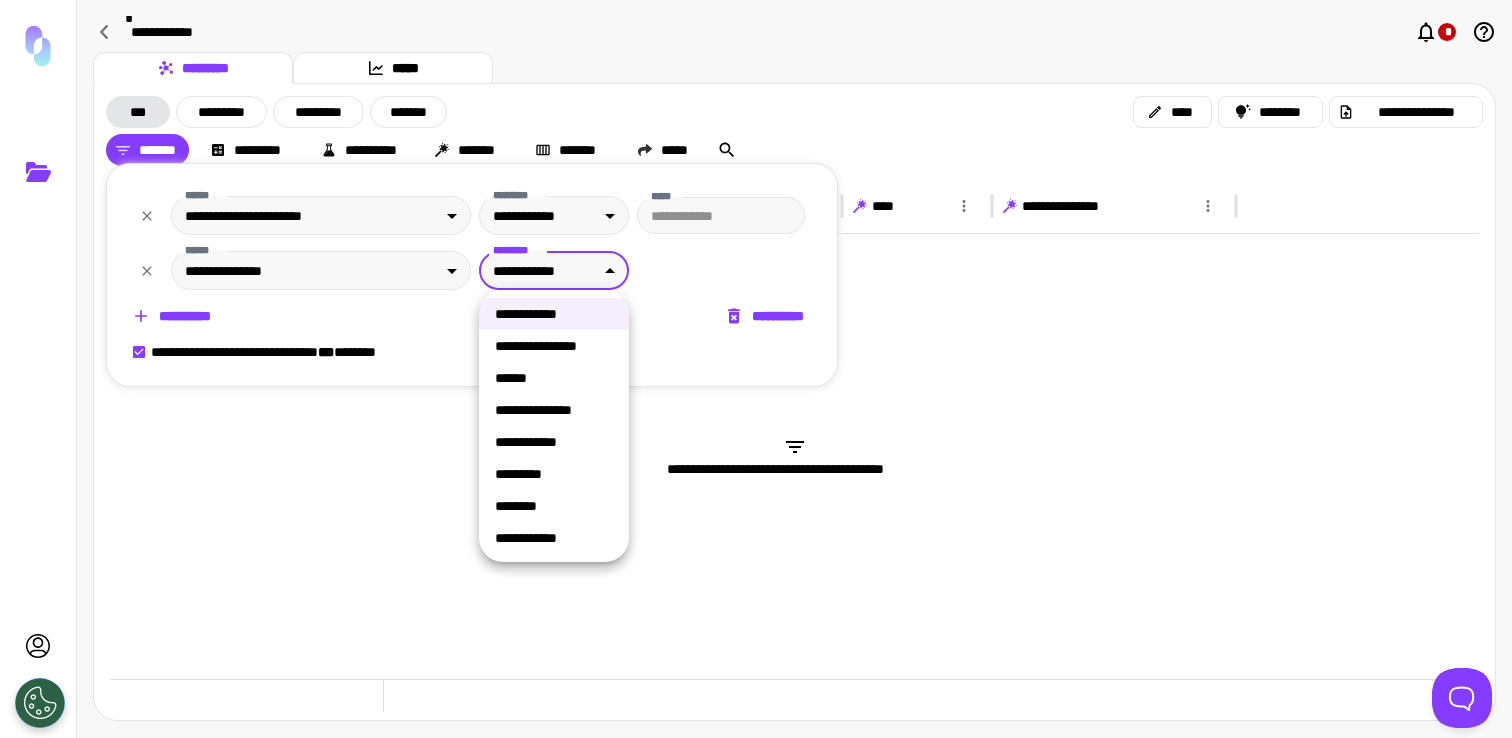 click on "*********" at bounding box center (554, 474) 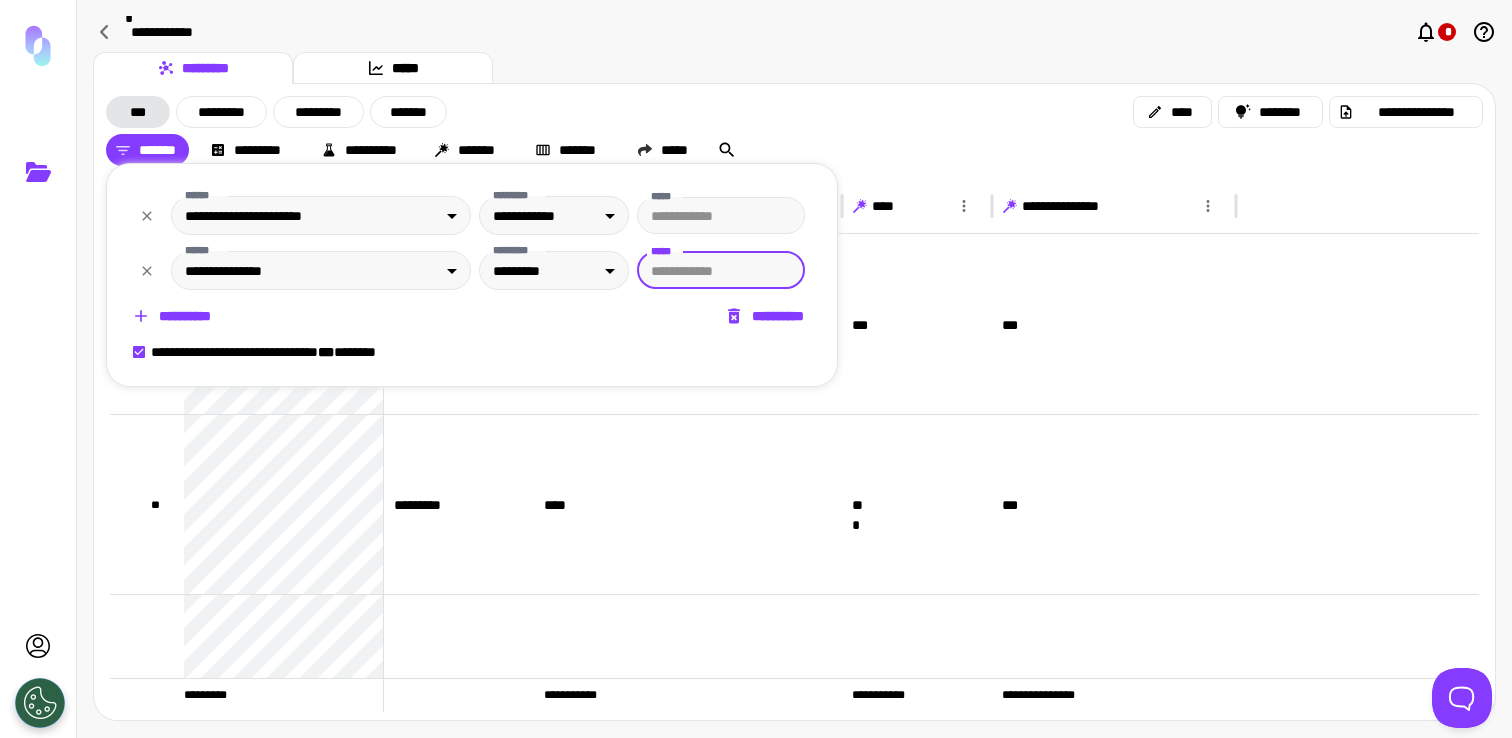 click on "*****" at bounding box center (721, 270) 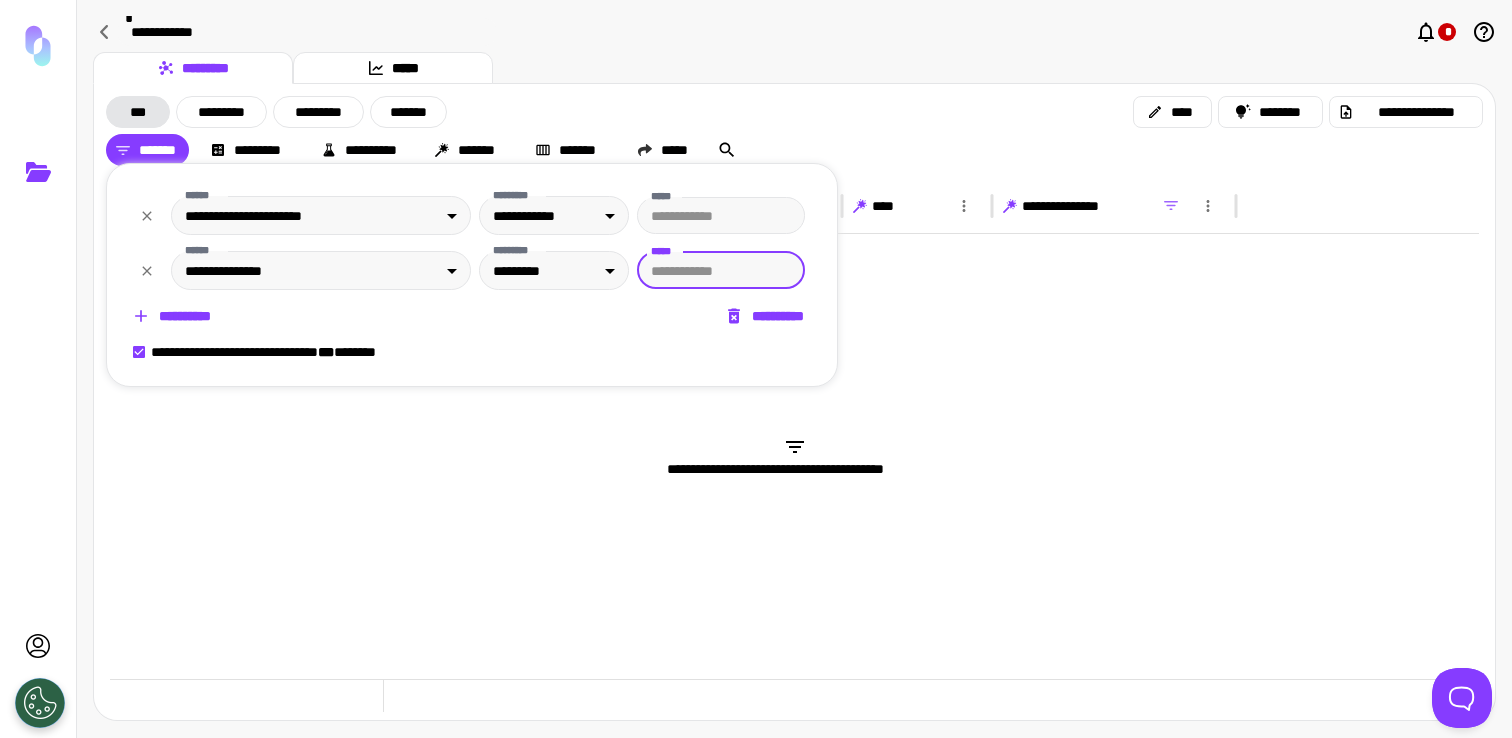 type on "**" 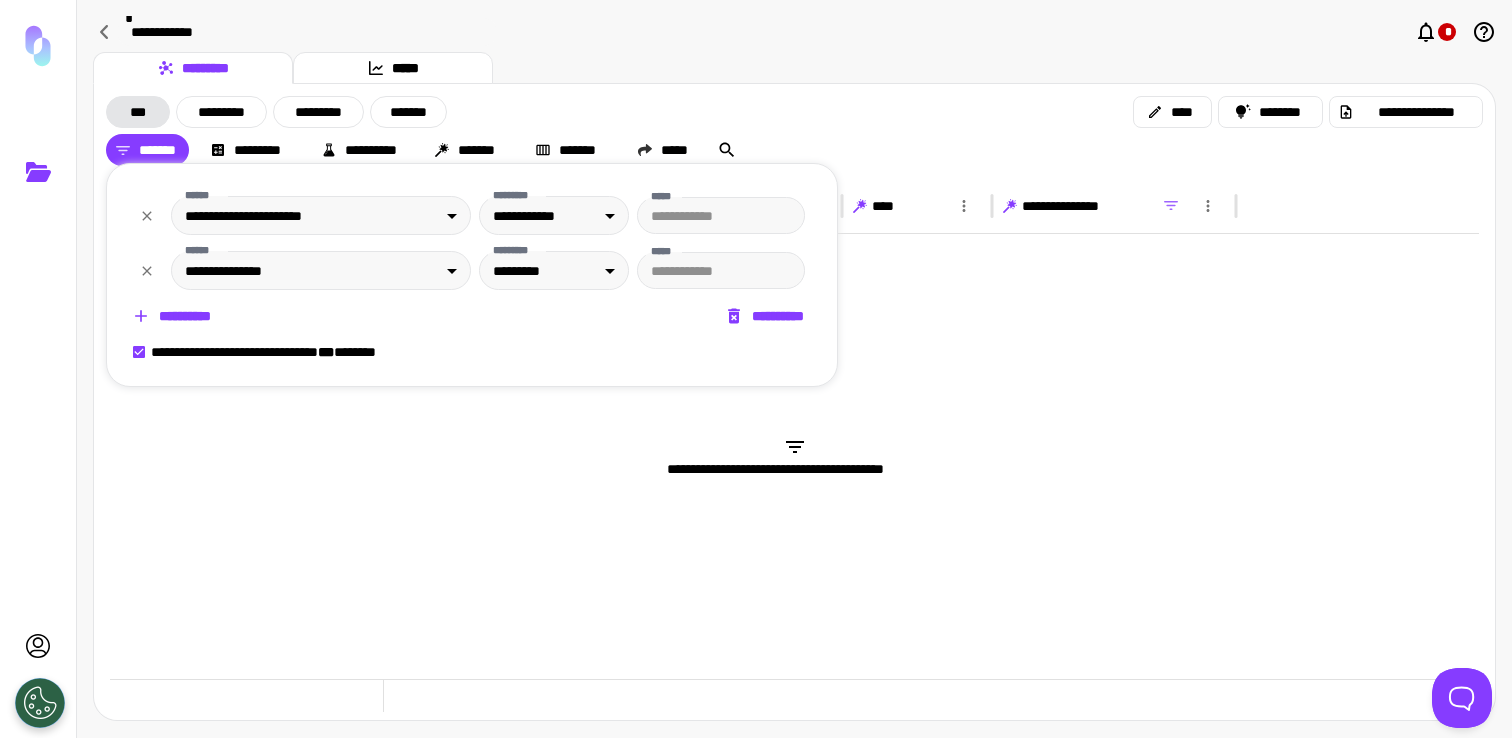click on "**********" at bounding box center [284, 352] 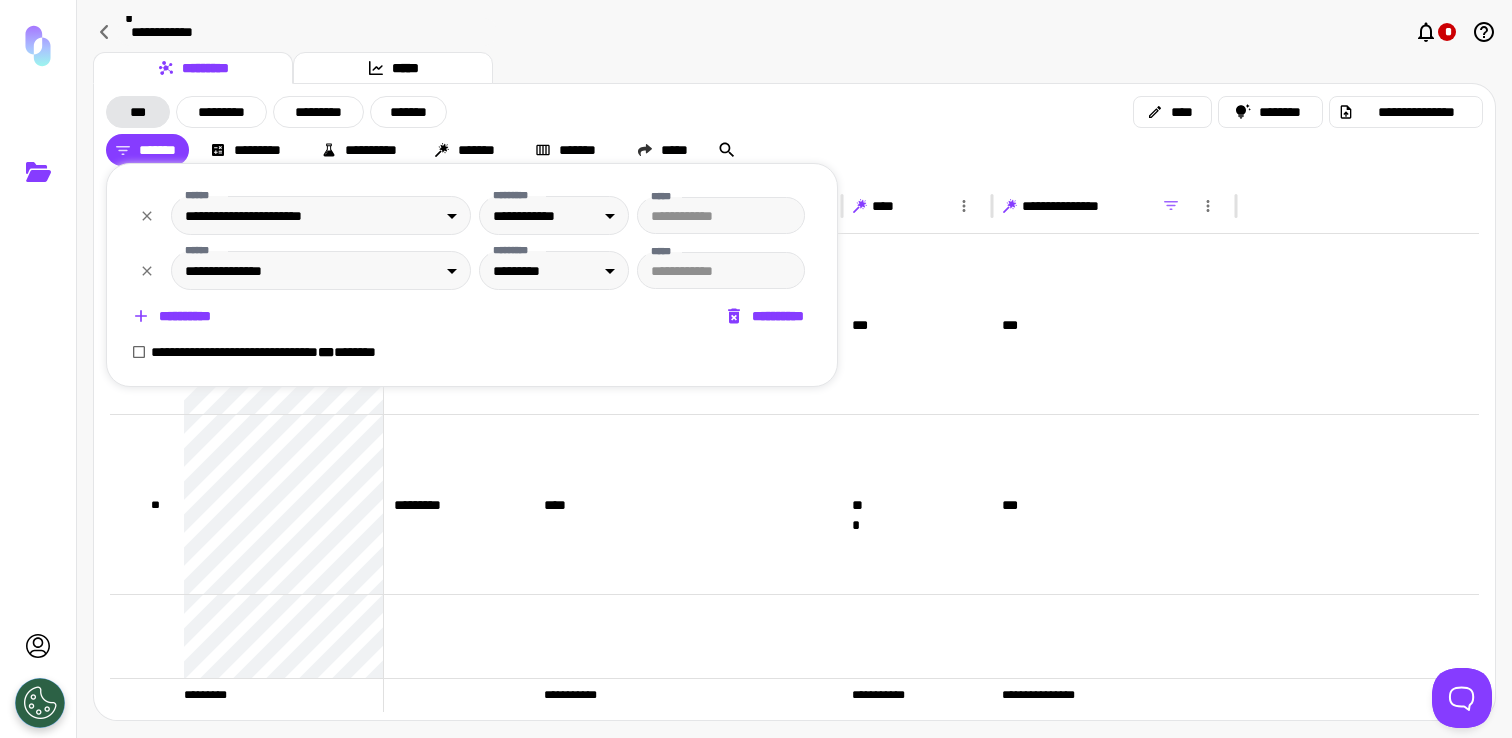 drag, startPoint x: 1491, startPoint y: 243, endPoint x: 1504, endPoint y: 419, distance: 176.47946 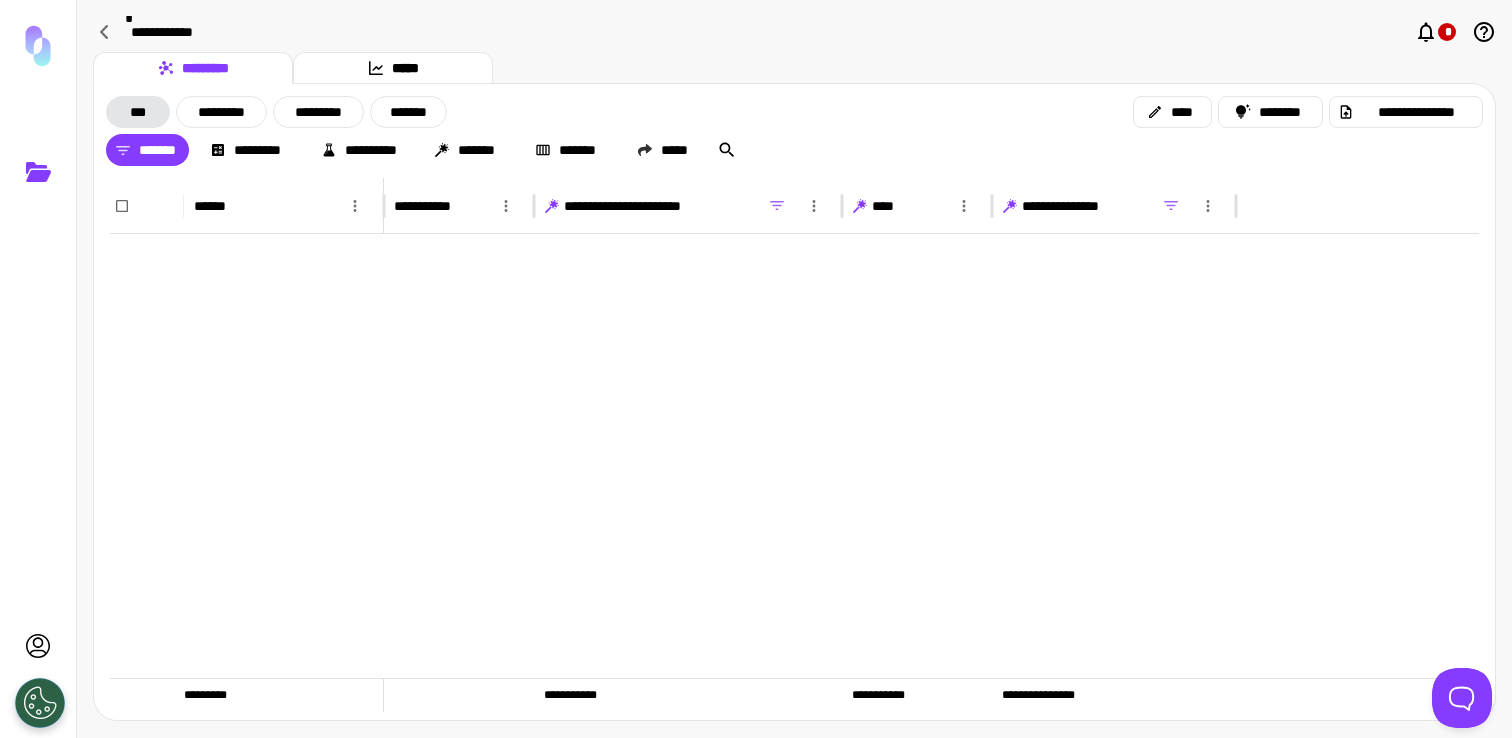 scroll, scrollTop: 8338, scrollLeft: 0, axis: vertical 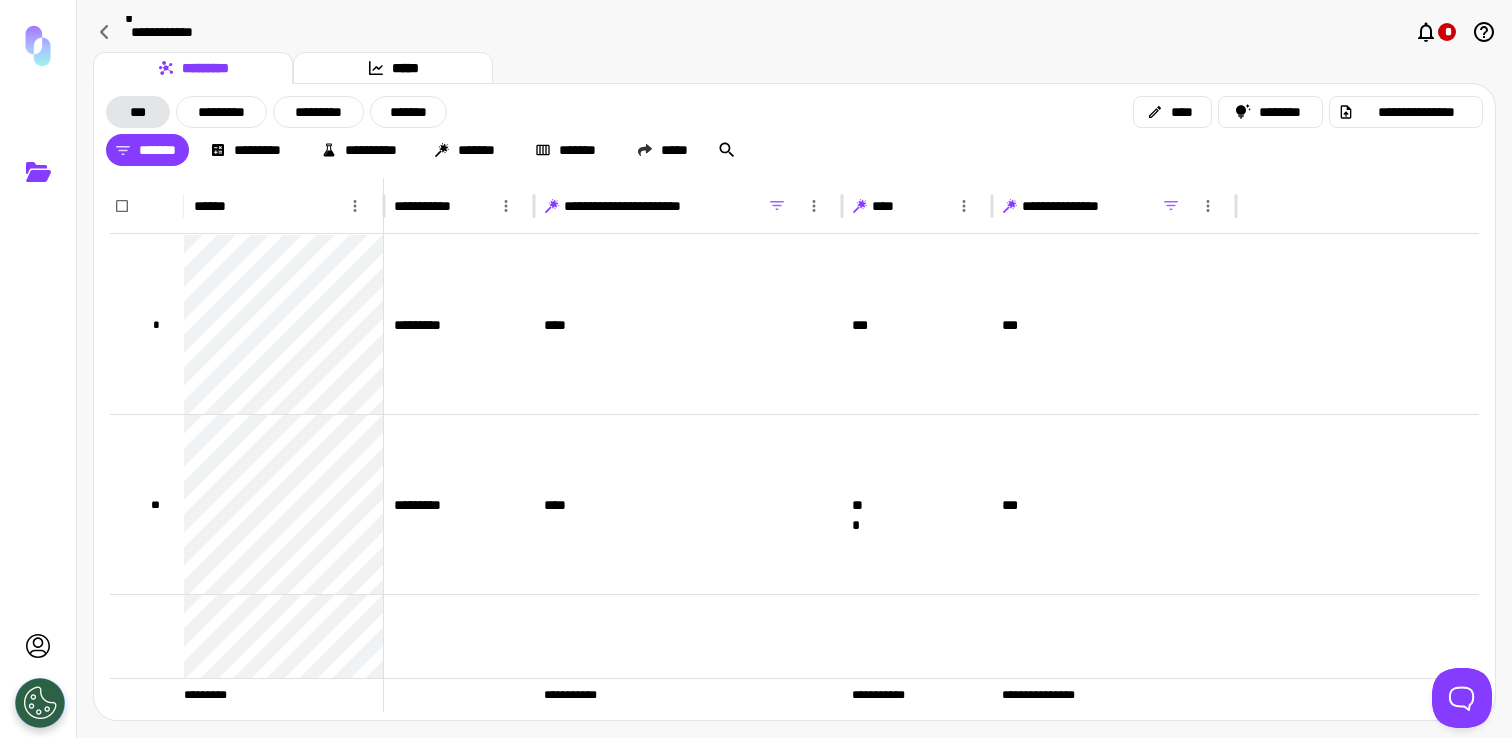 click on "**********" at bounding box center (1078, 206) 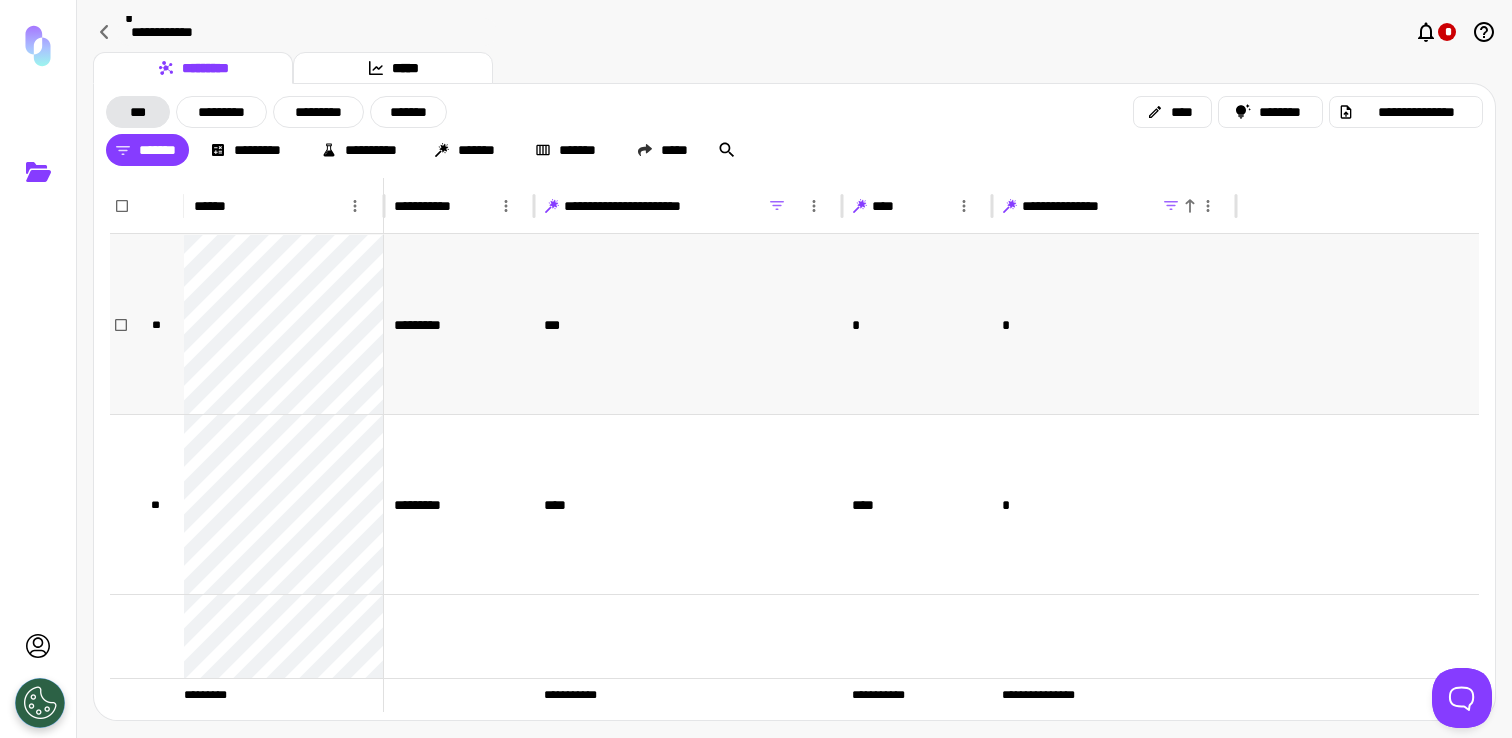 scroll, scrollTop: 267, scrollLeft: 0, axis: vertical 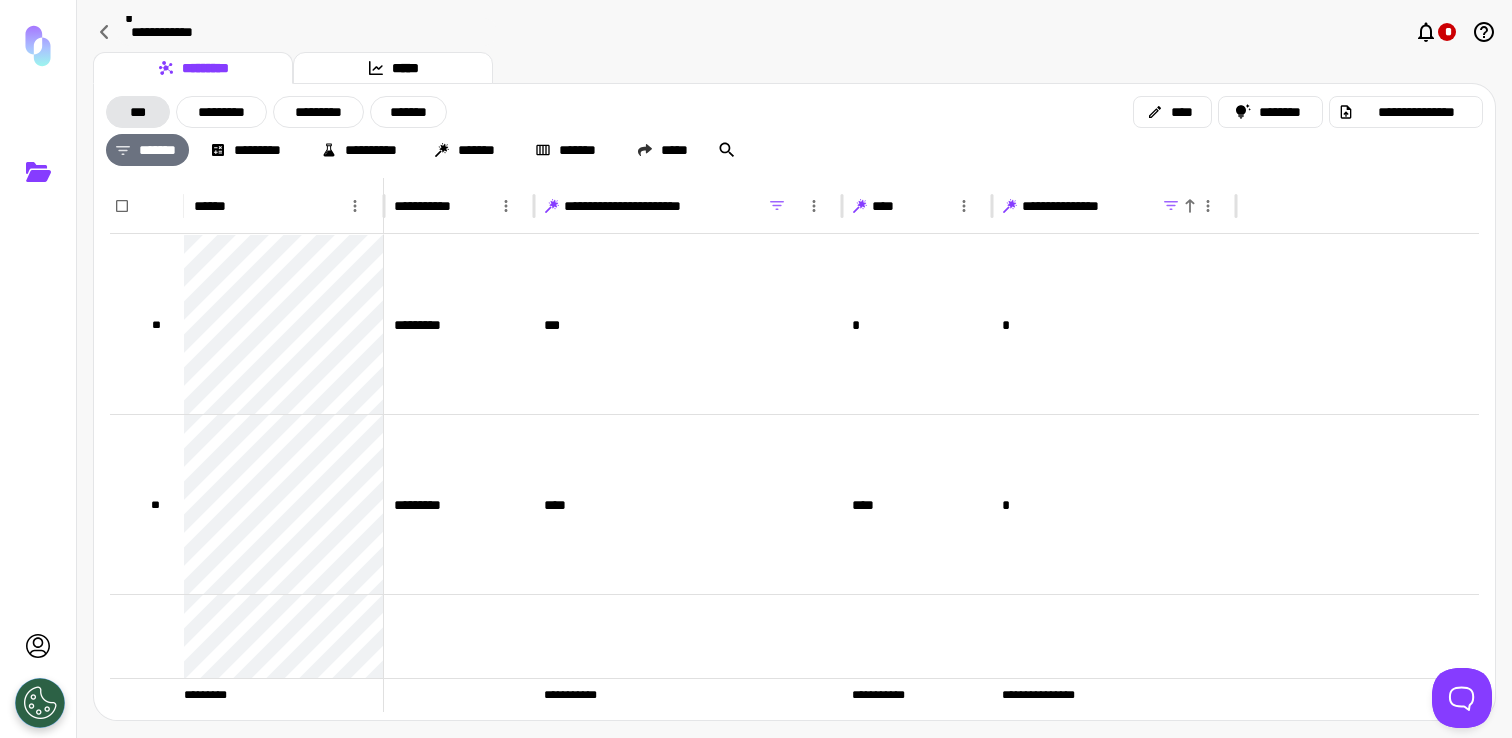 click on "*******" at bounding box center [147, 150] 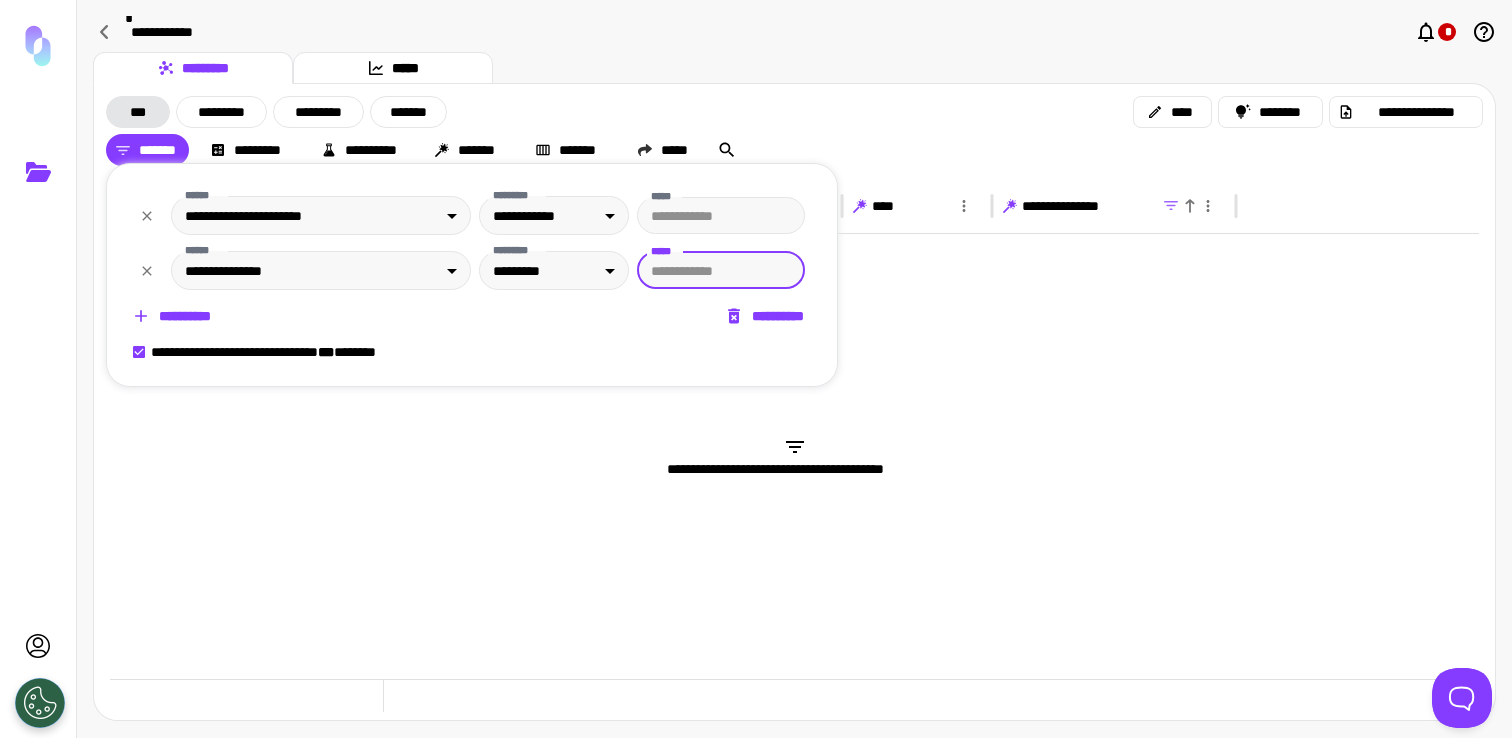 click on "**********" at bounding box center [766, 316] 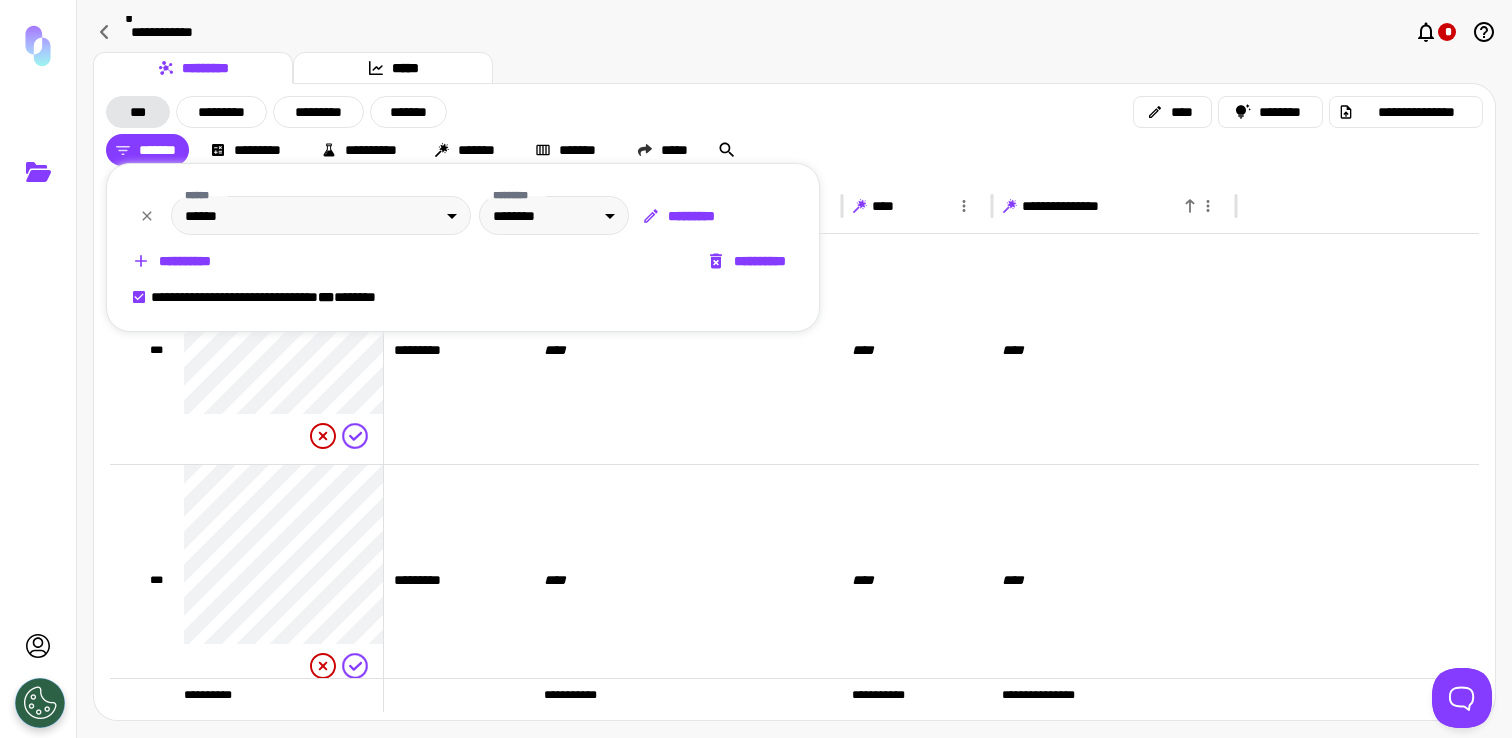click on "**********" at bounding box center (748, 261) 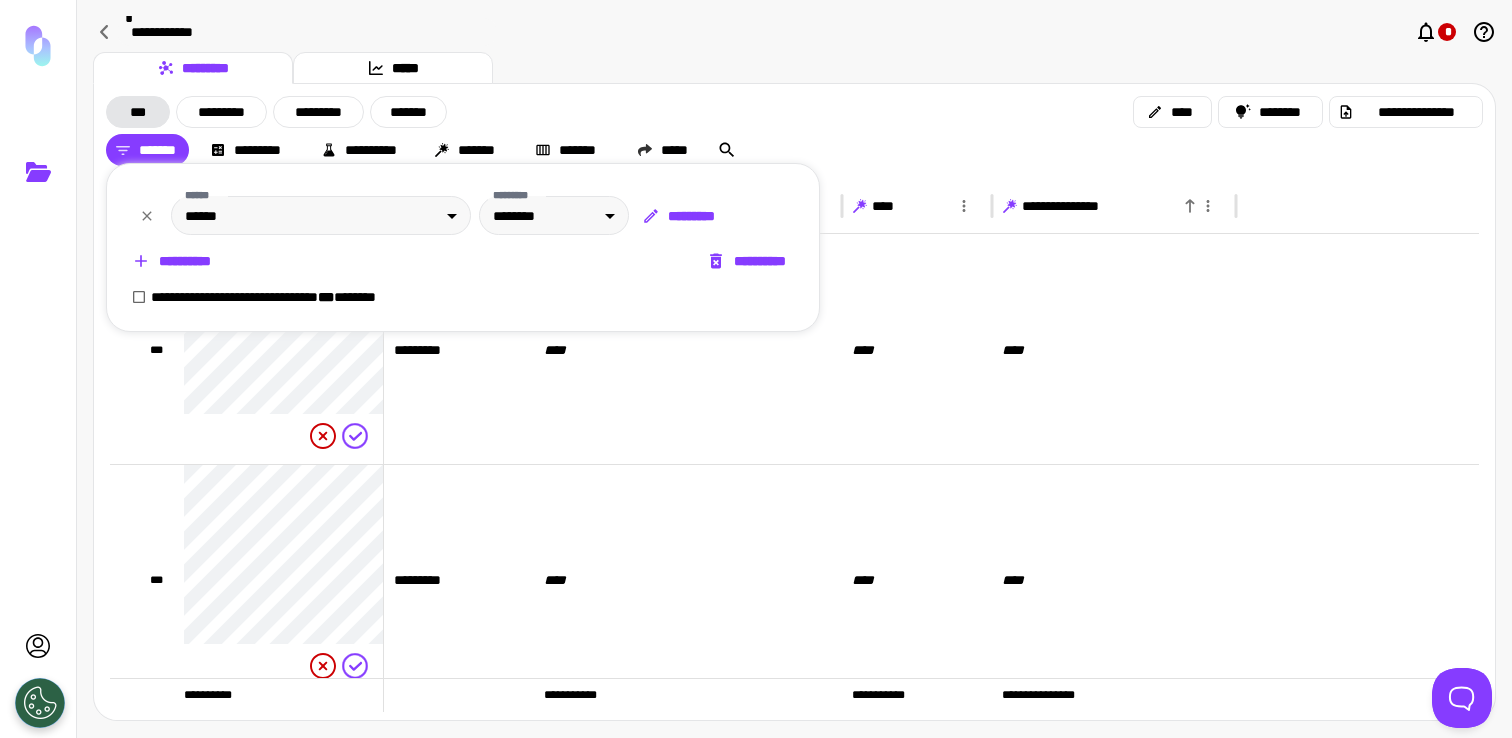 click at bounding box center (756, 369) 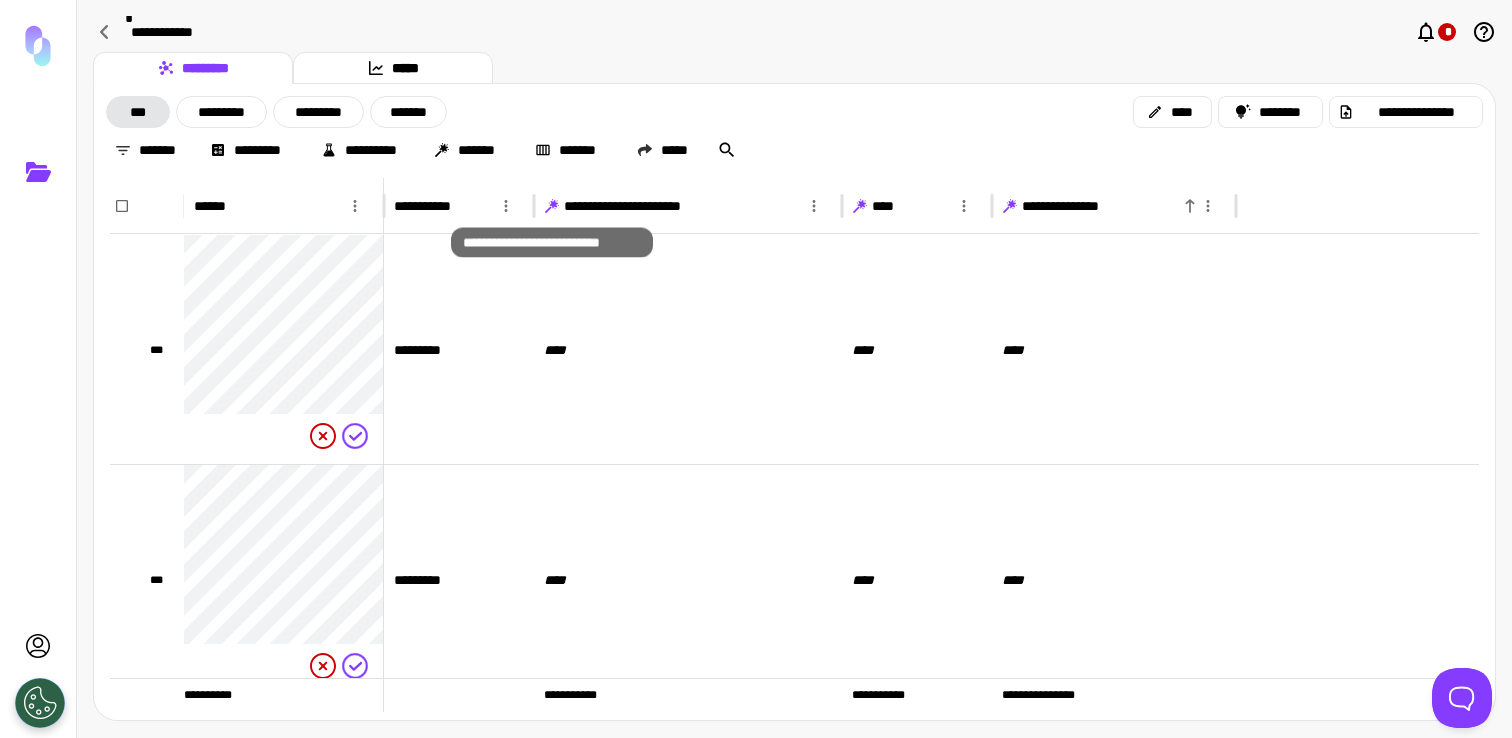 click 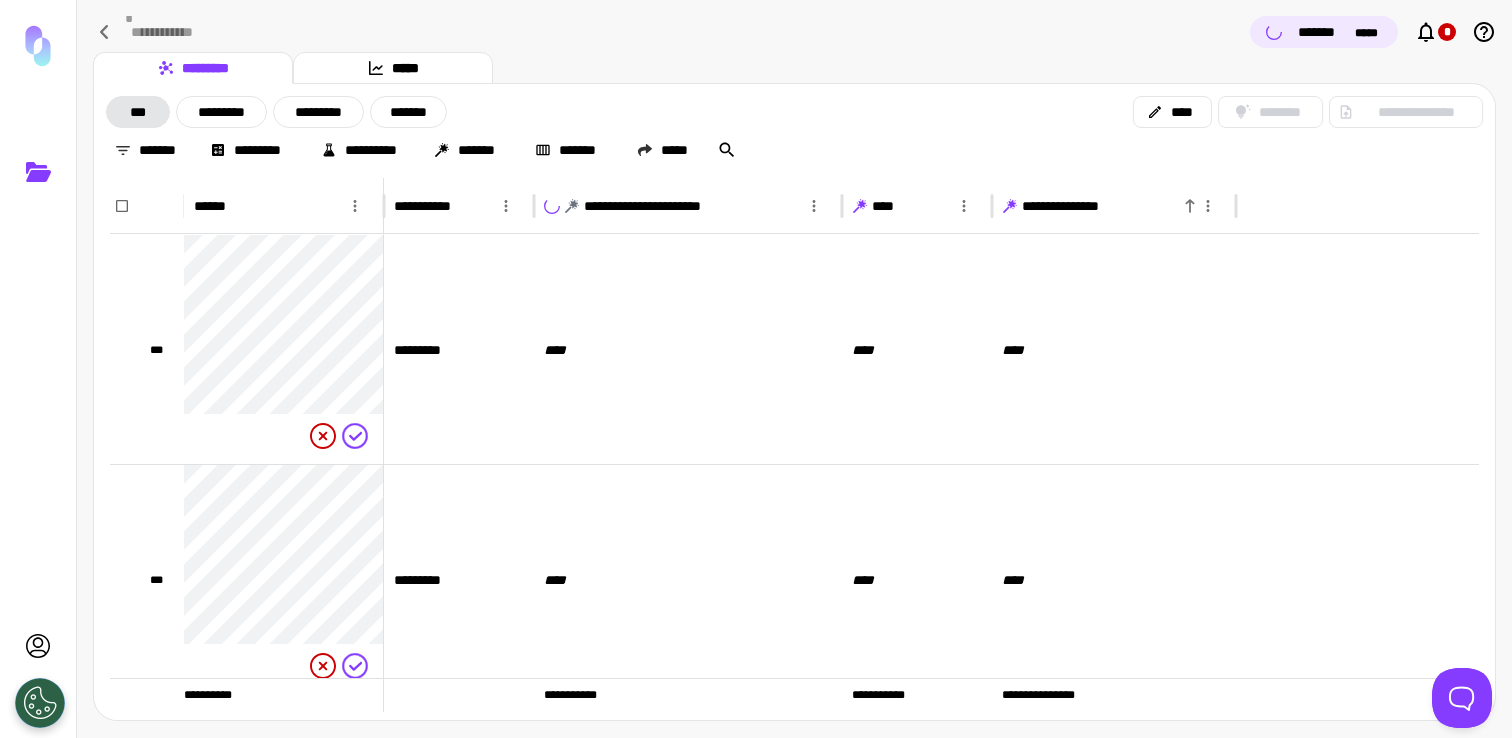click on "**********" at bounding box center (794, 150) 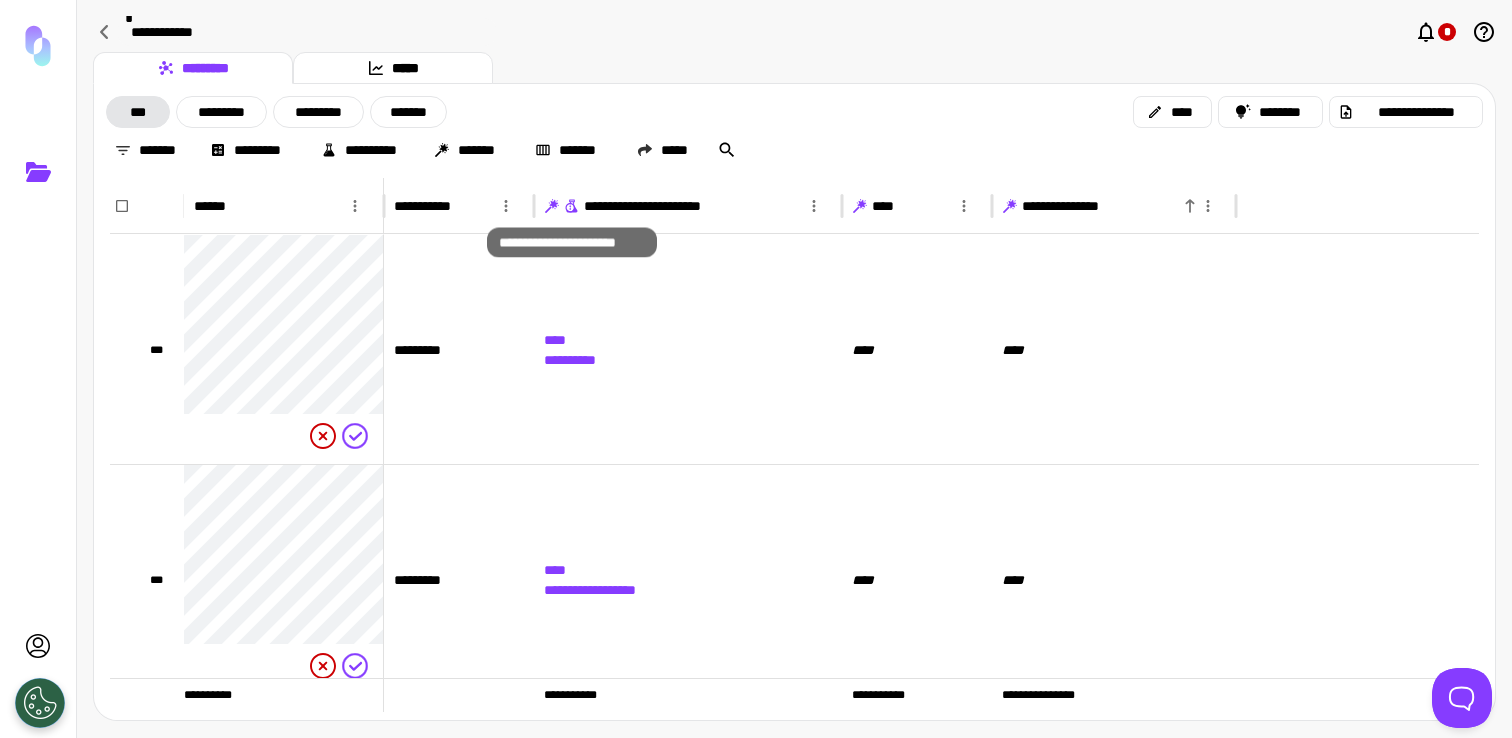 click 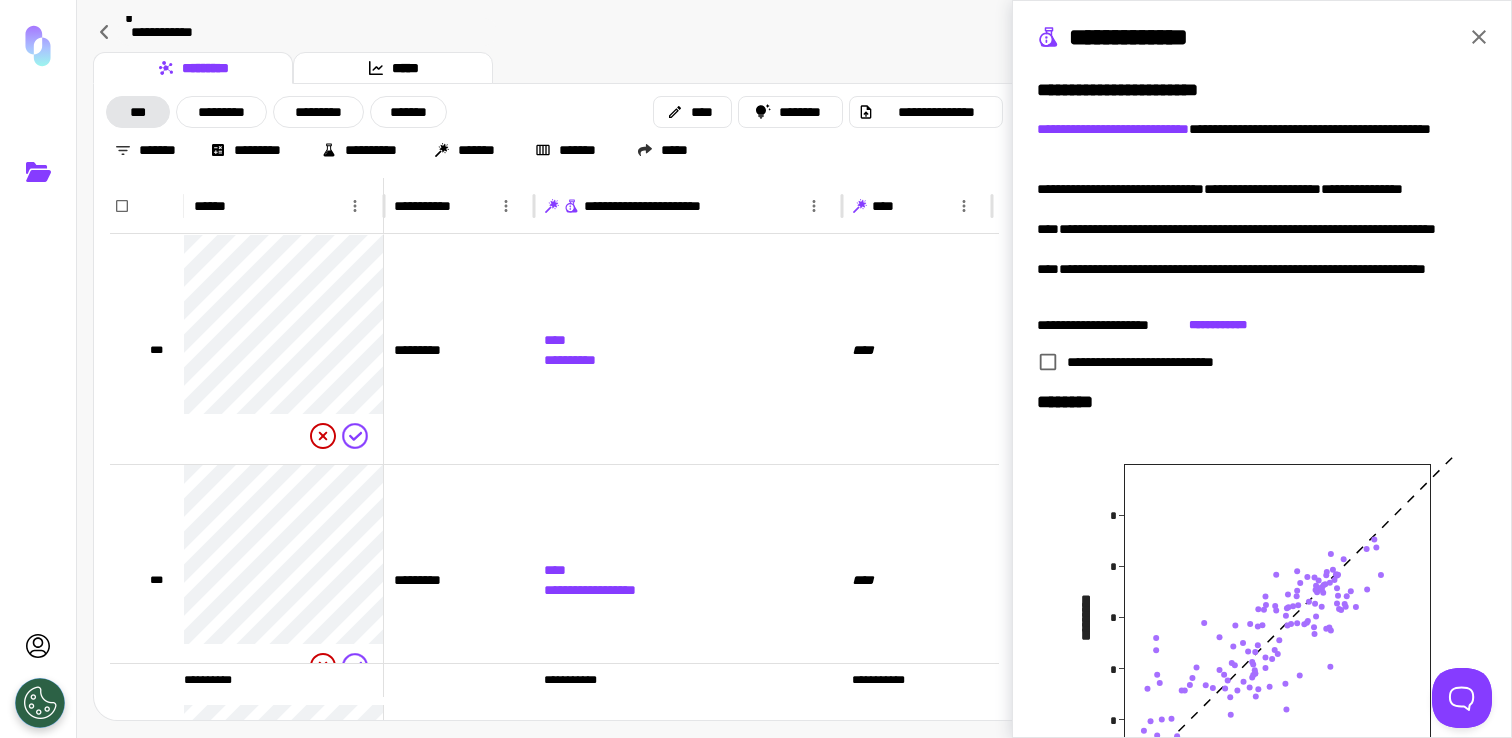 drag, startPoint x: 1359, startPoint y: 674, endPoint x: 1376, endPoint y: 618, distance: 58.5235 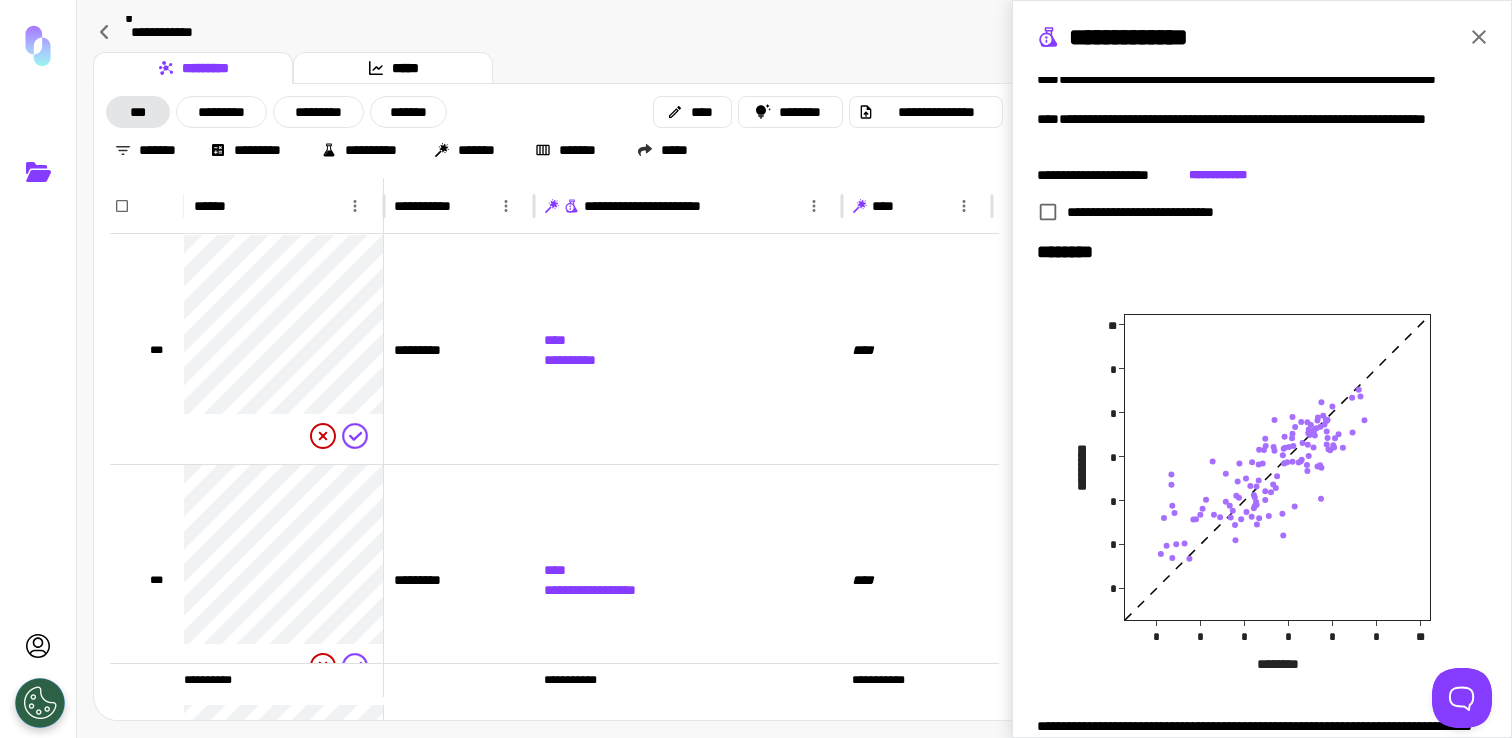 scroll, scrollTop: 154, scrollLeft: 0, axis: vertical 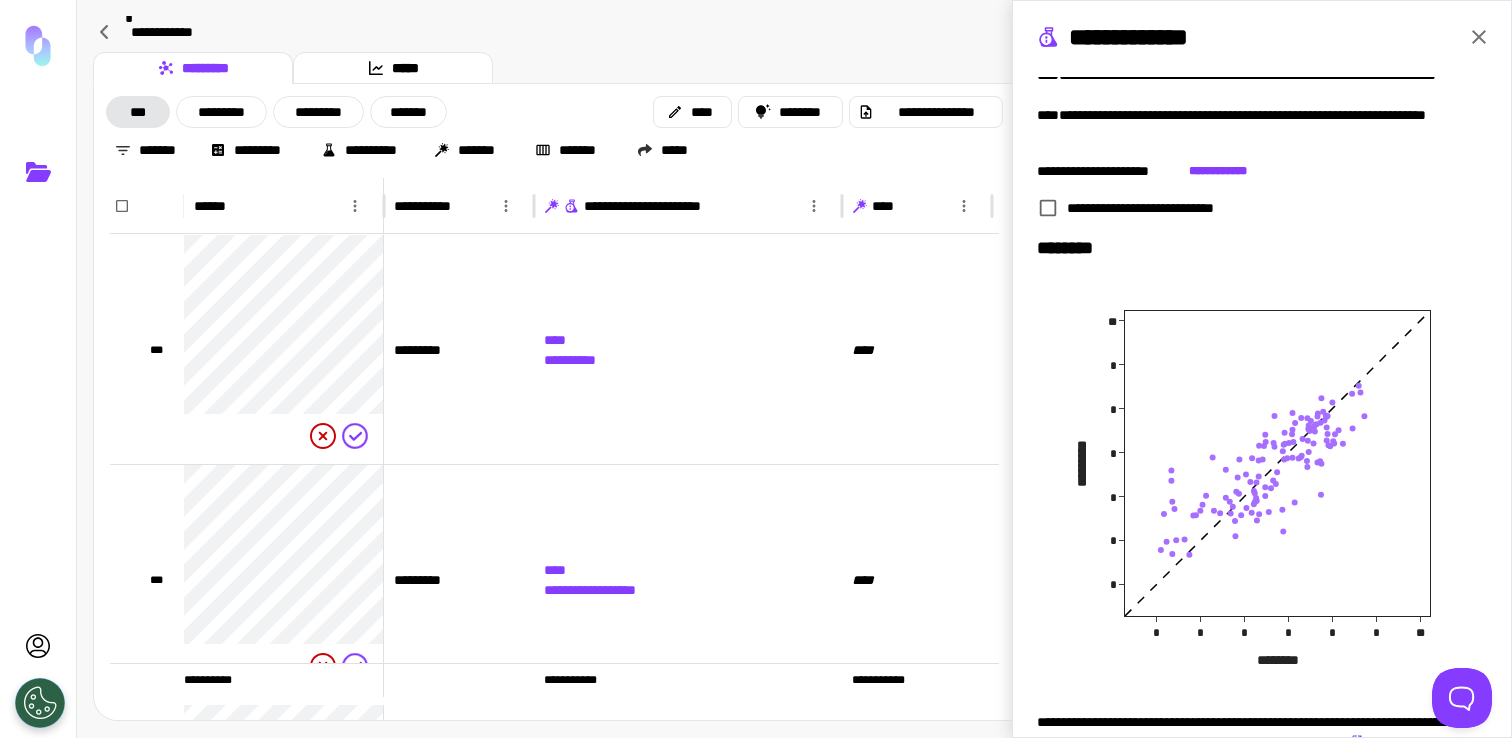 click 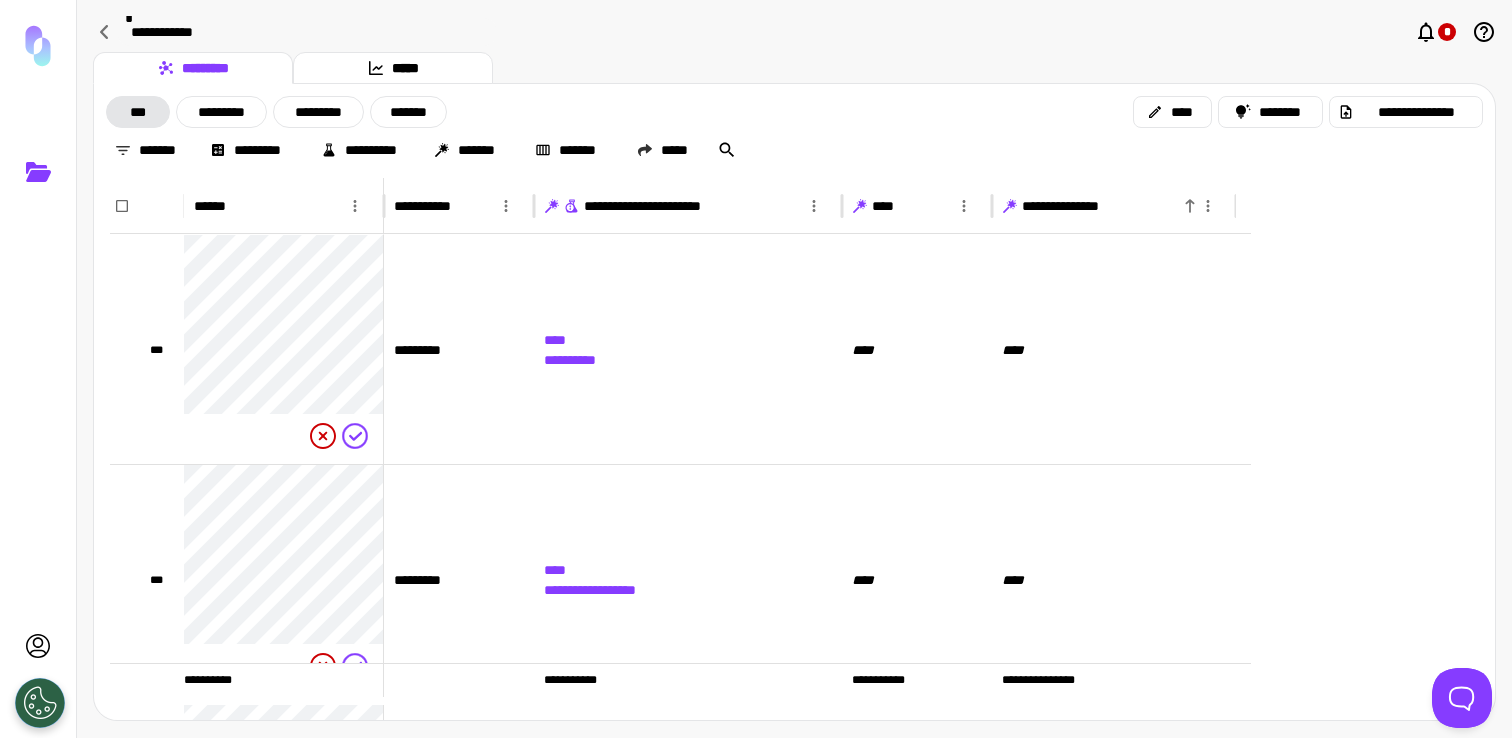 scroll, scrollTop: 0, scrollLeft: 0, axis: both 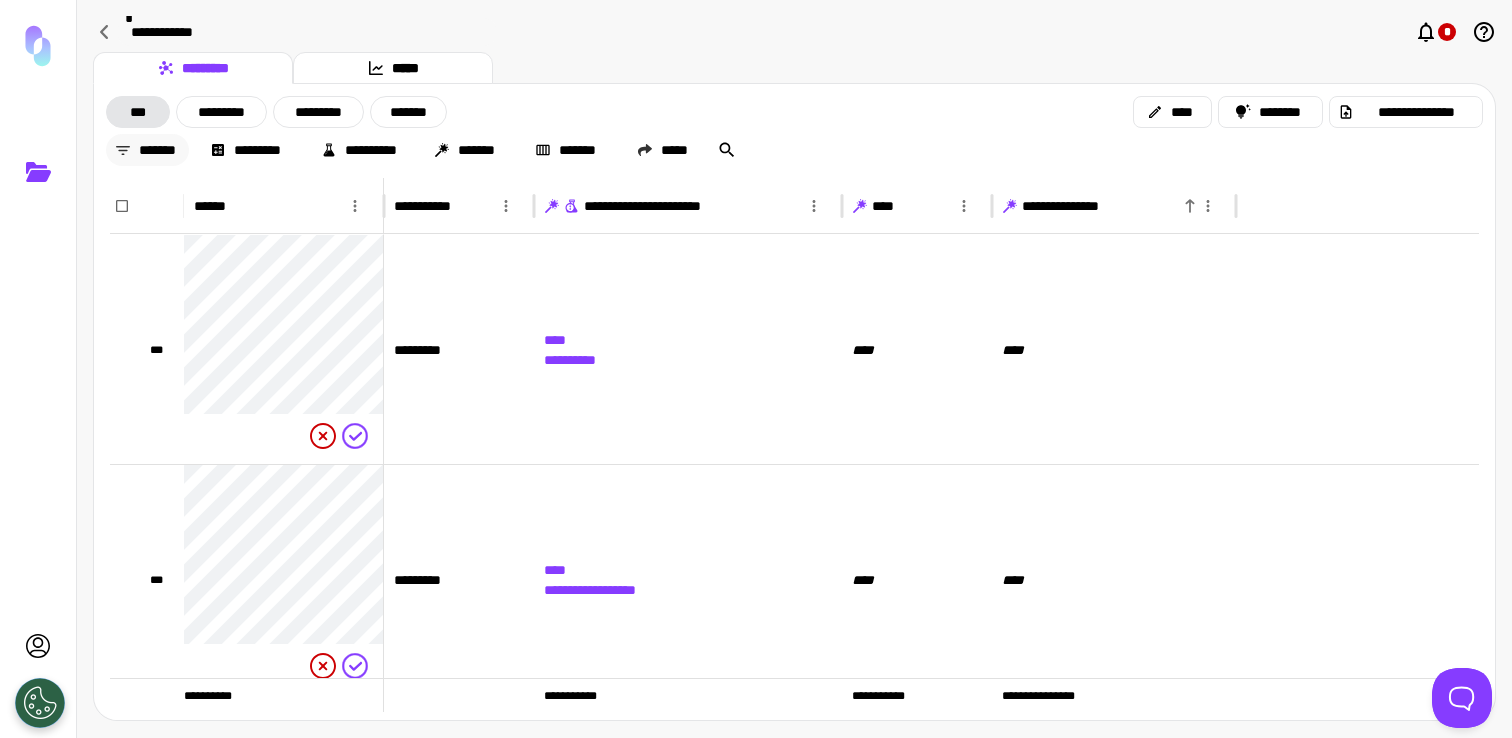 click on "*******" at bounding box center [147, 150] 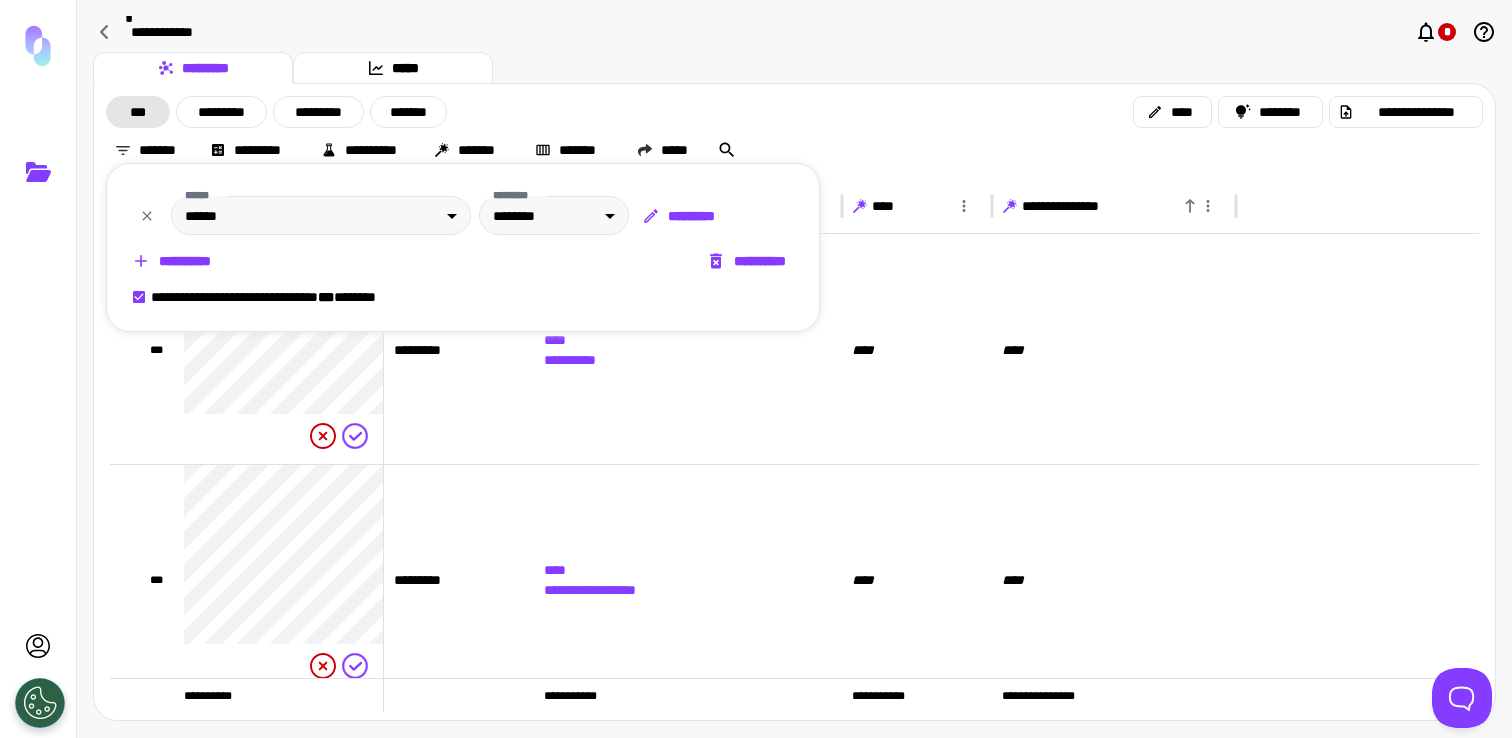 click on "**********" at bounding box center (748, 261) 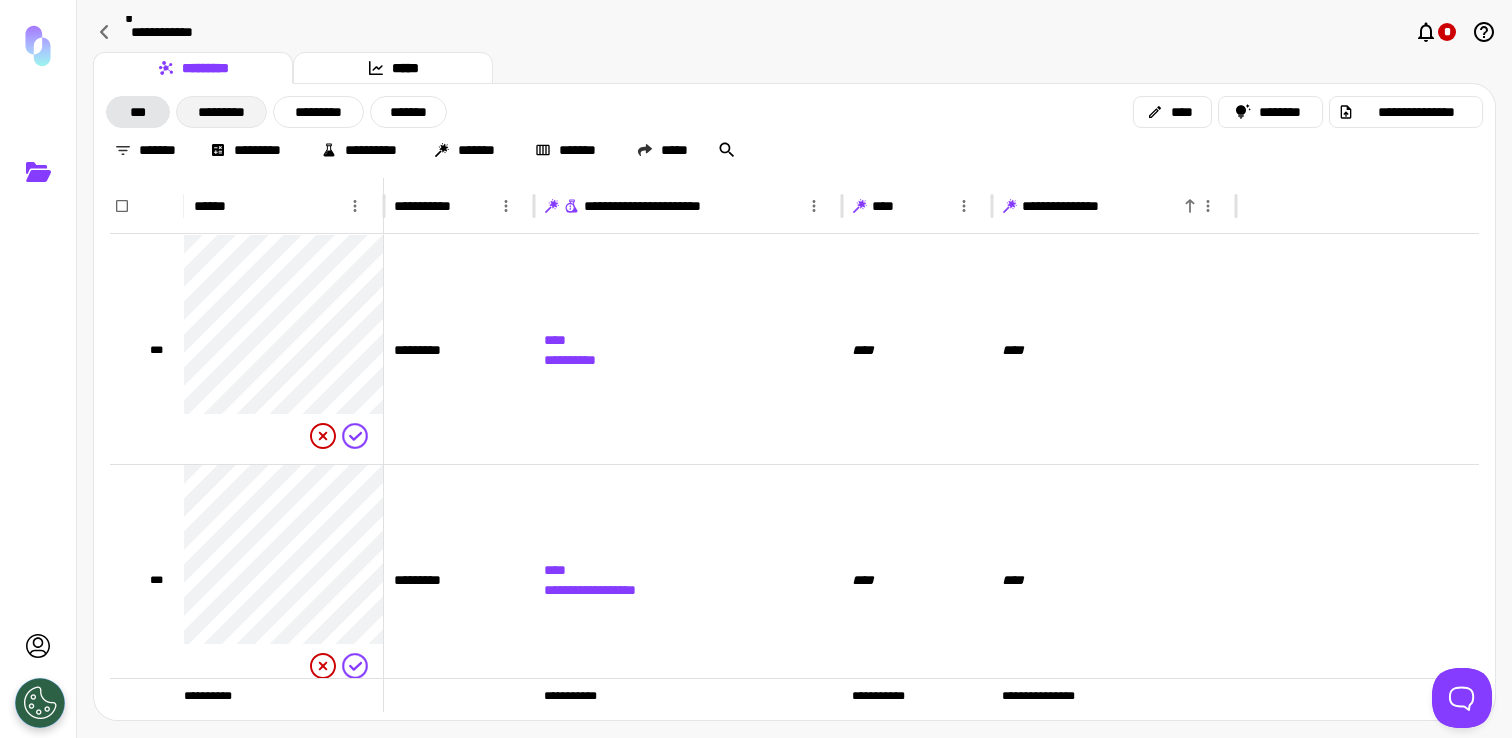 click on "*********" at bounding box center [221, 112] 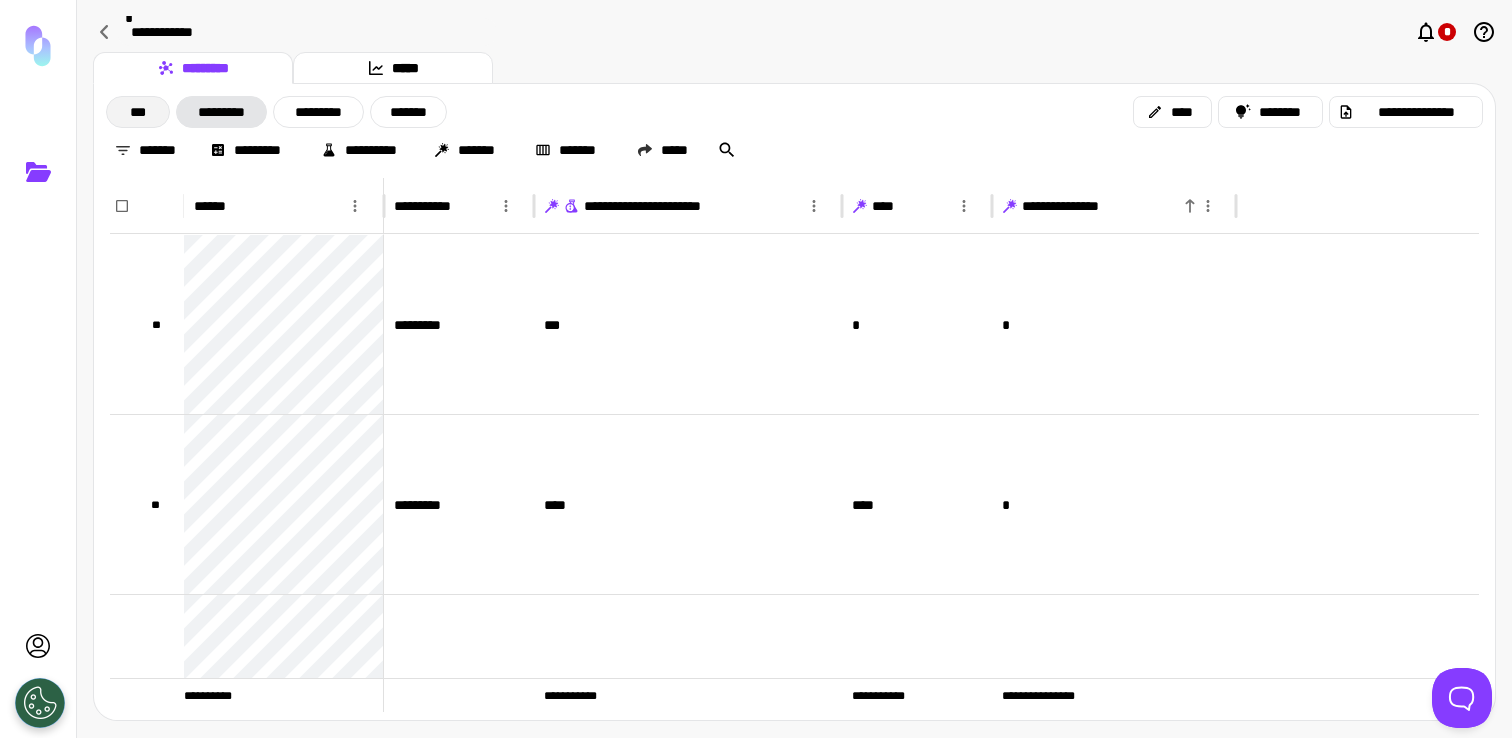 click on "***" at bounding box center (138, 112) 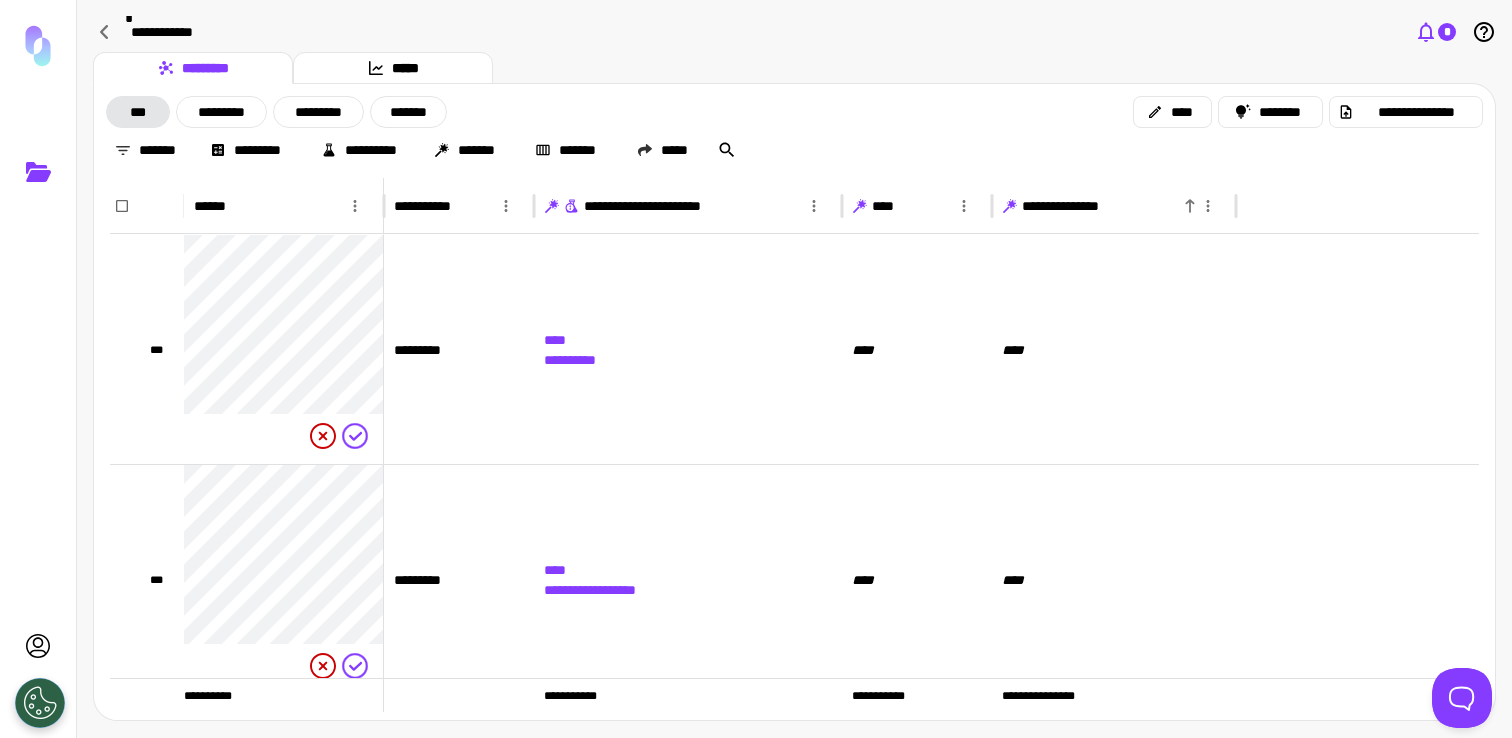 click 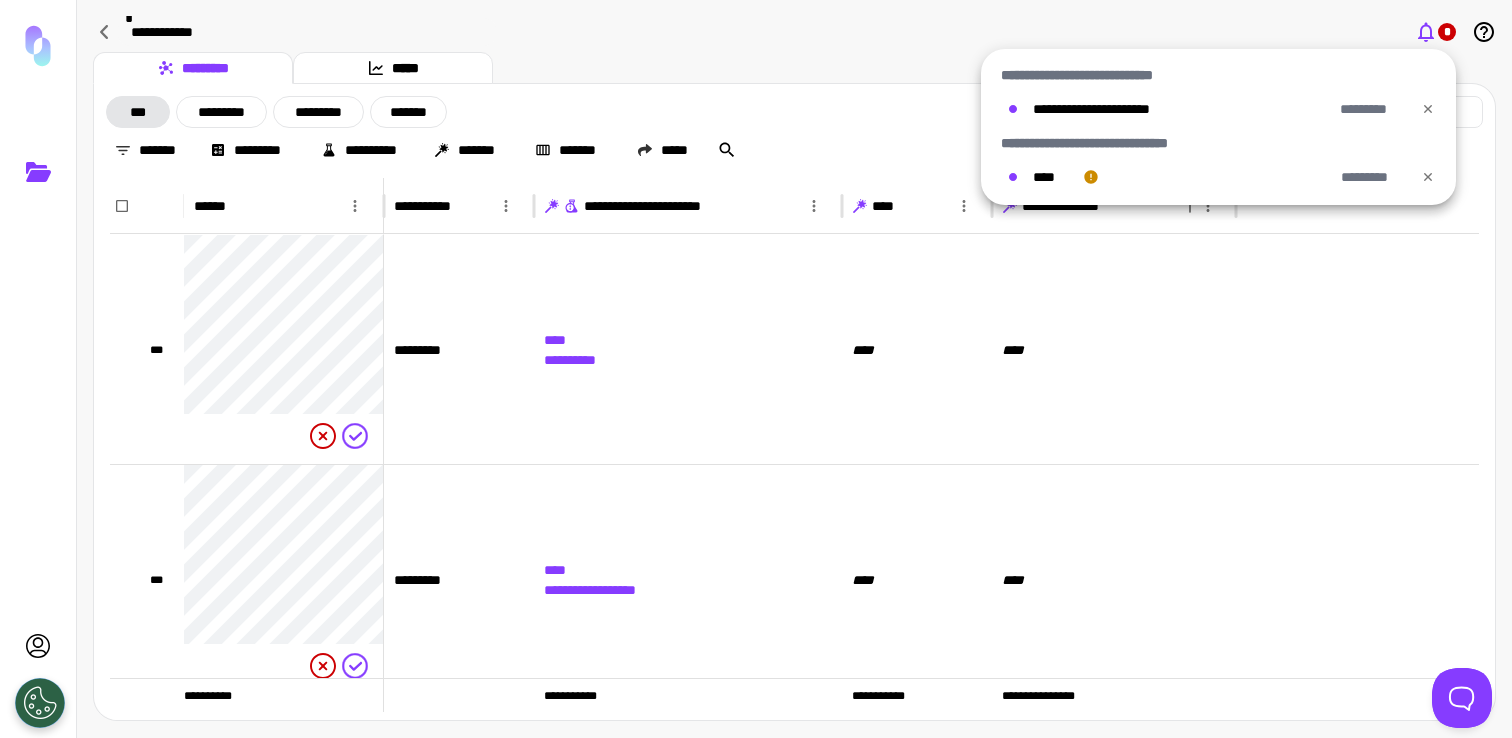 click on "****" at bounding box center (1050, 177) 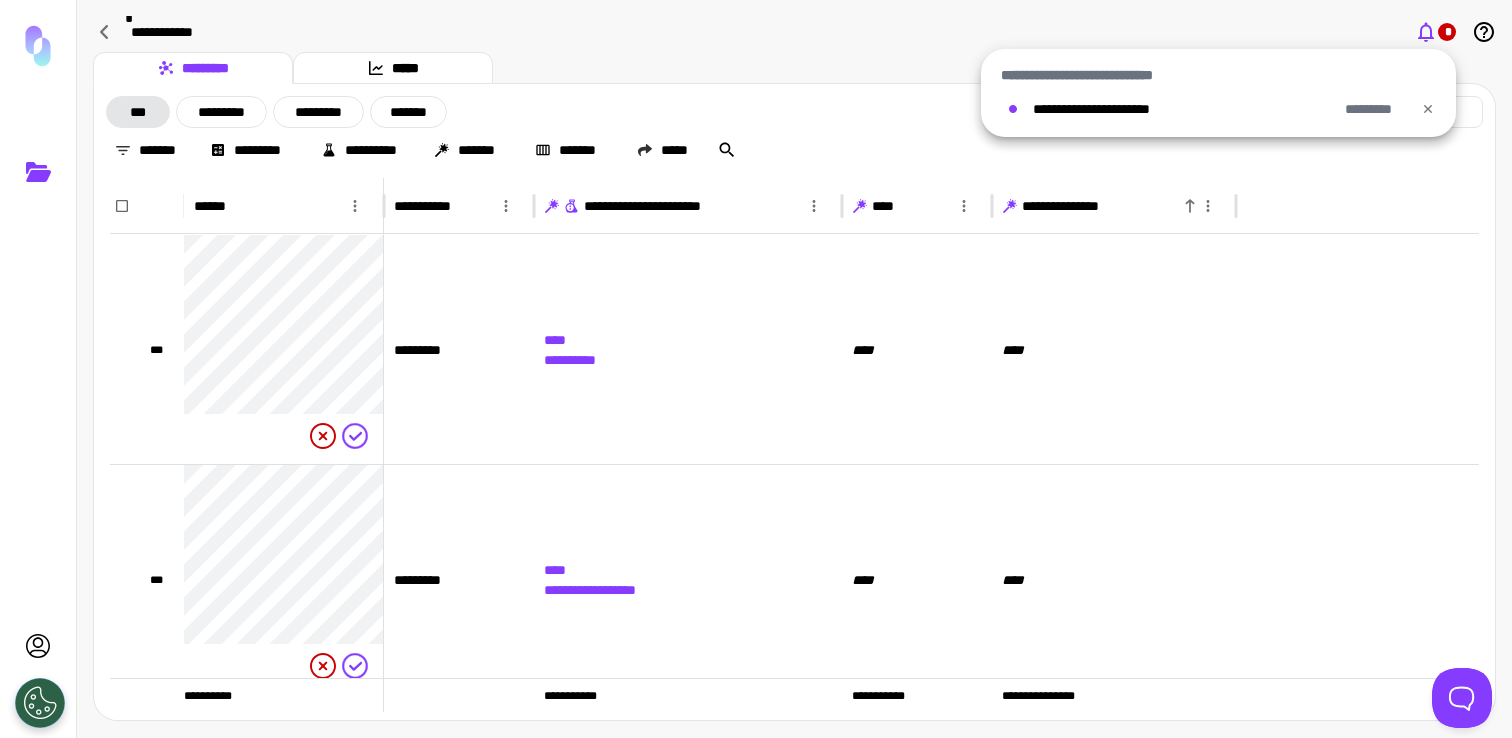 click 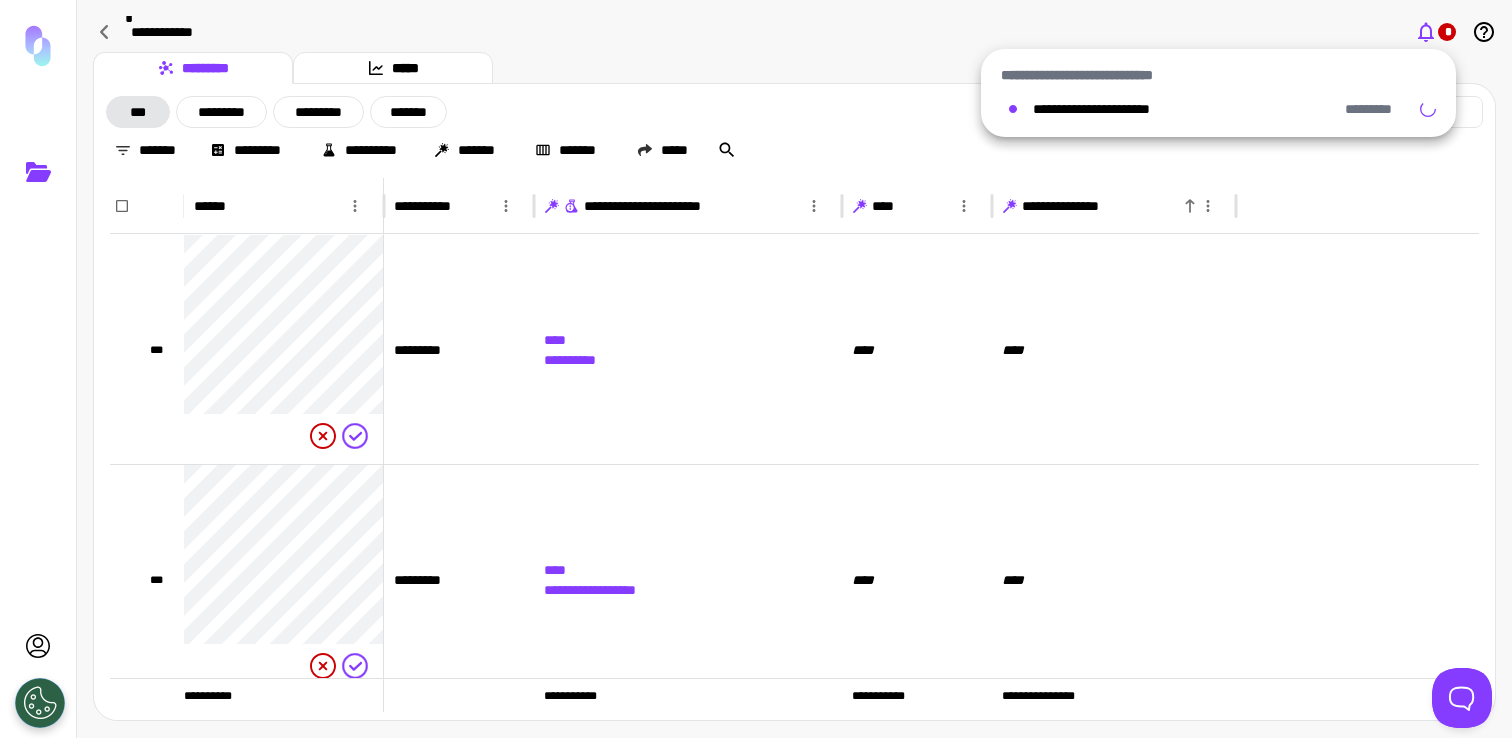click at bounding box center (756, 369) 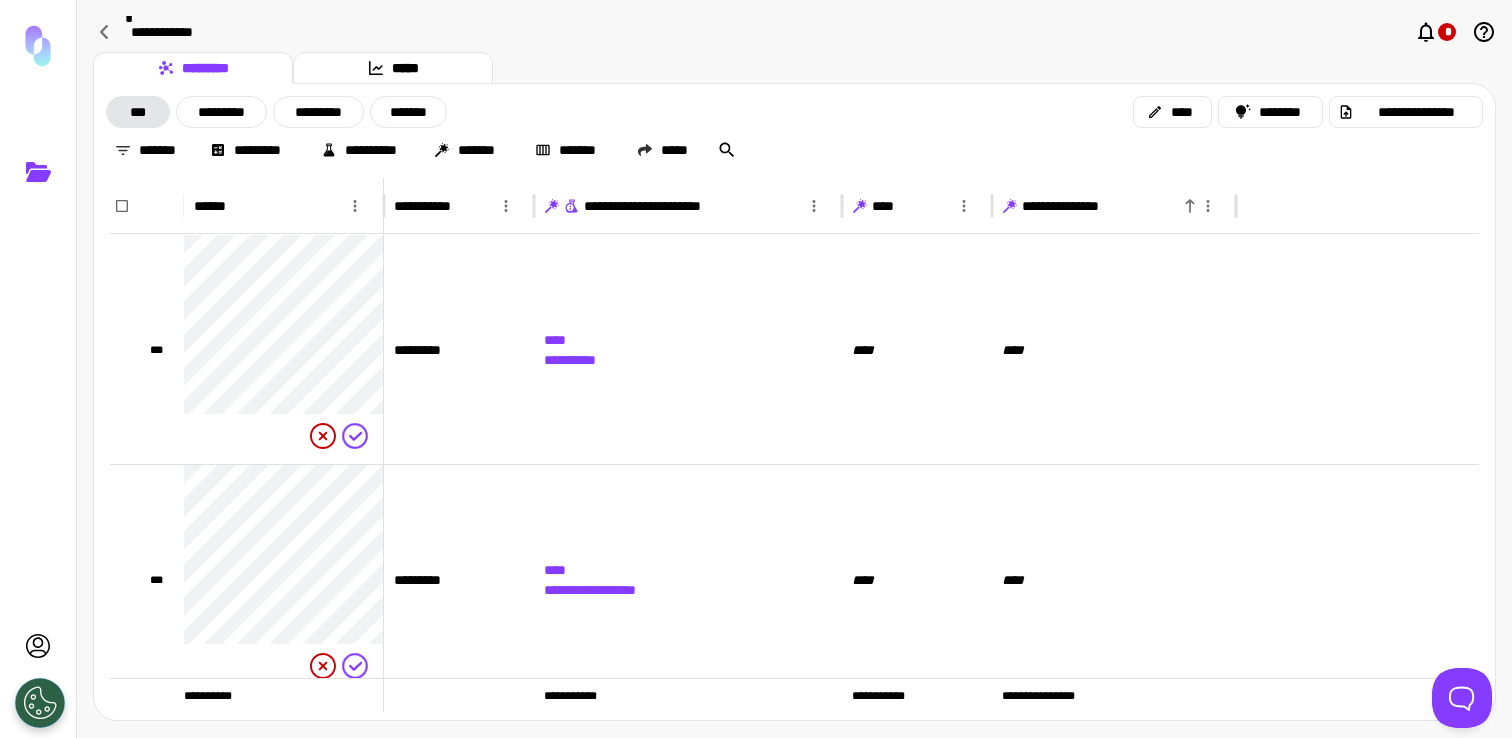 click on "********* *****" at bounding box center (794, 68) 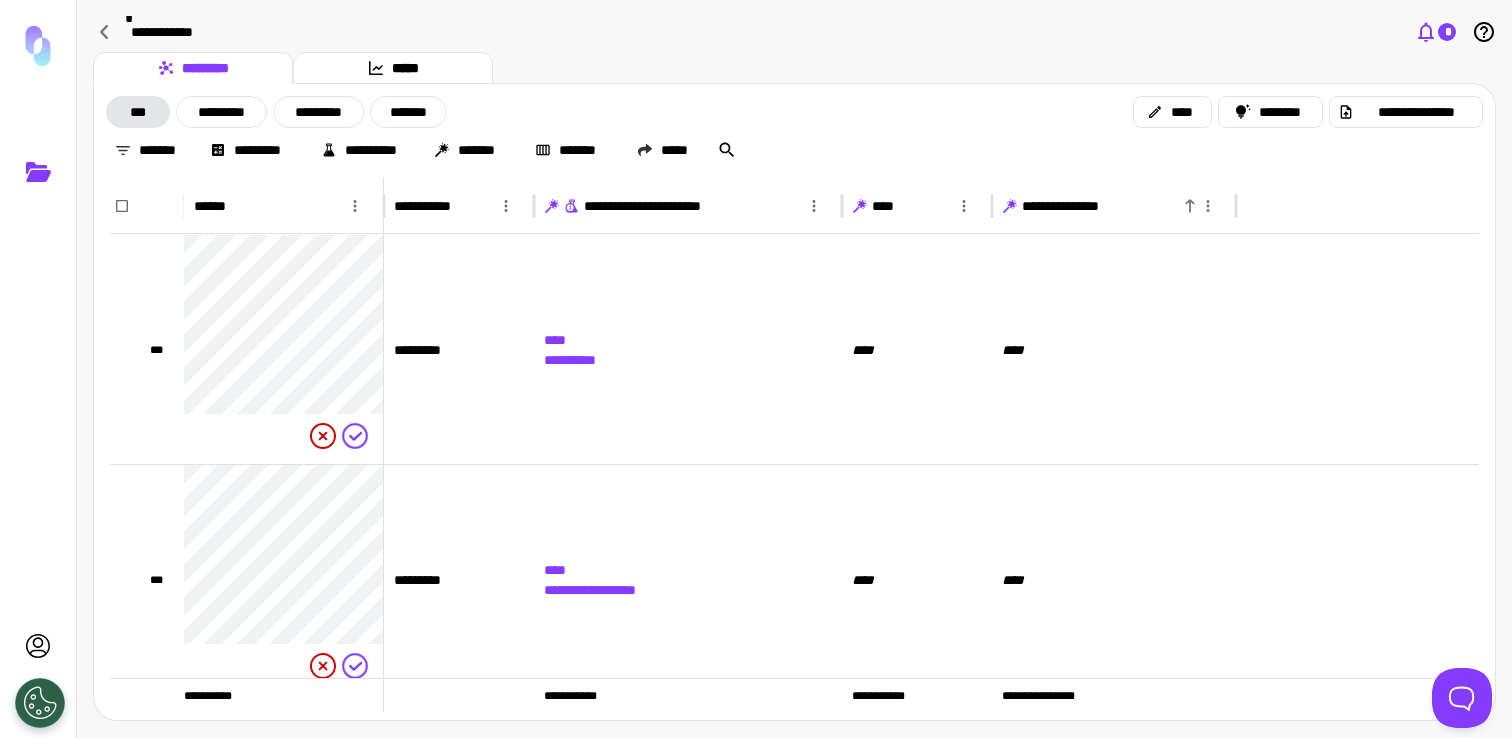 click 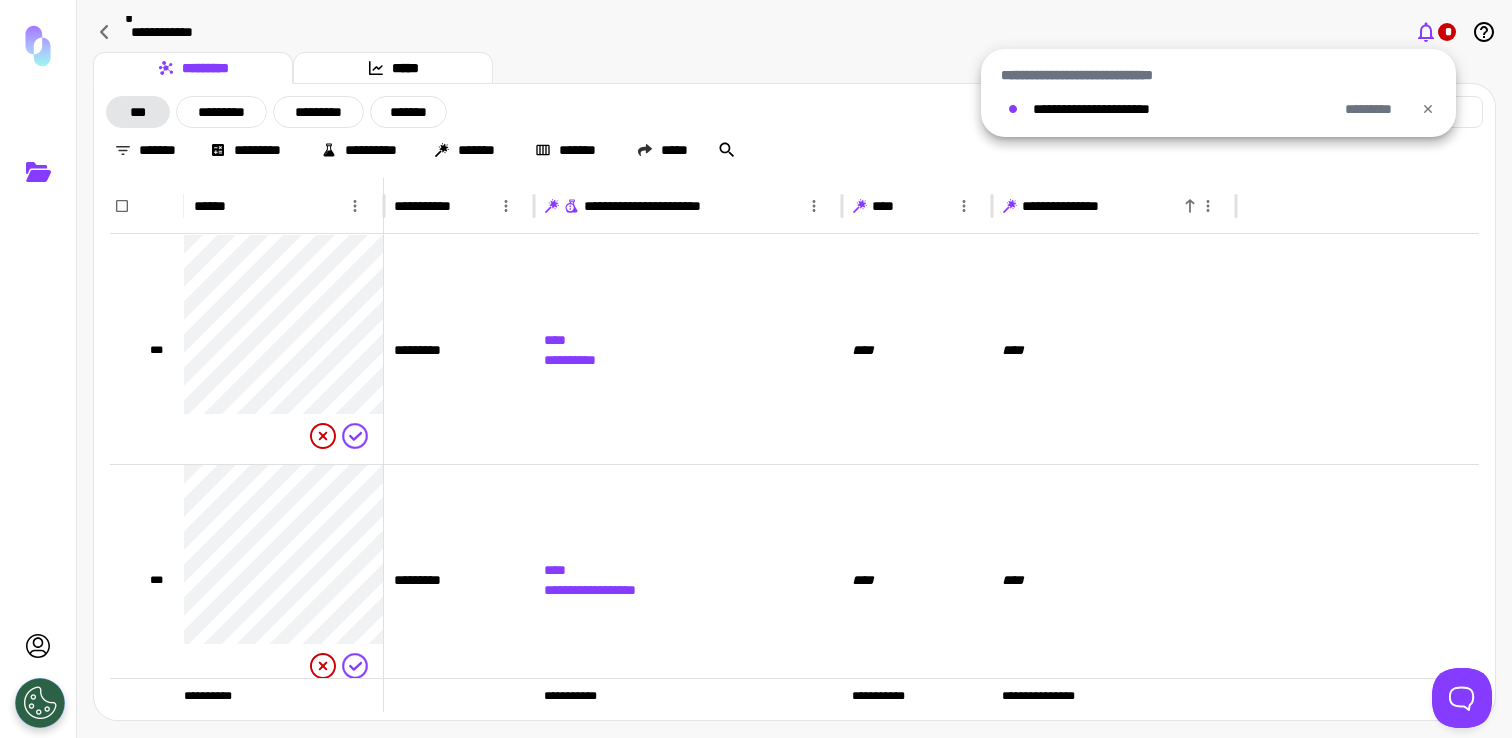click 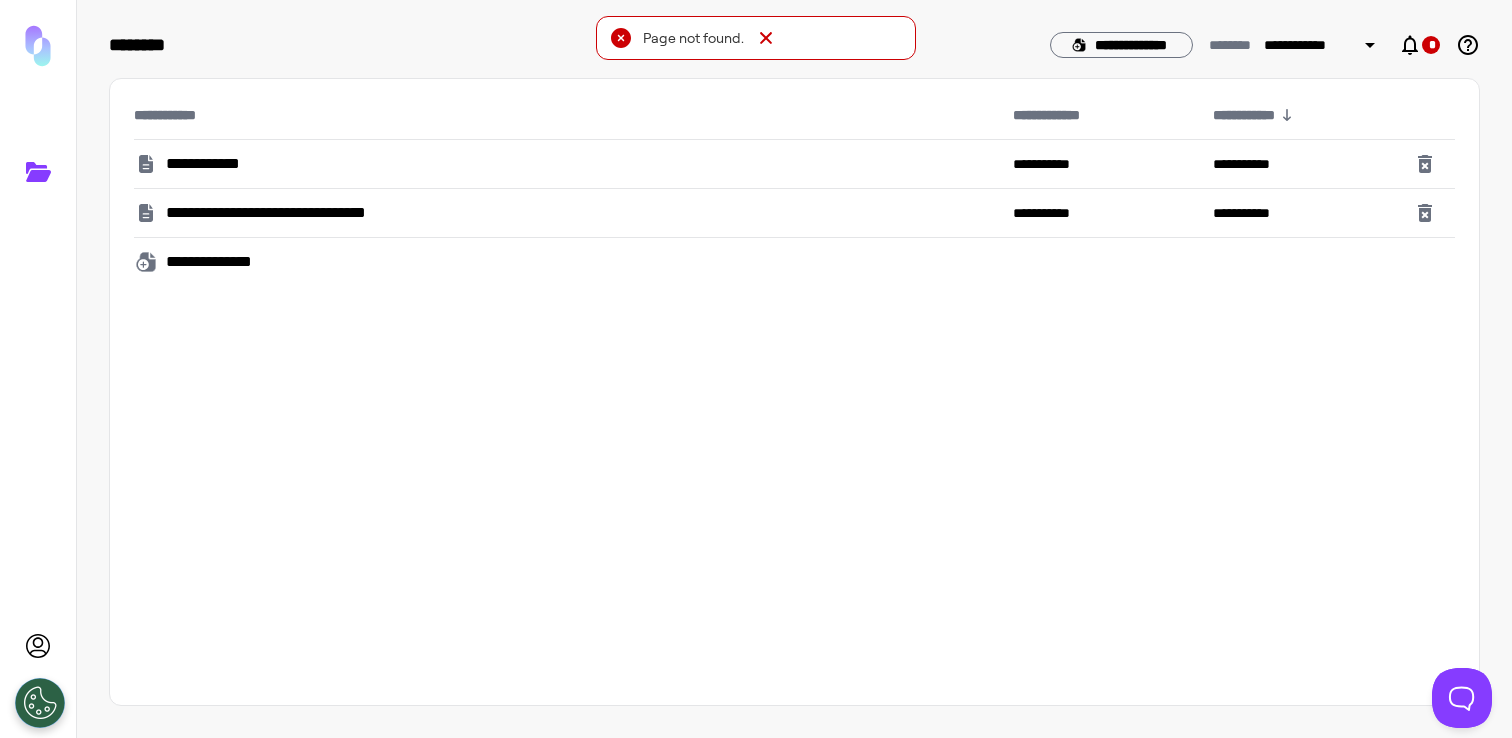 click 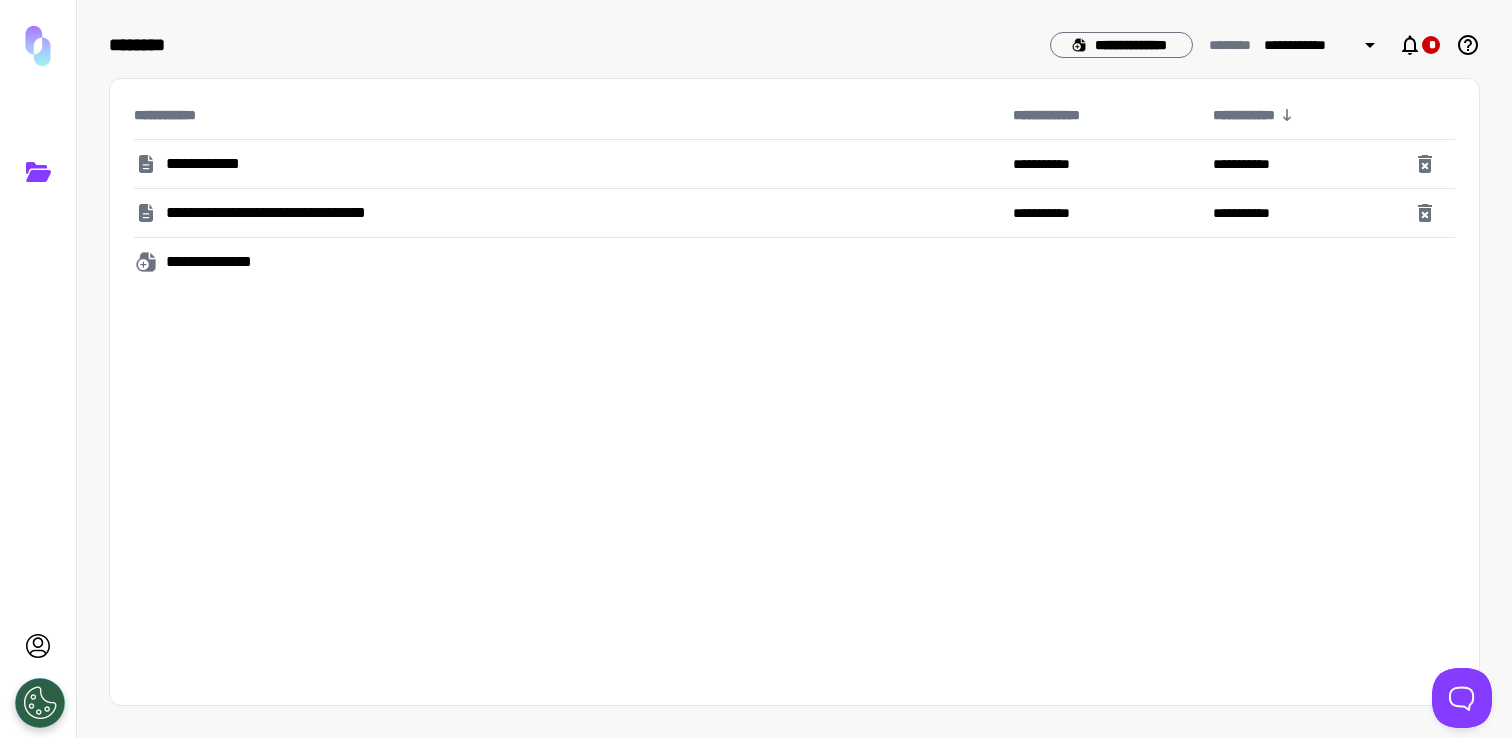 click on "**********" at bounding box center (213, 164) 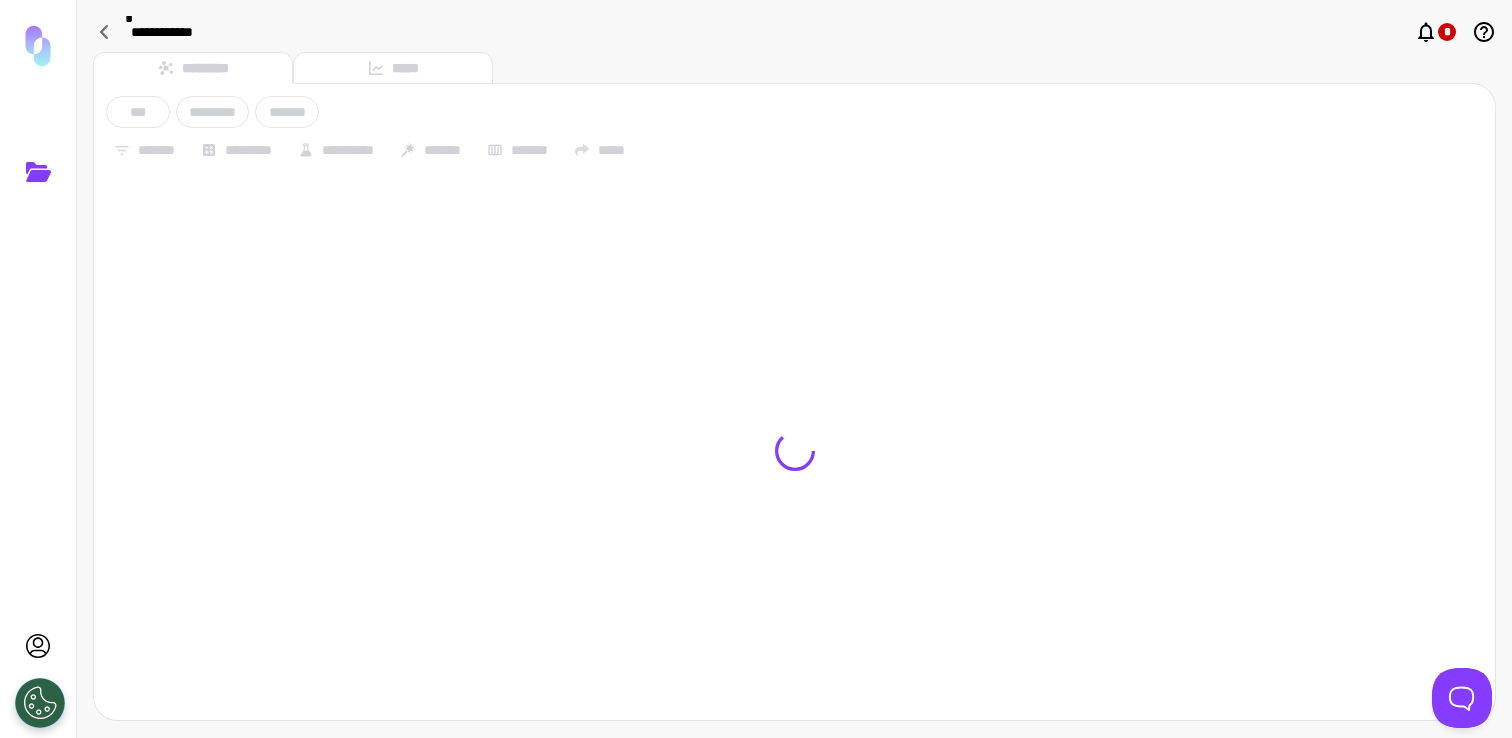 click on "**********" at bounding box center (794, 150) 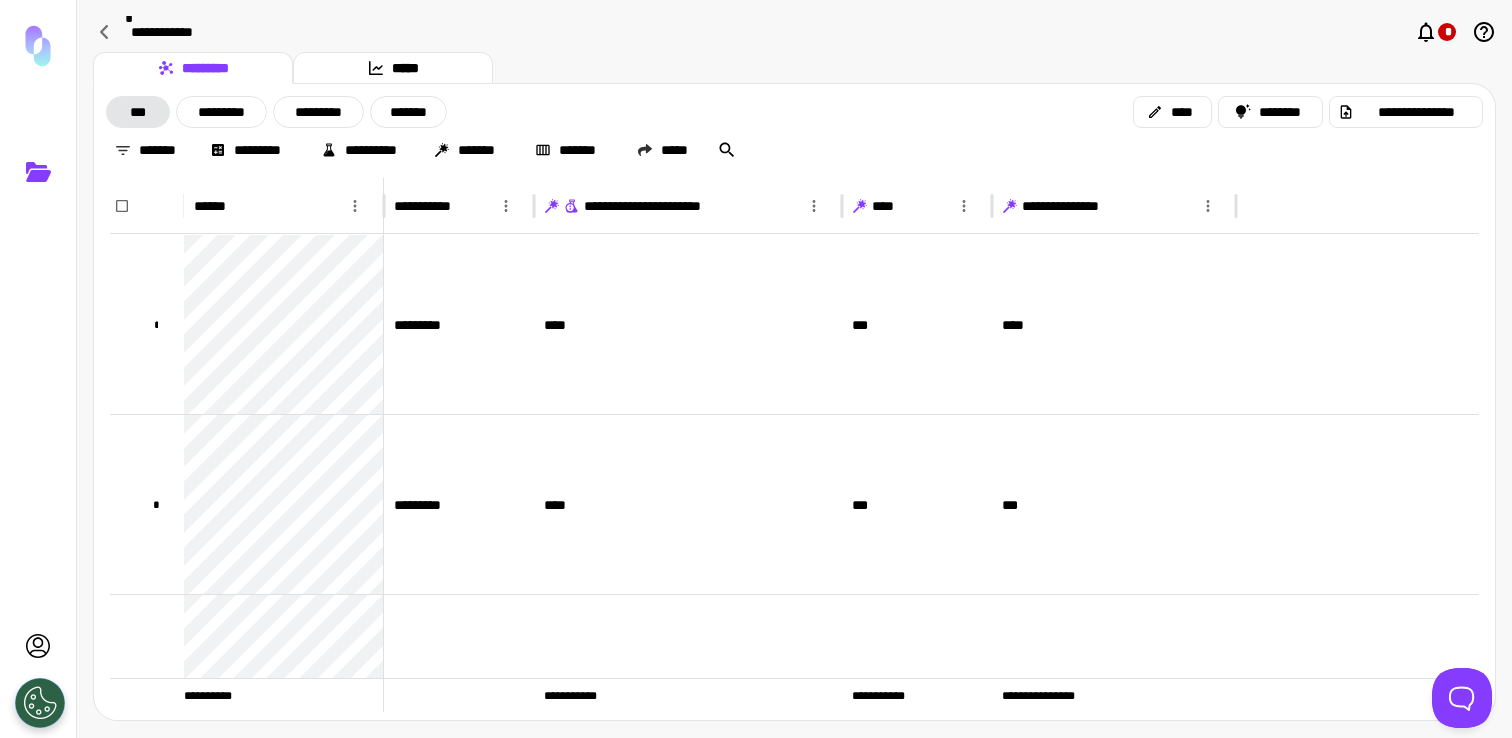 click on "**********" at bounding box center [794, 131] 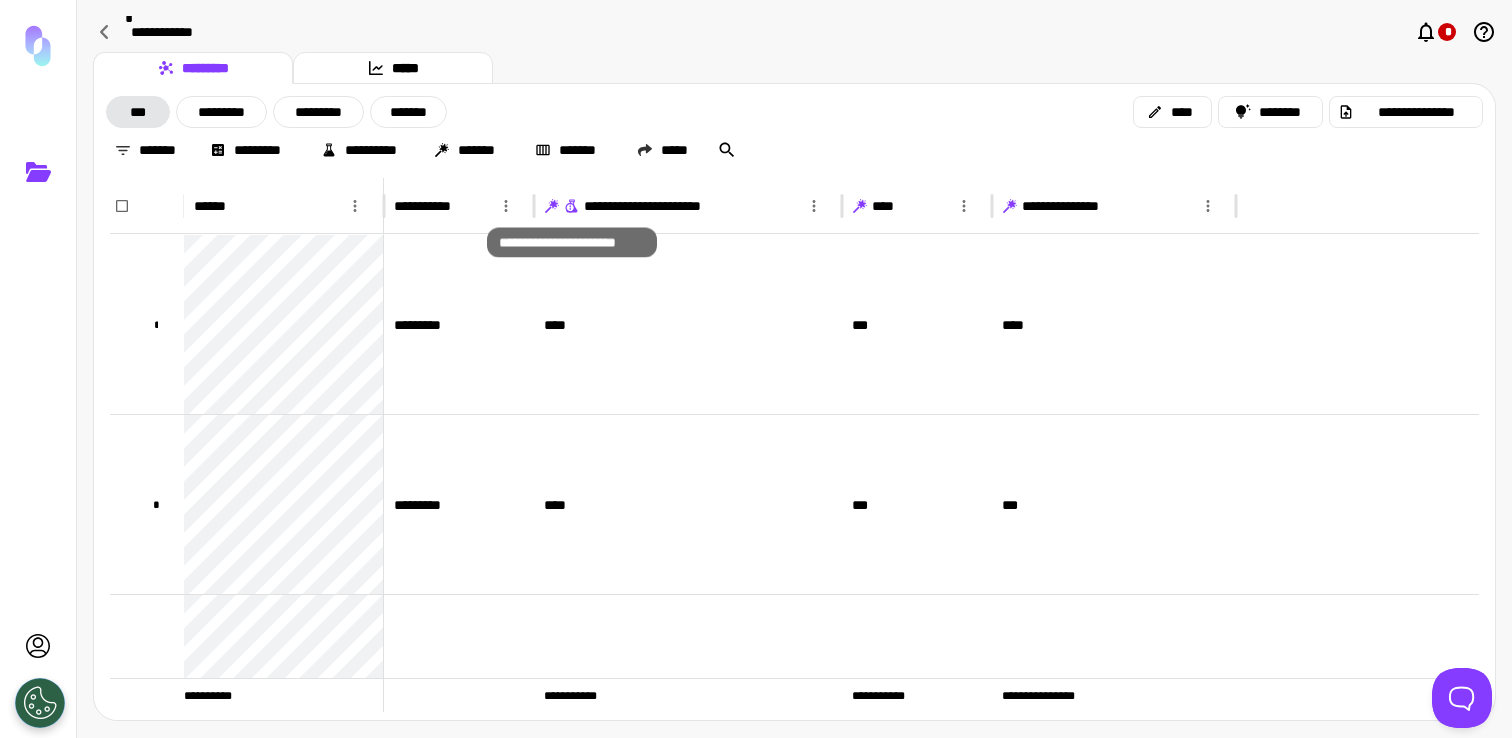 click 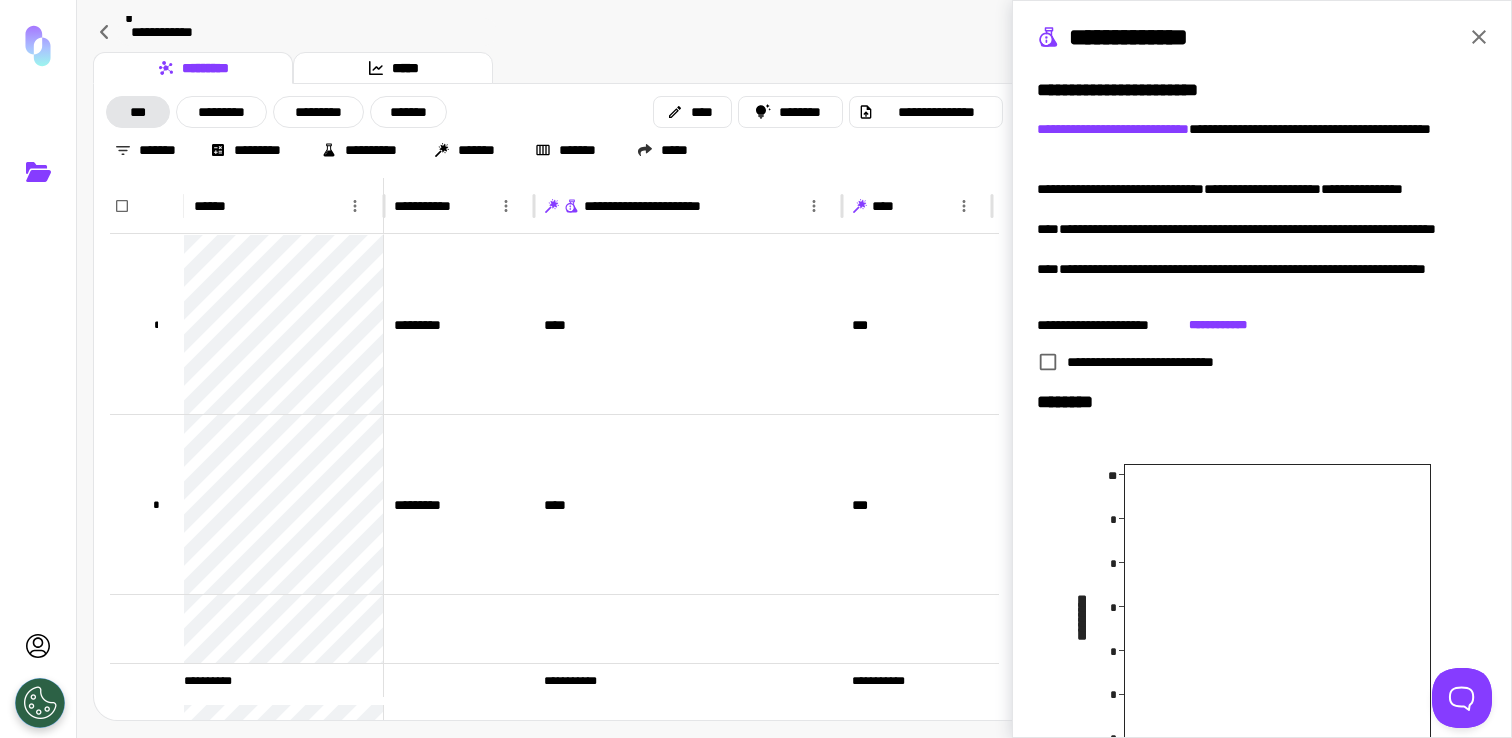 drag, startPoint x: 1328, startPoint y: 679, endPoint x: 1361, endPoint y: 599, distance: 86.53901 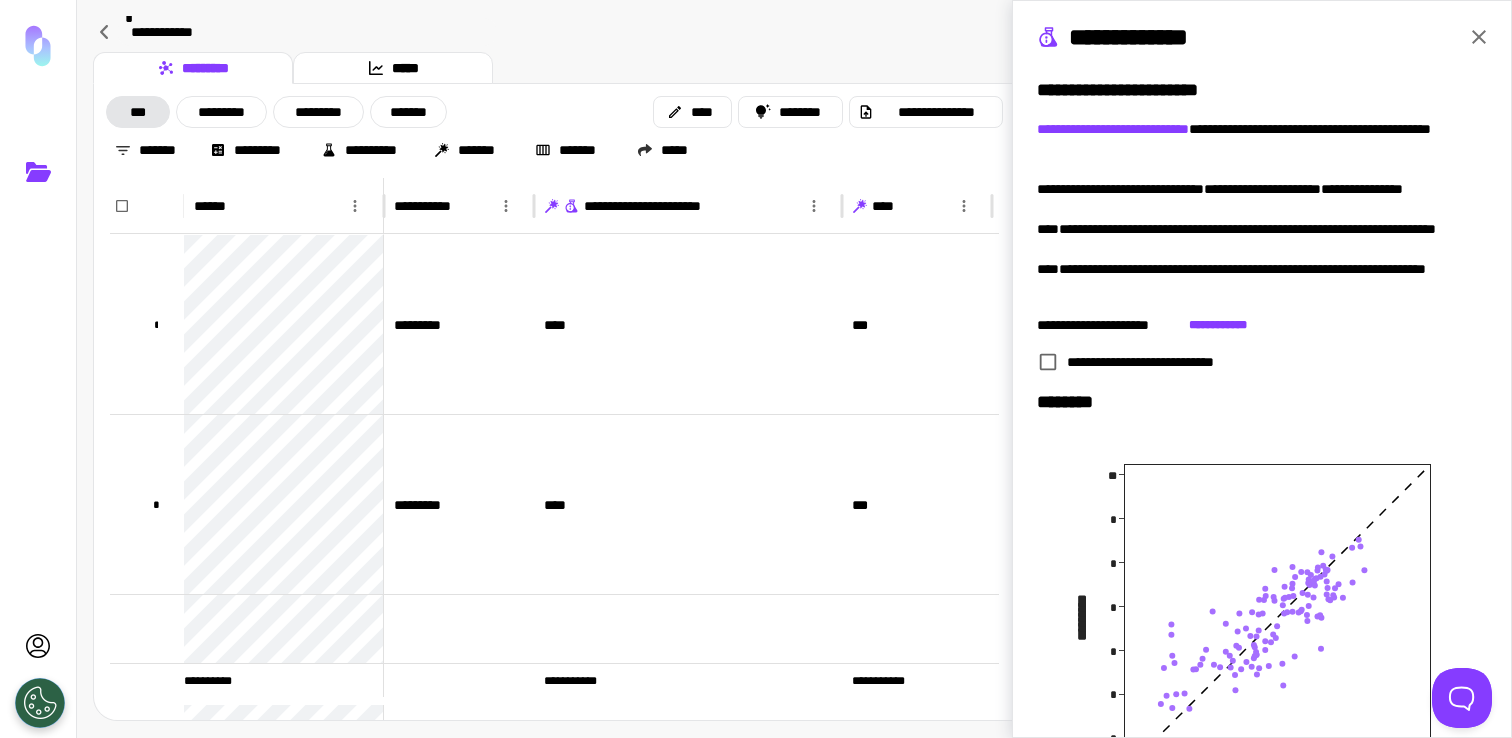 click 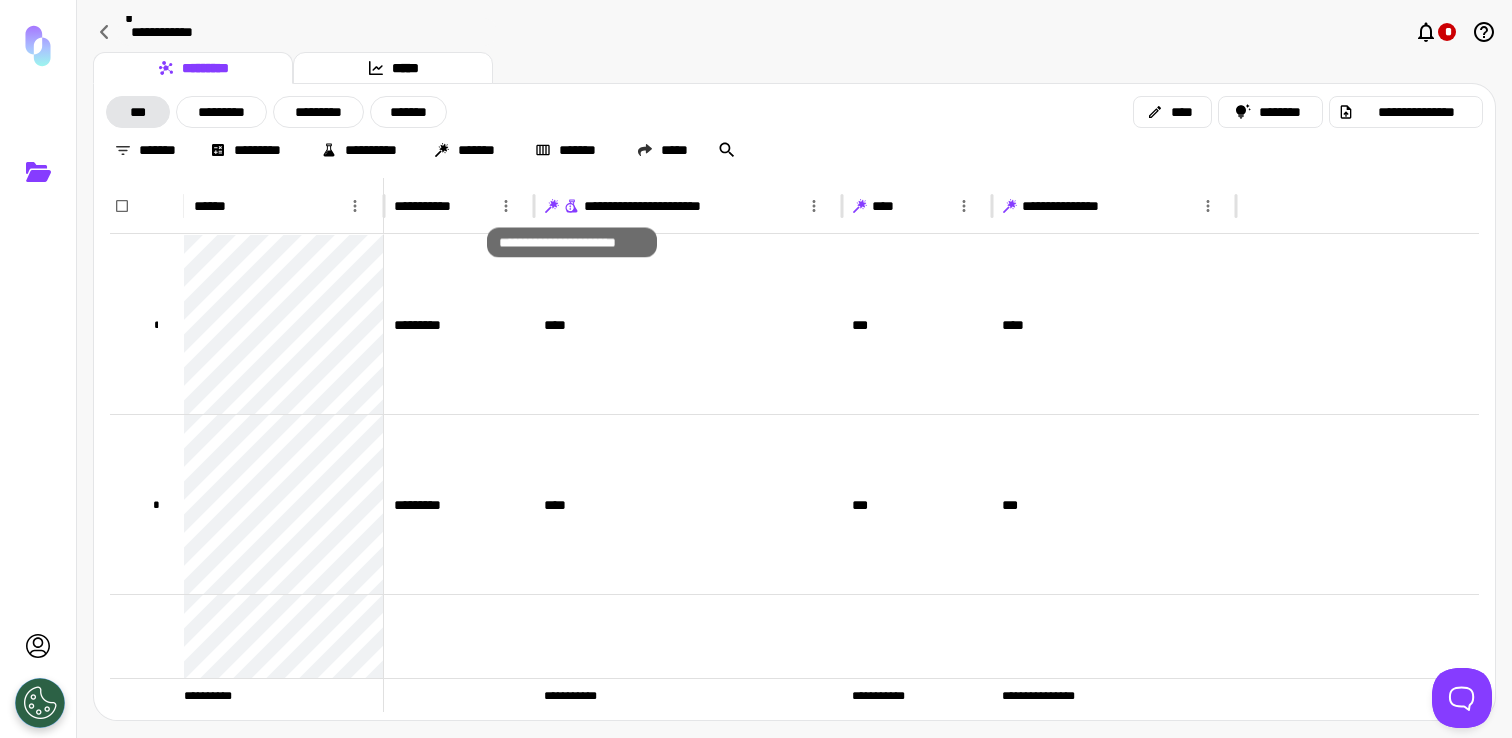 click 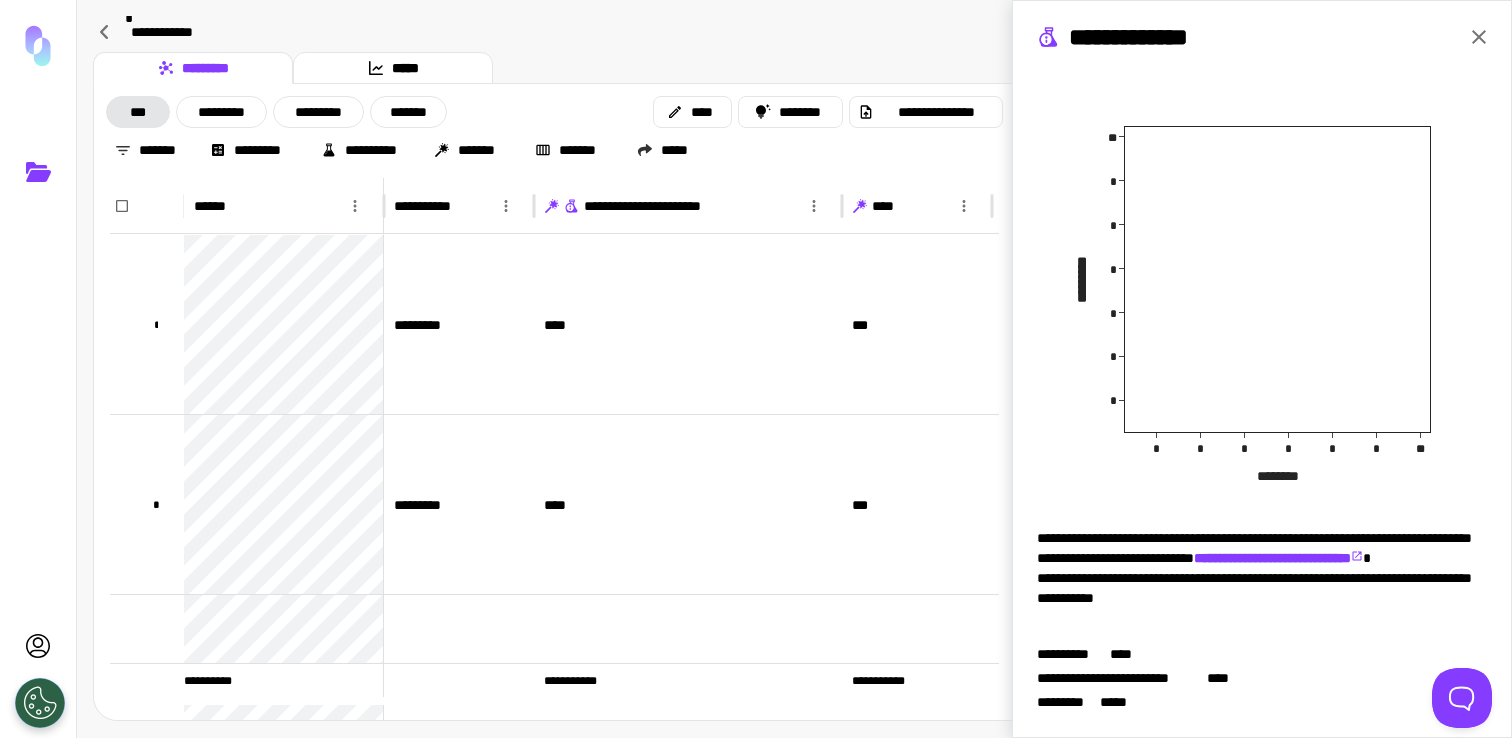 scroll, scrollTop: 341, scrollLeft: 0, axis: vertical 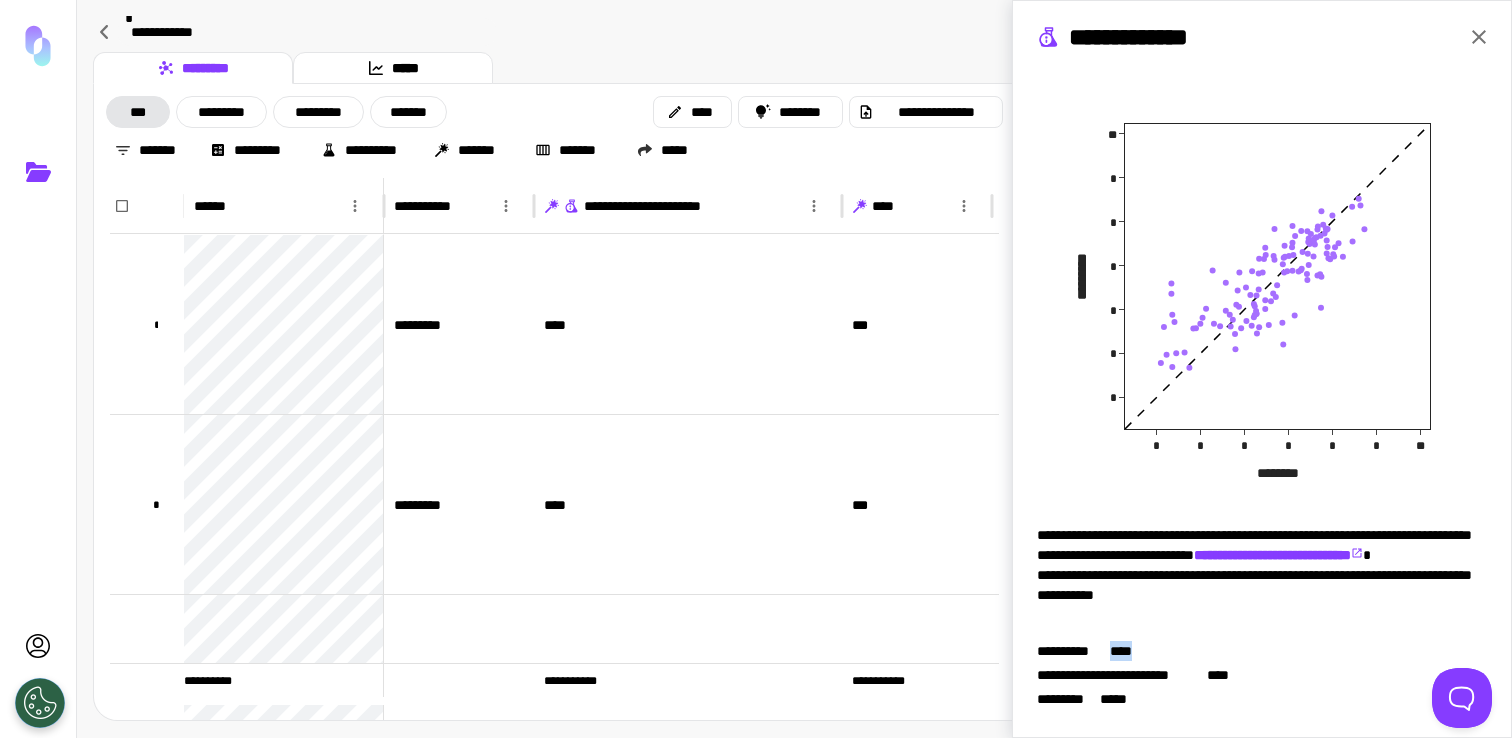 drag, startPoint x: 1113, startPoint y: 649, endPoint x: 1138, endPoint y: 651, distance: 25.079872 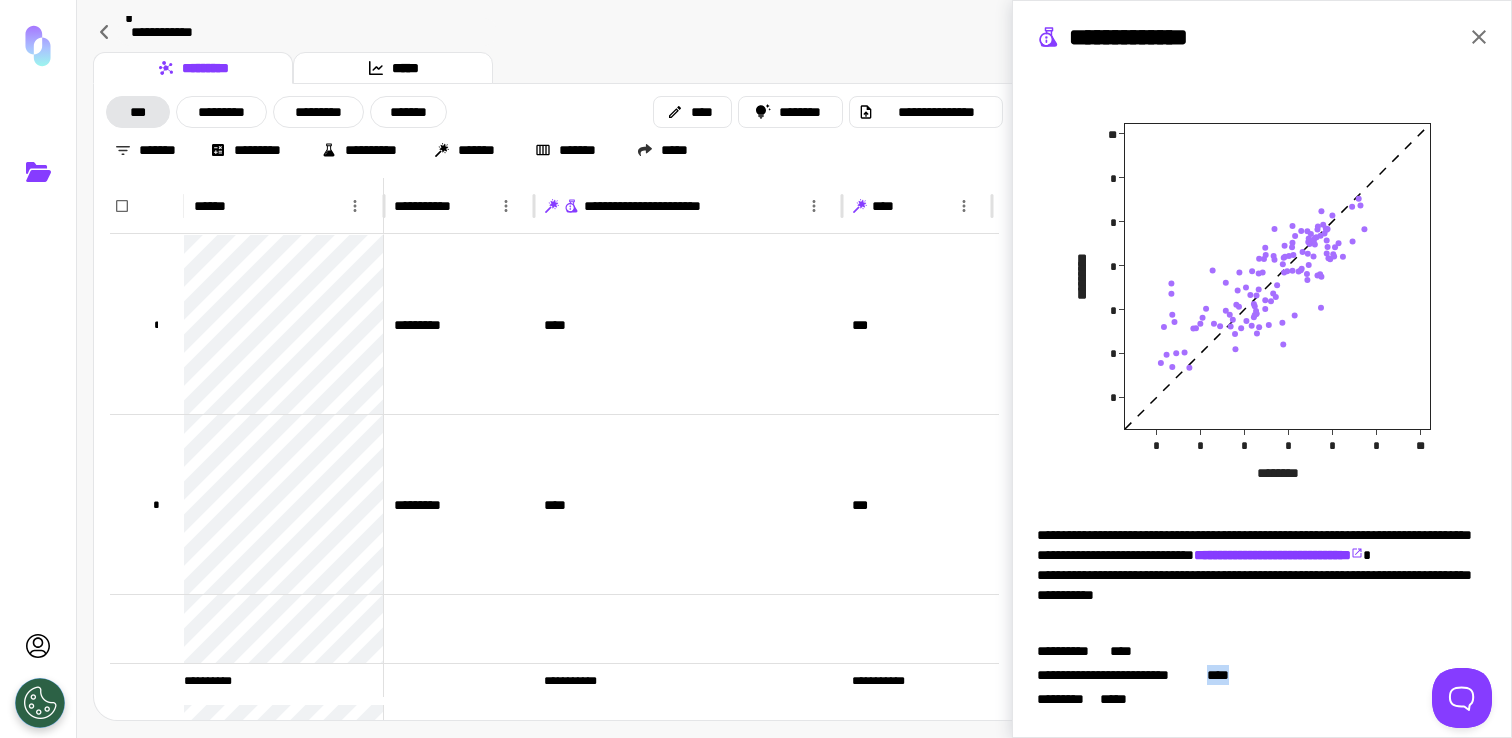 drag, startPoint x: 1208, startPoint y: 677, endPoint x: 1234, endPoint y: 675, distance: 26.076809 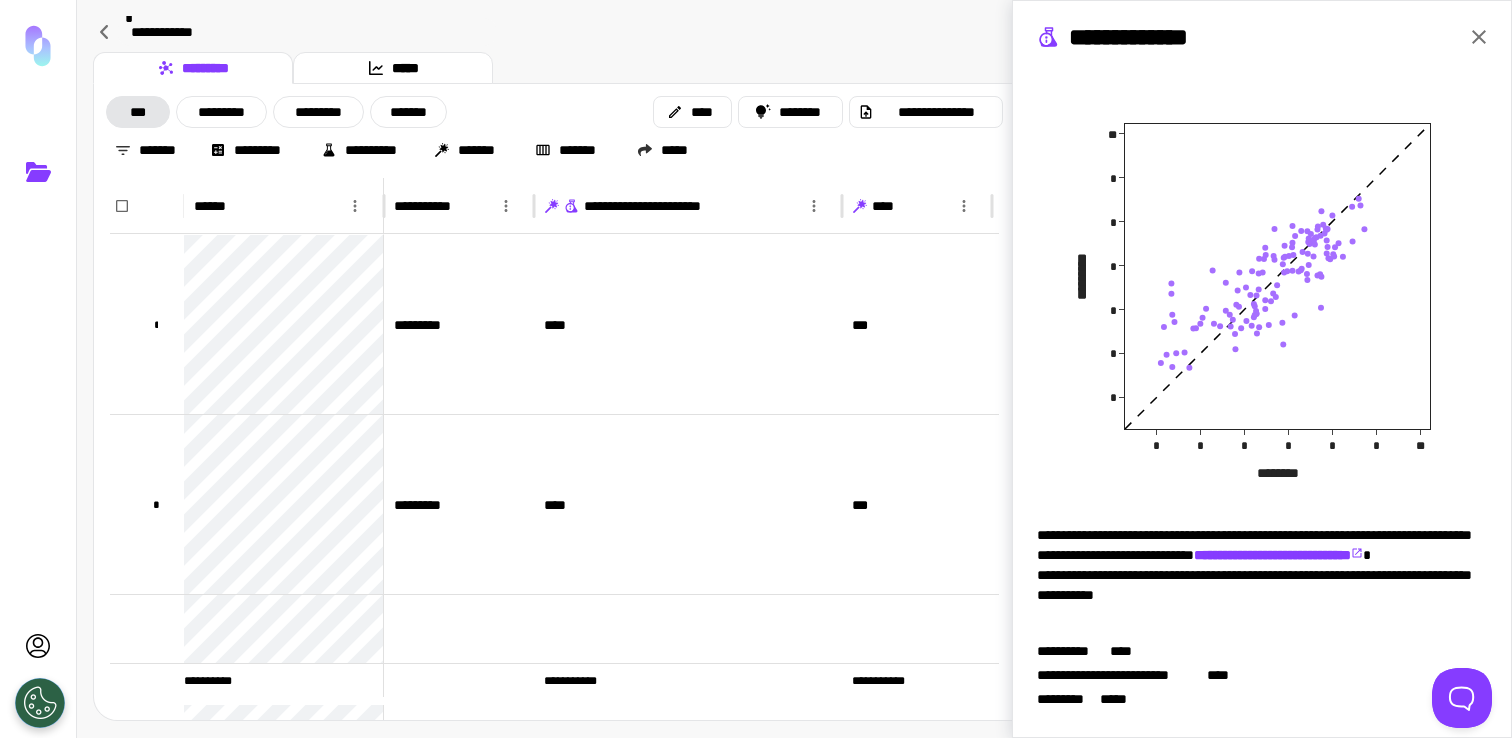 click on "**********" at bounding box center [1254, 575] 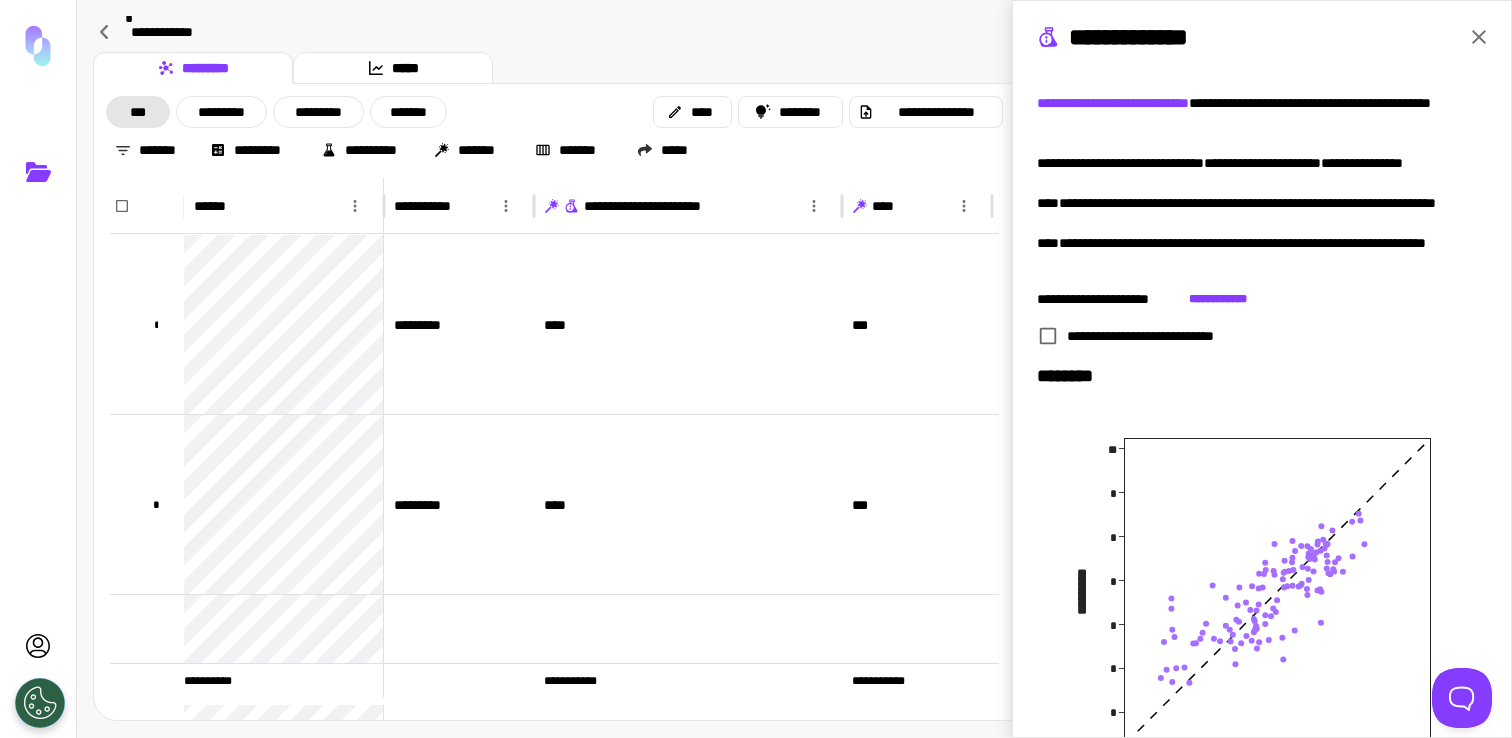 scroll, scrollTop: 0, scrollLeft: 0, axis: both 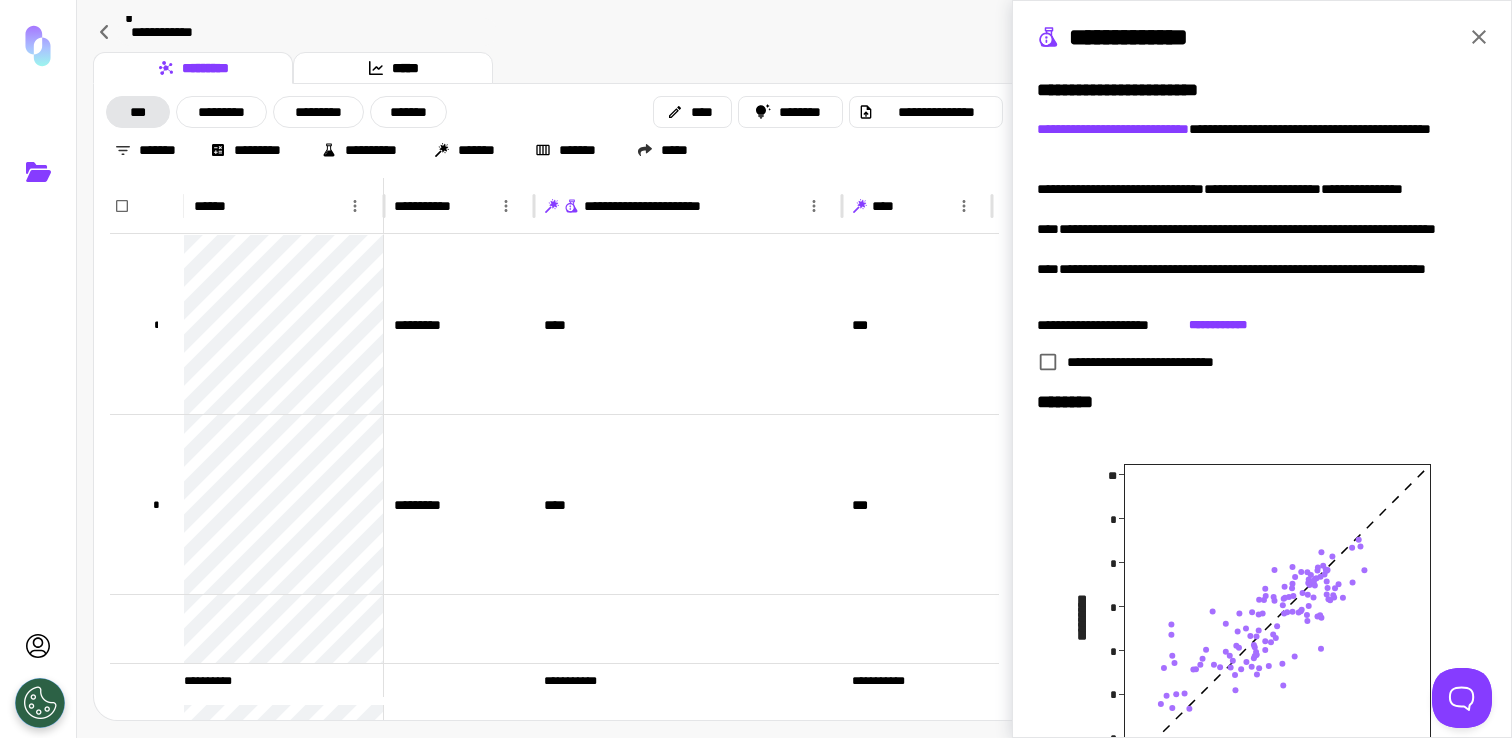 click 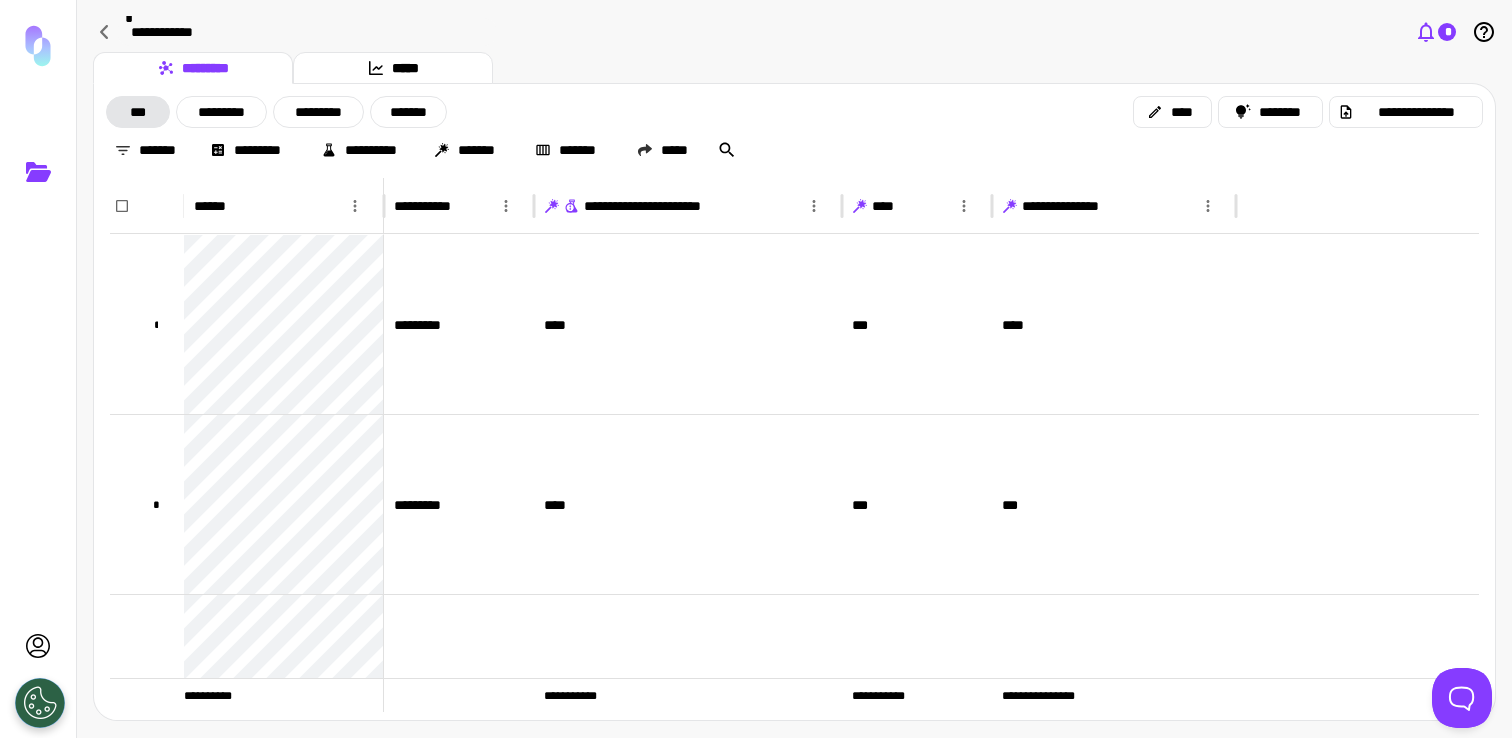 click on "*" at bounding box center [1435, 32] 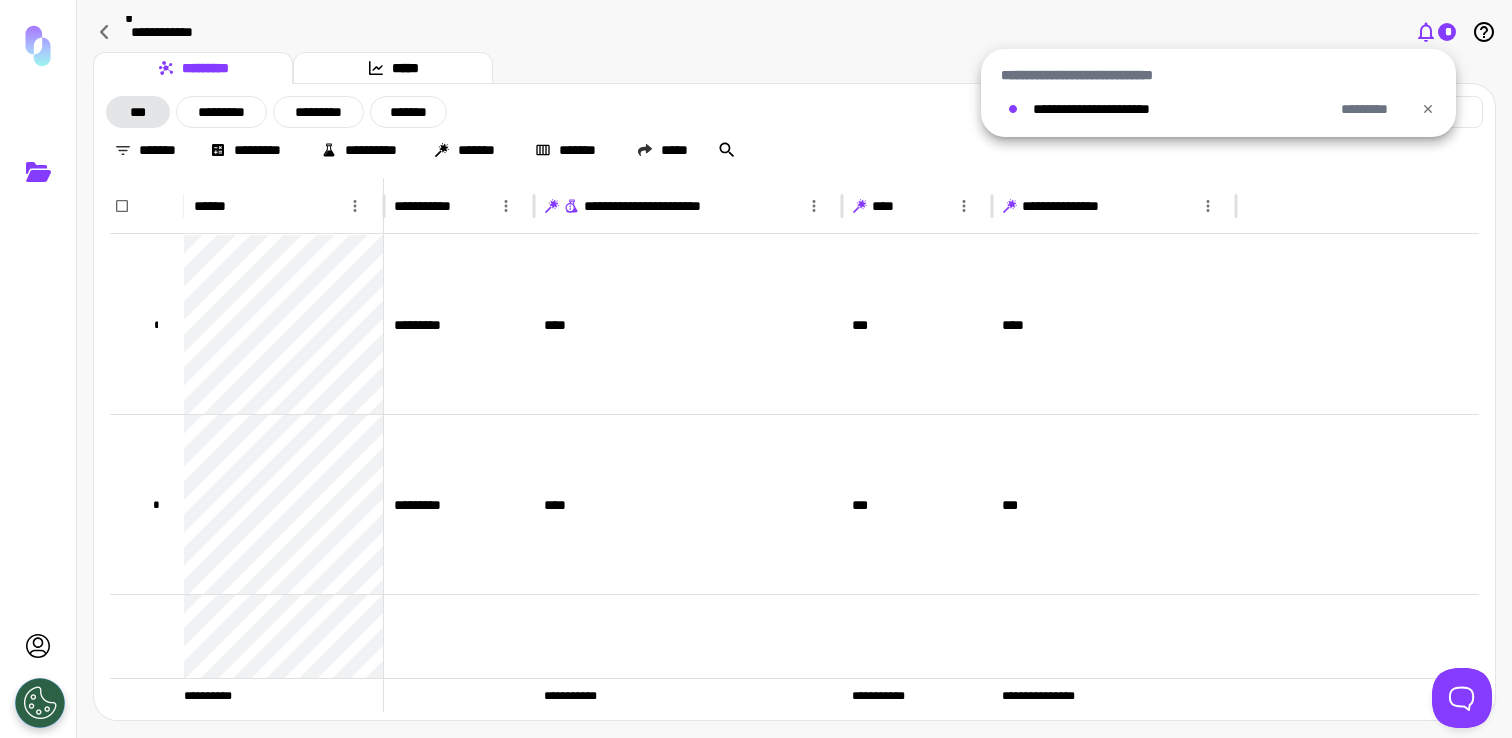 click at bounding box center [756, 369] 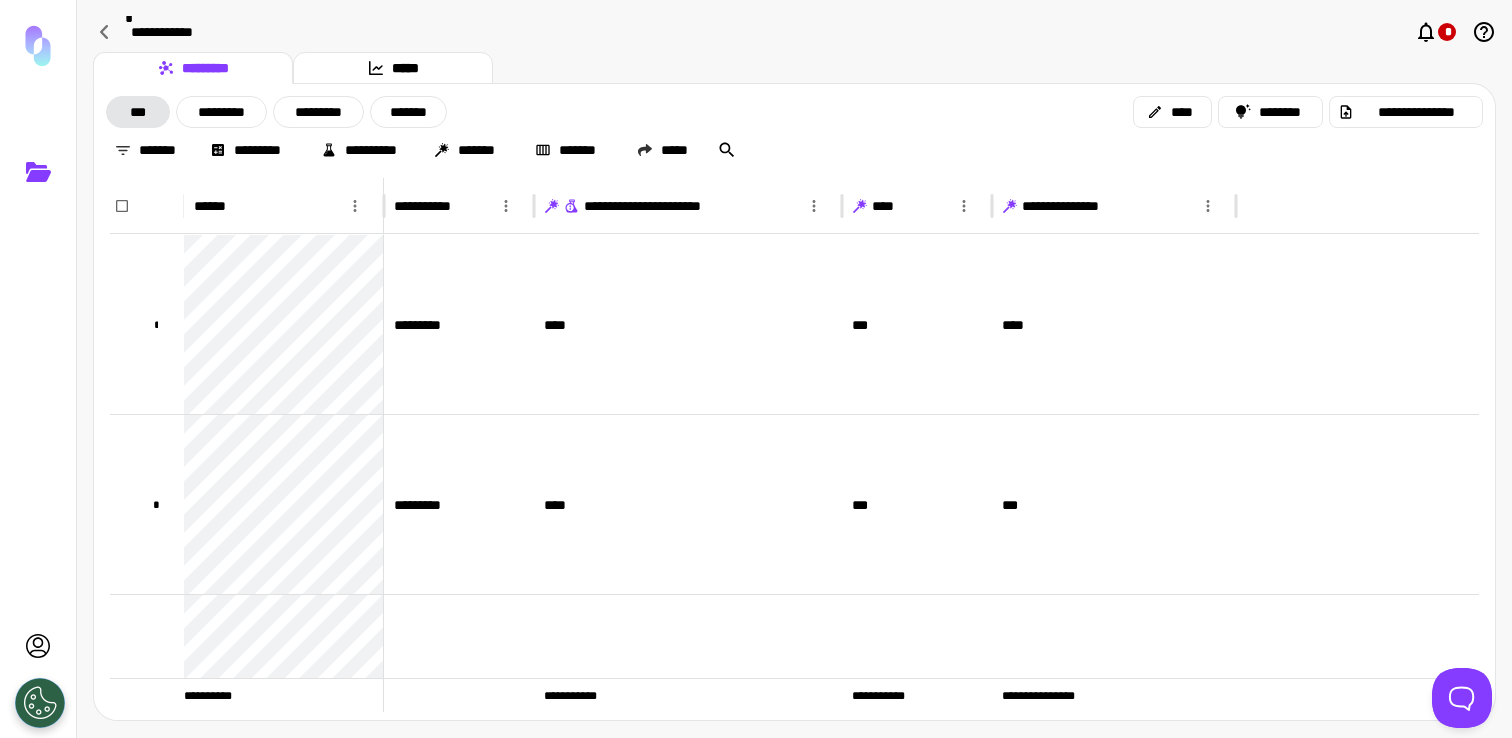 click 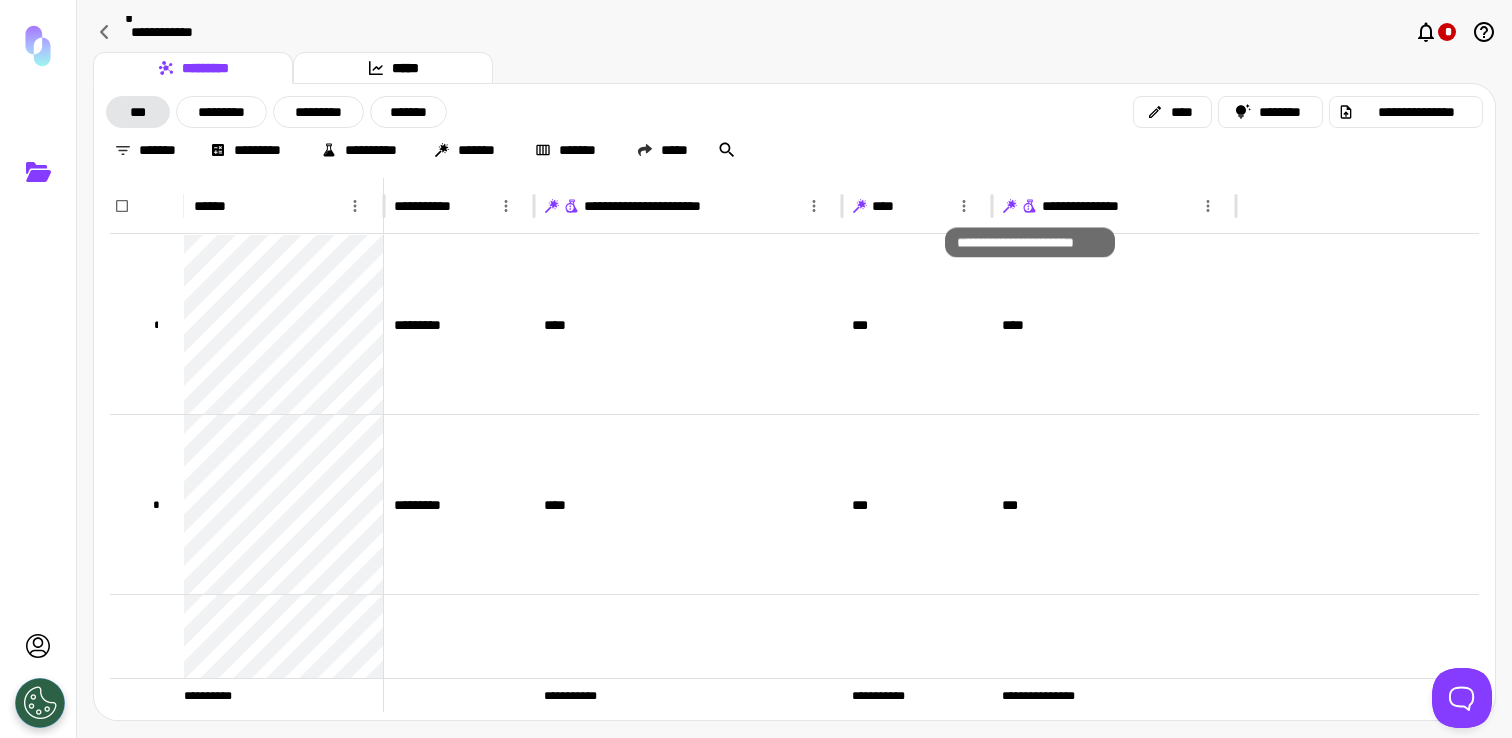 click 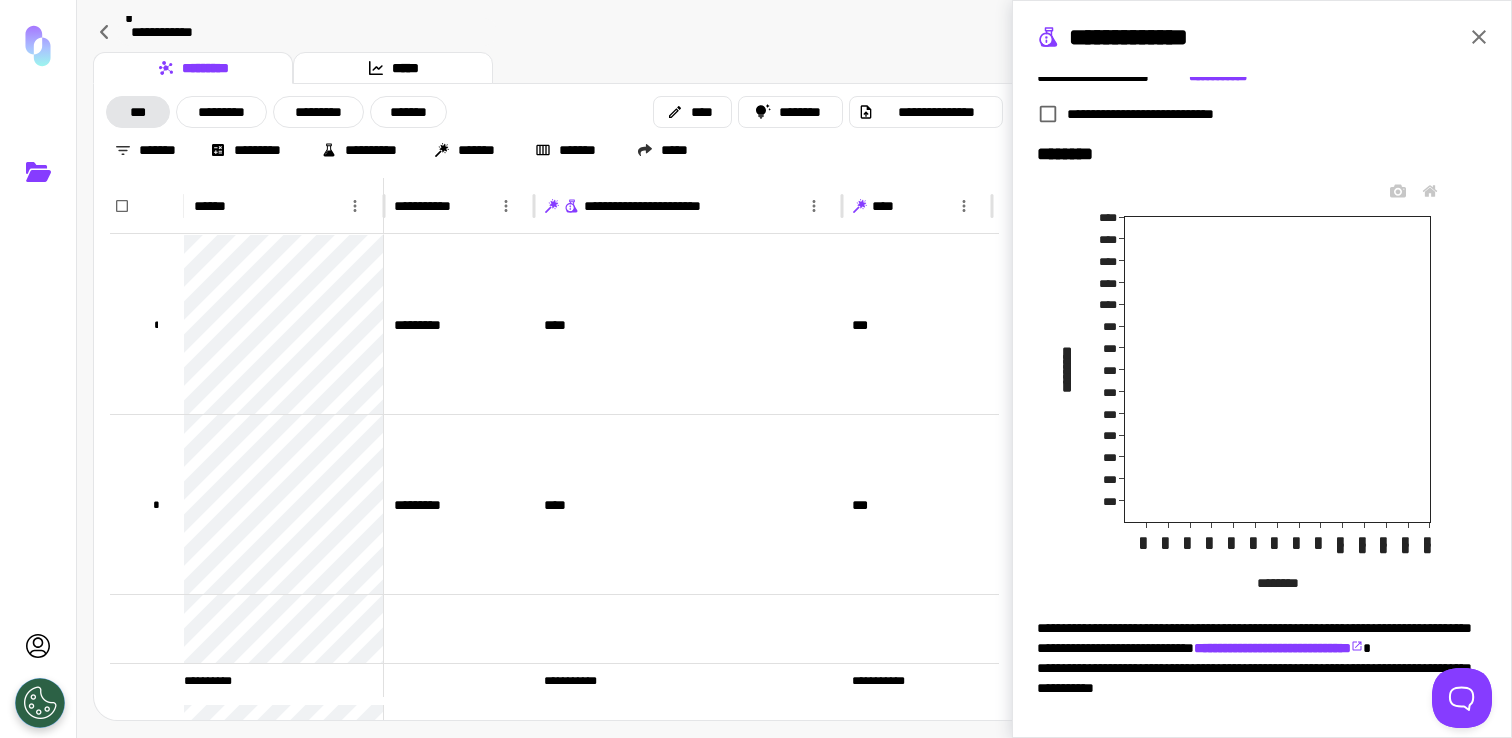 scroll, scrollTop: 201, scrollLeft: 0, axis: vertical 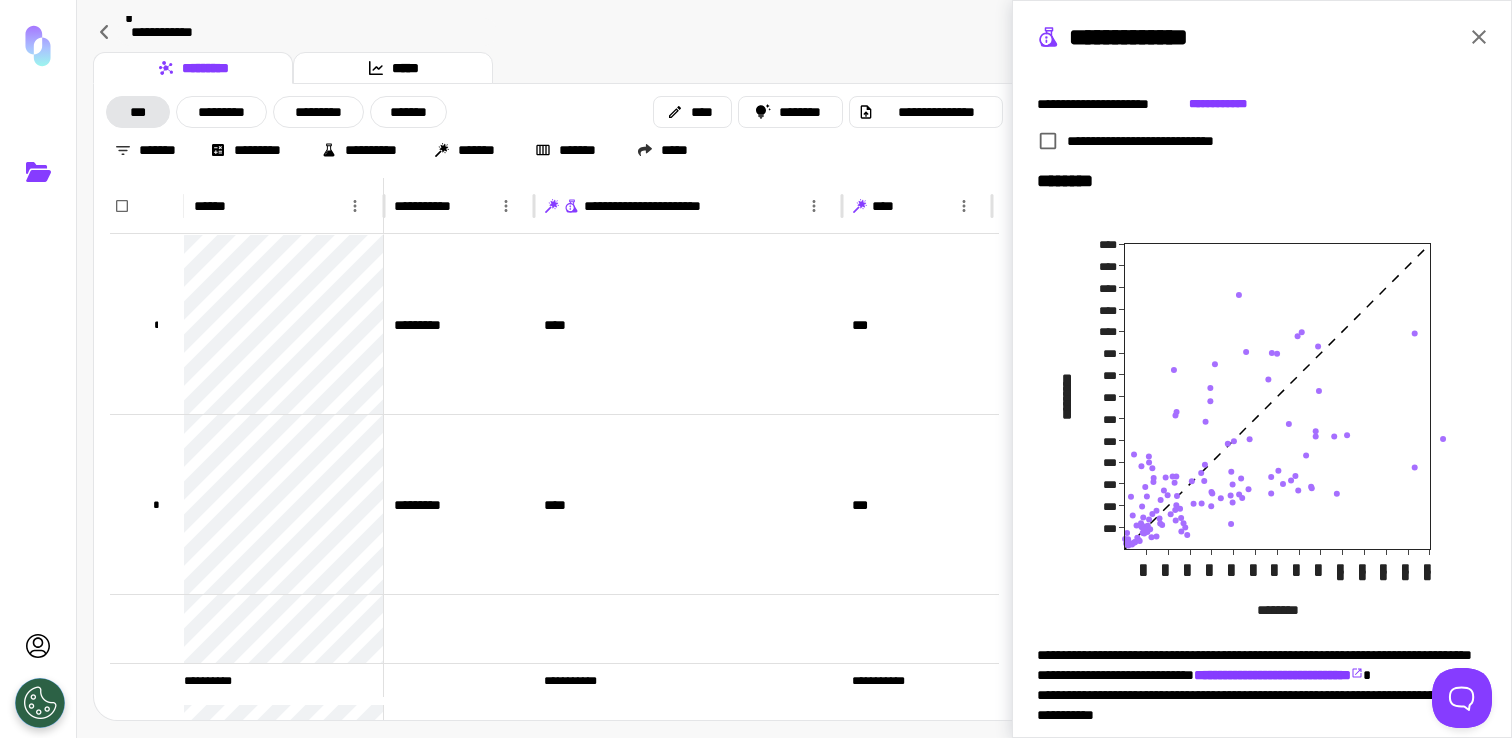 click 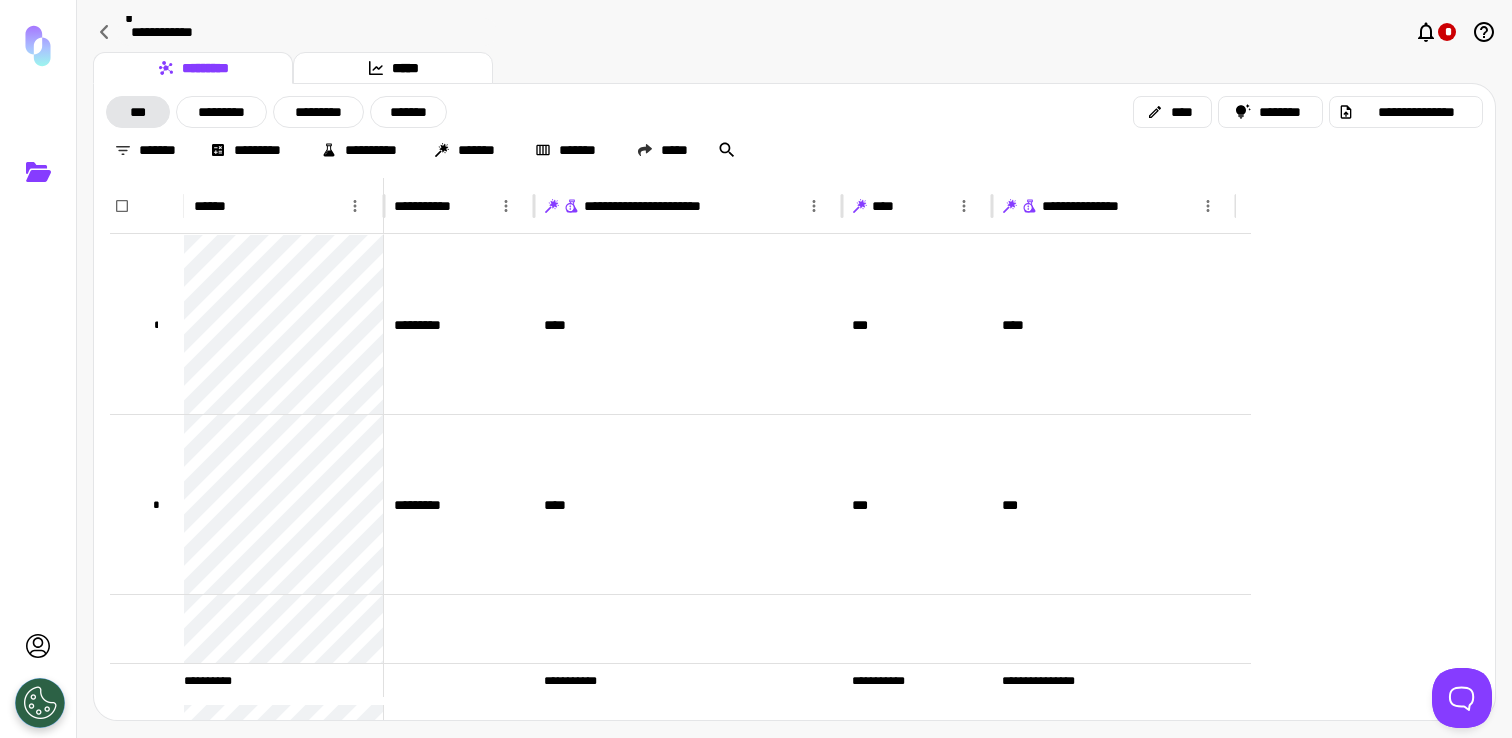 scroll, scrollTop: 0, scrollLeft: 0, axis: both 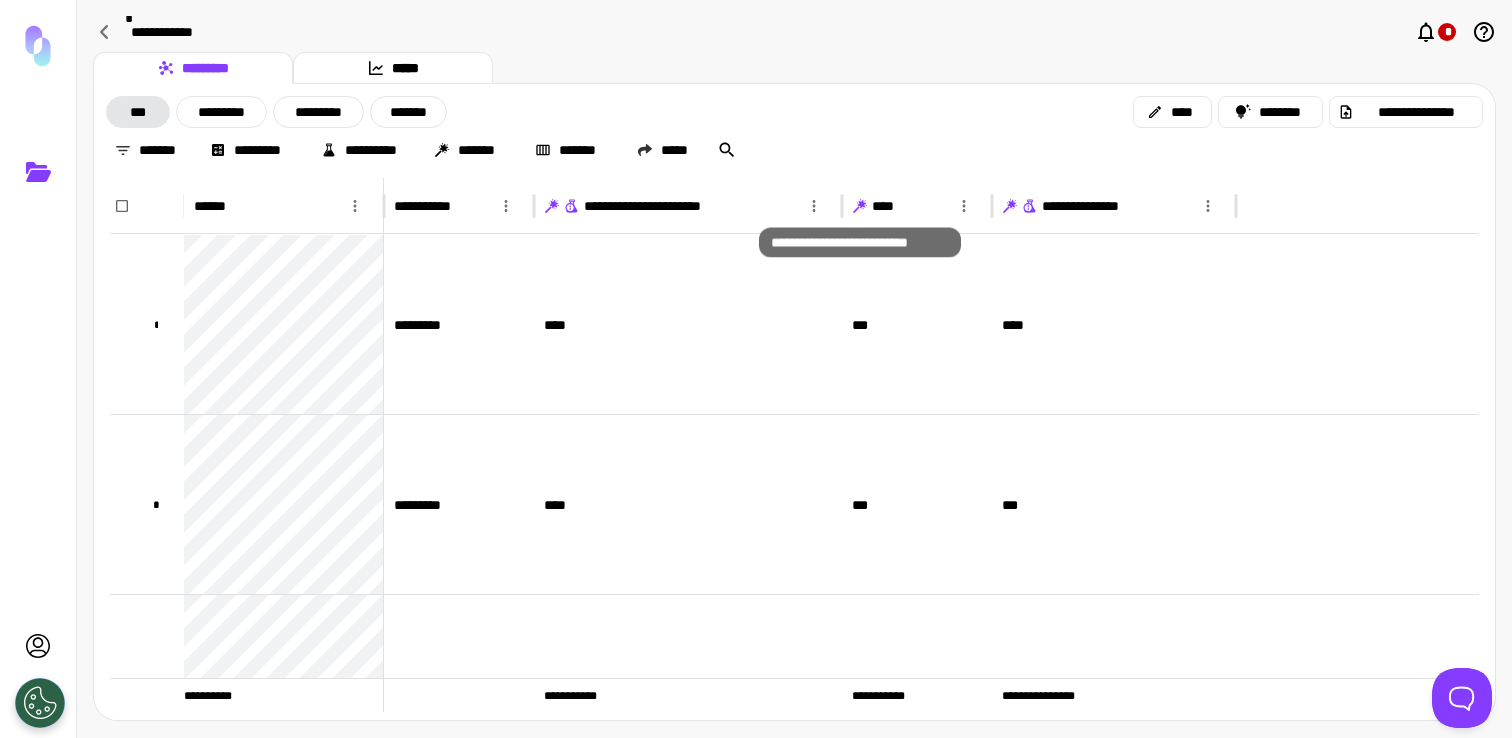 click 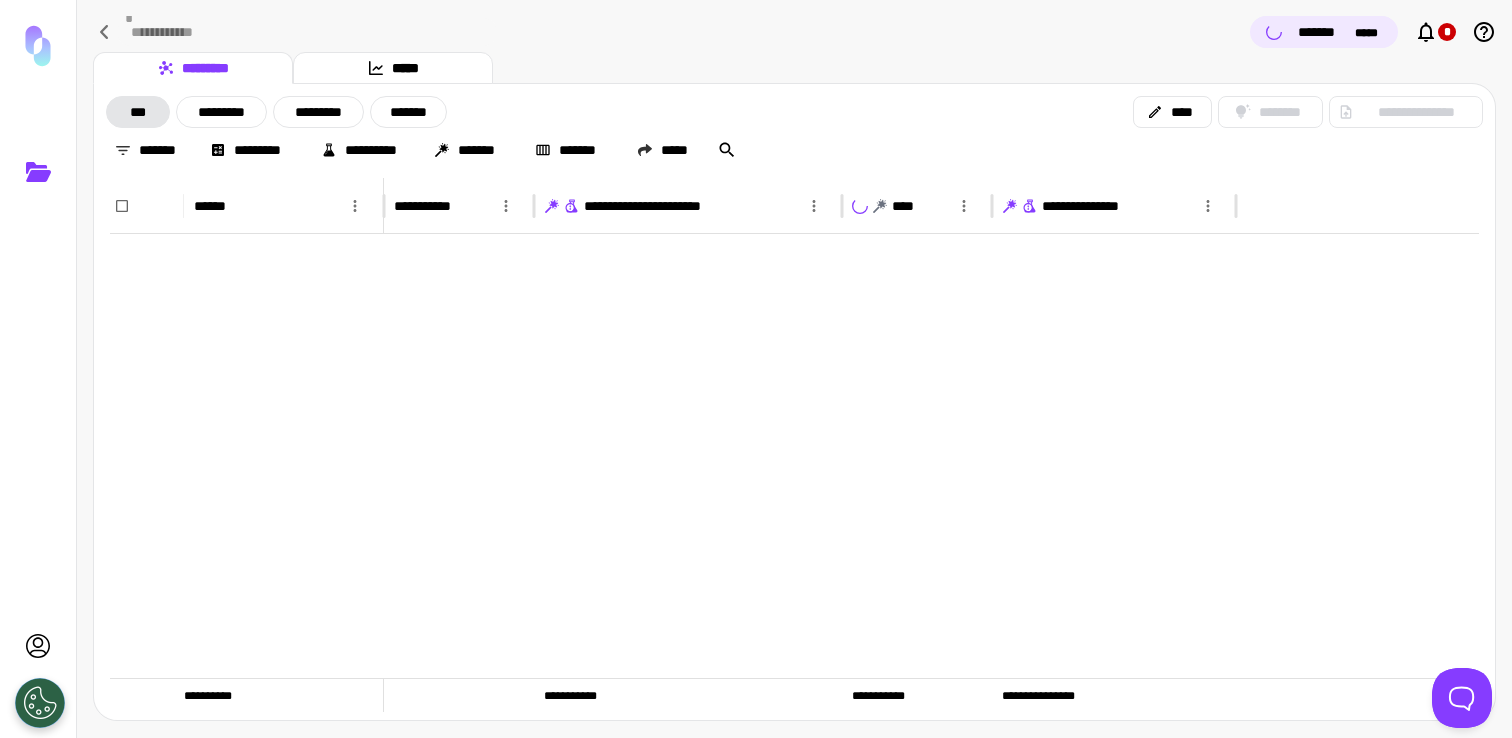 scroll, scrollTop: 3147, scrollLeft: 0, axis: vertical 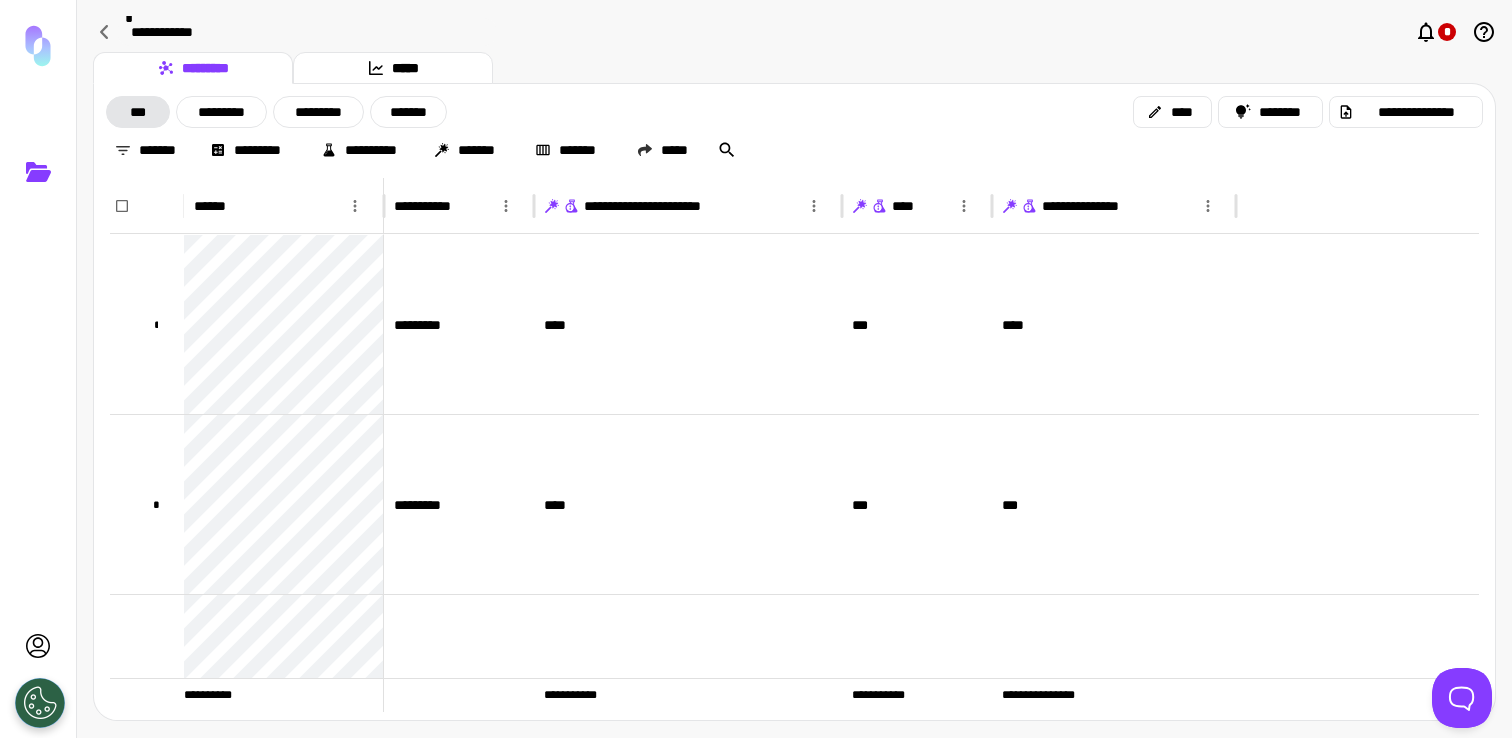 click 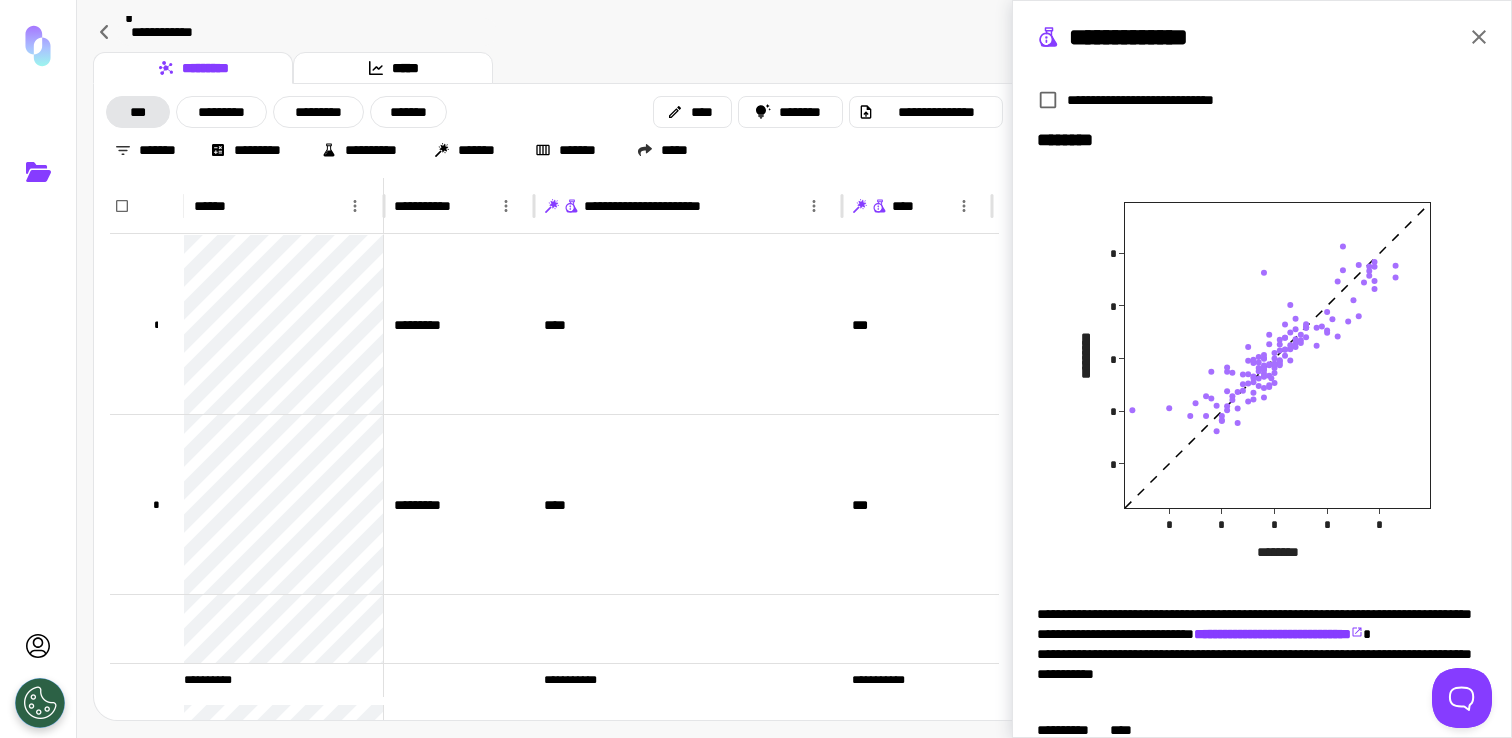 scroll, scrollTop: 244, scrollLeft: 0, axis: vertical 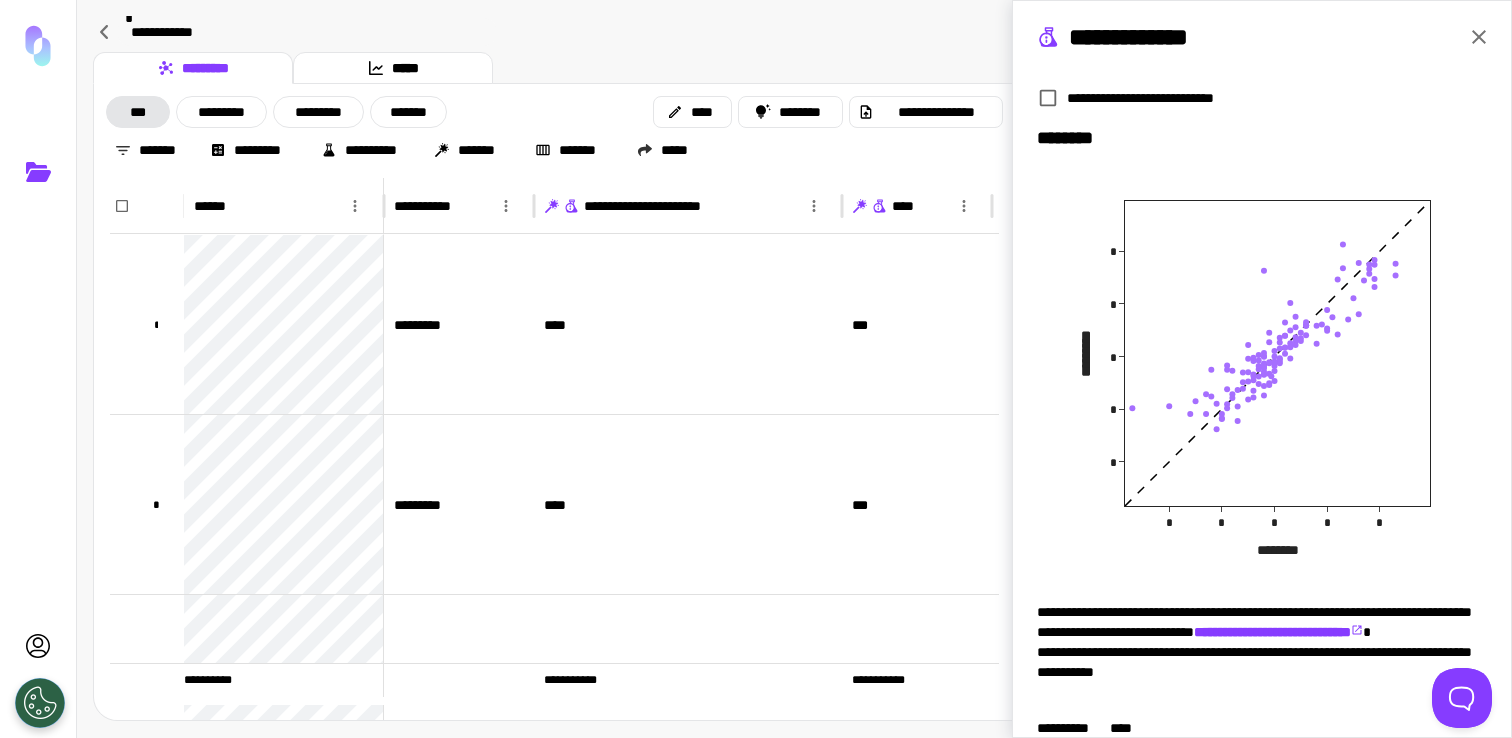 click 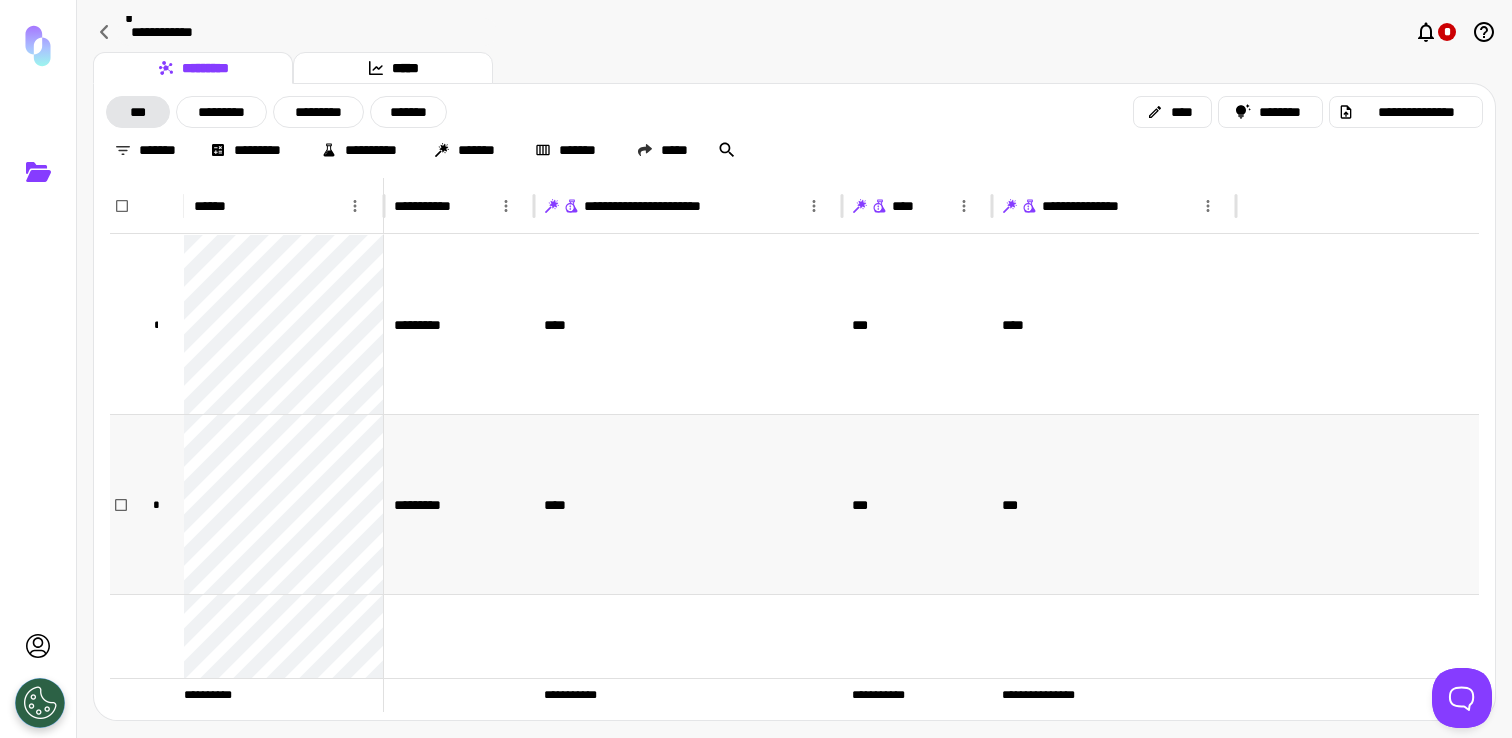 scroll, scrollTop: 399, scrollLeft: 0, axis: vertical 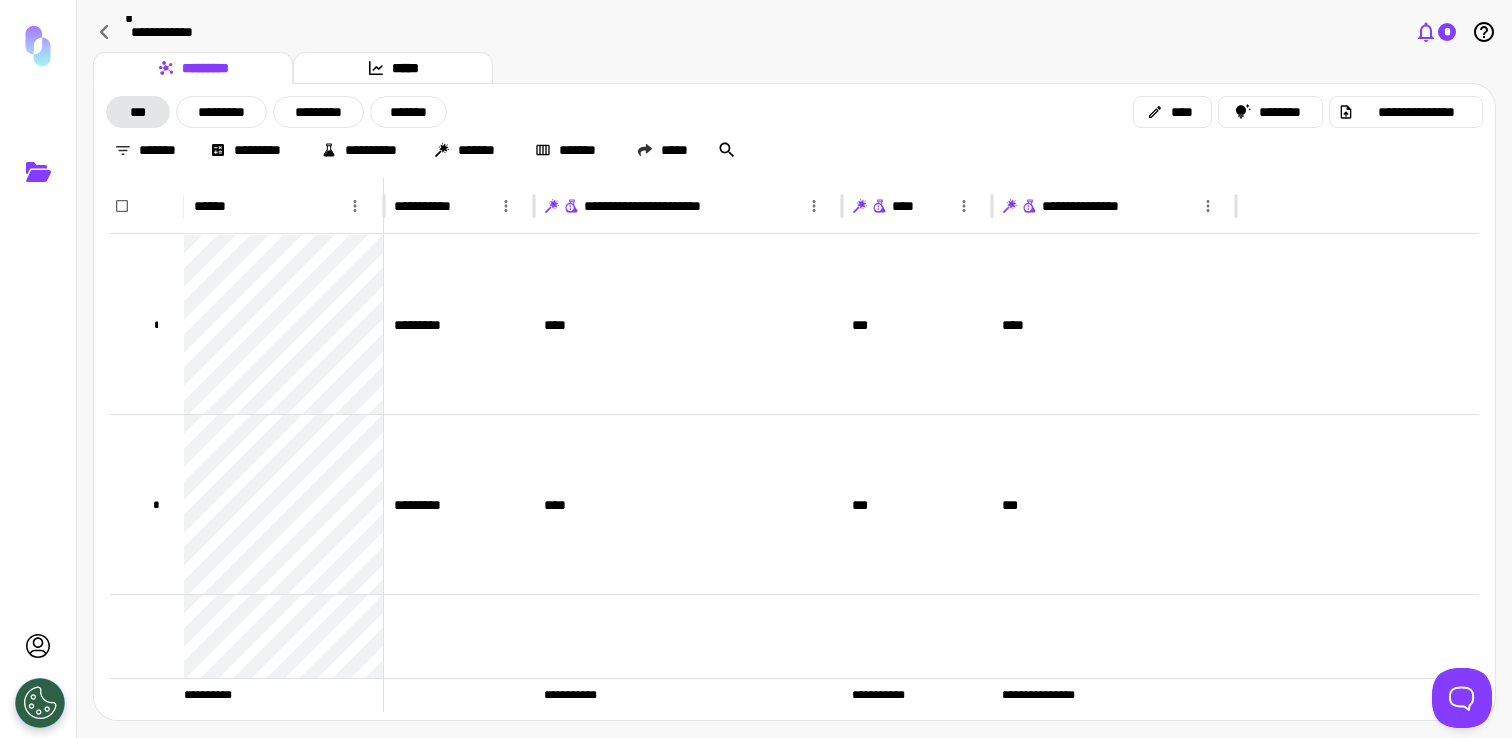 click 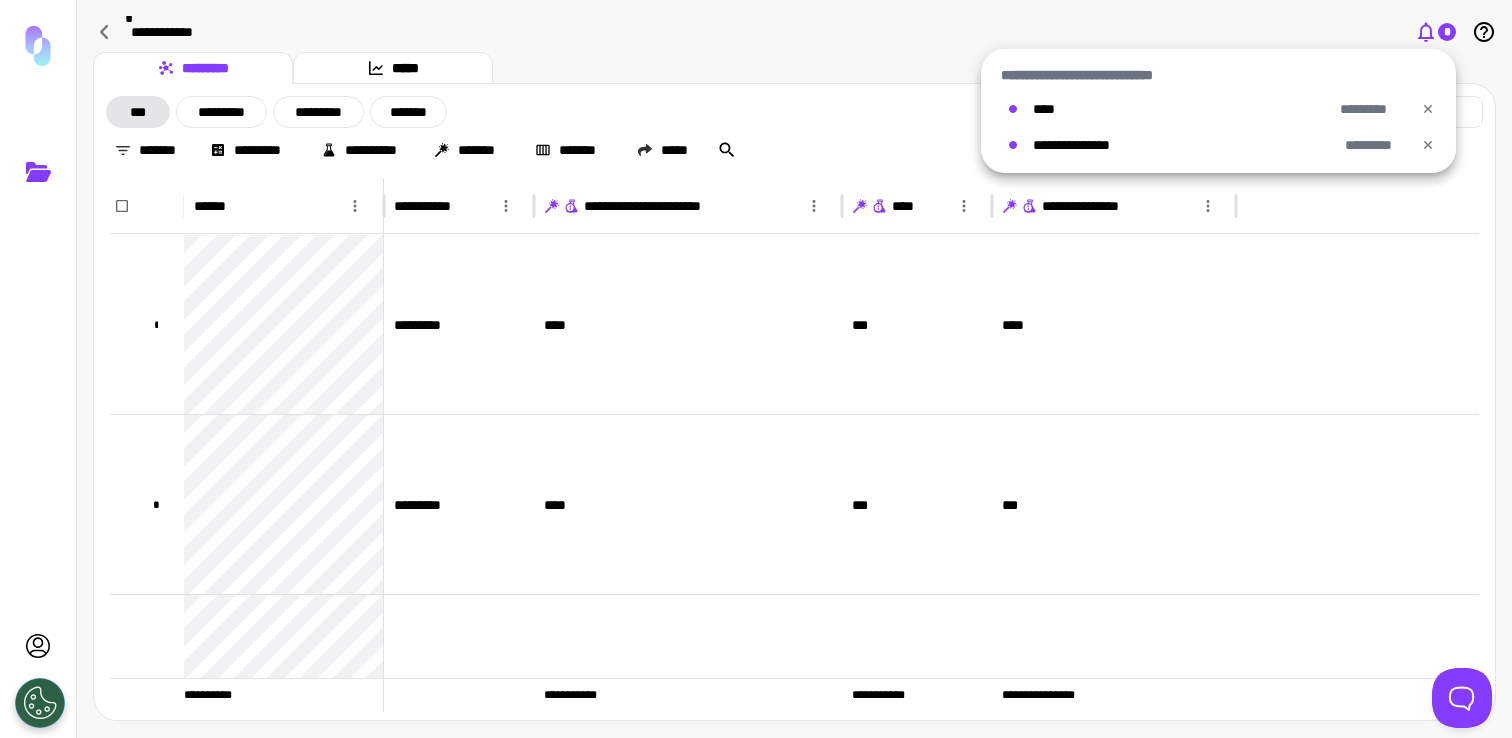 click at bounding box center [756, 369] 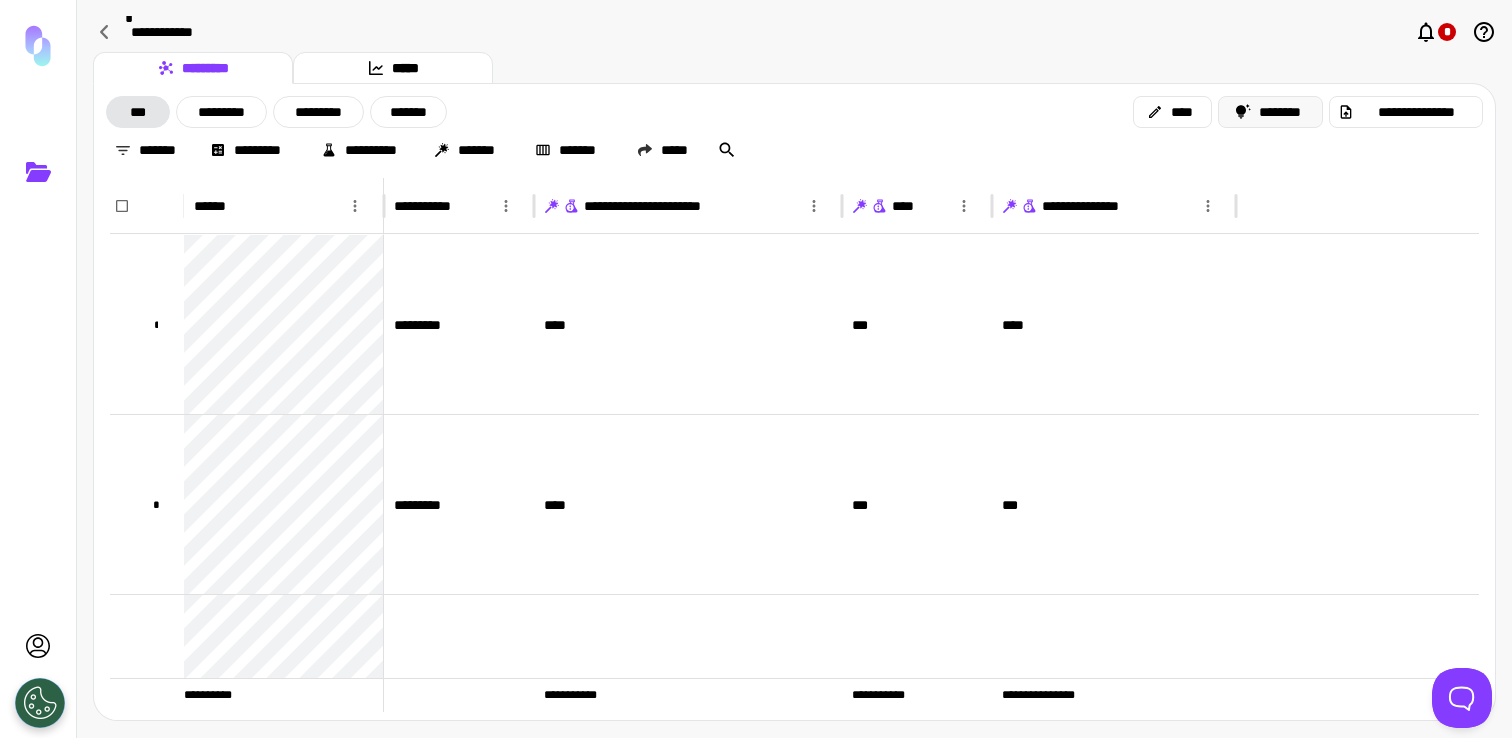 click on "********" at bounding box center [1271, 112] 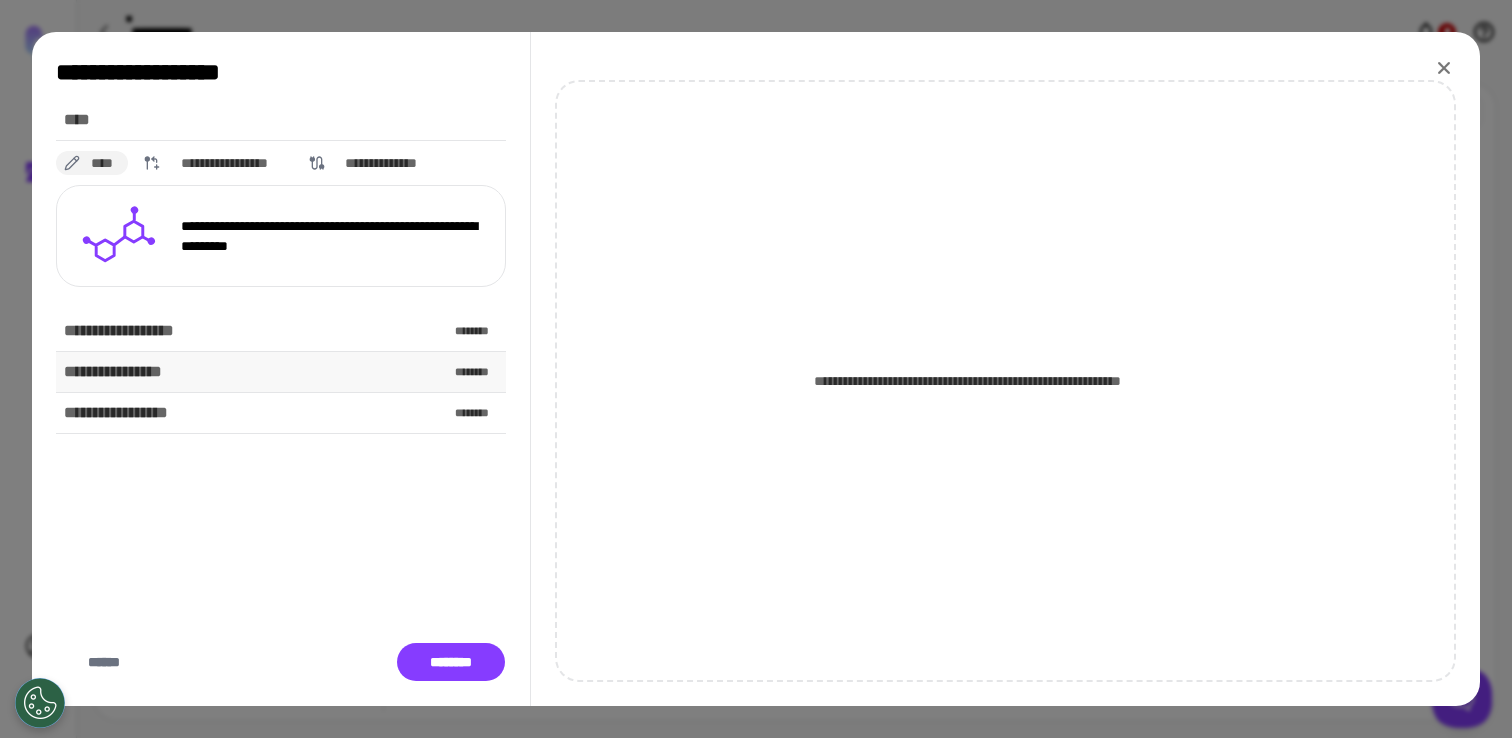 click on "**********" at bounding box center (281, 372) 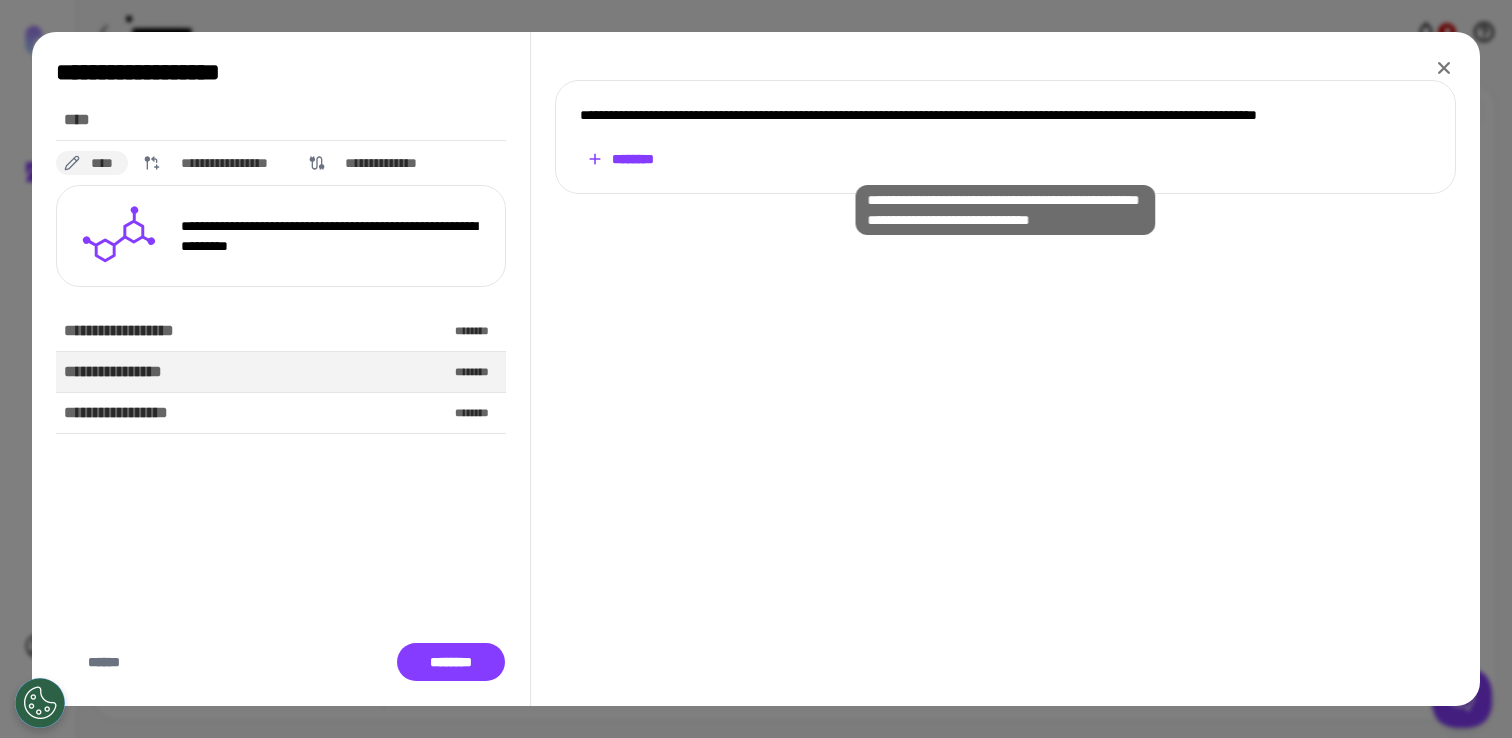 click on "********" at bounding box center (620, 159) 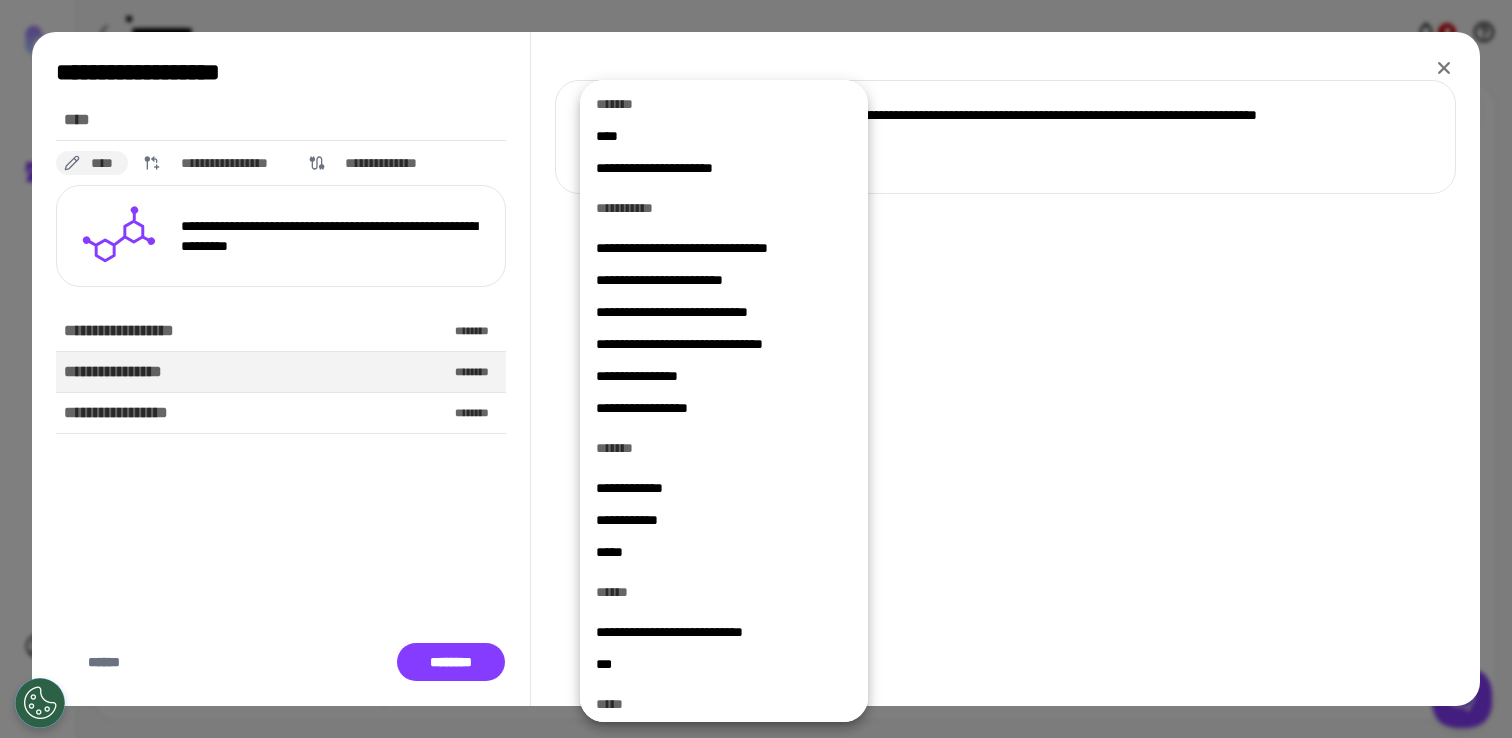 scroll, scrollTop: 0, scrollLeft: 0, axis: both 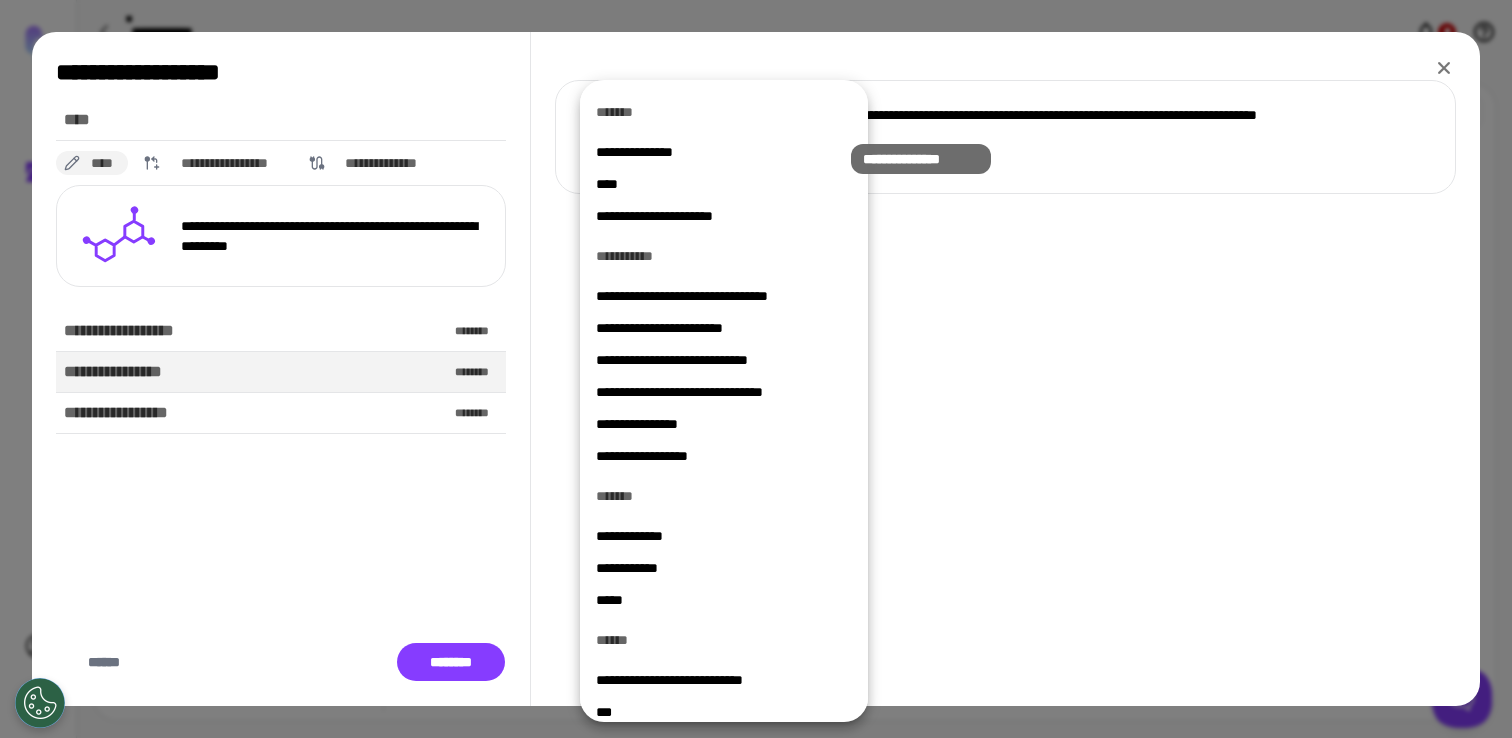 click on "**********" at bounding box center (716, 152) 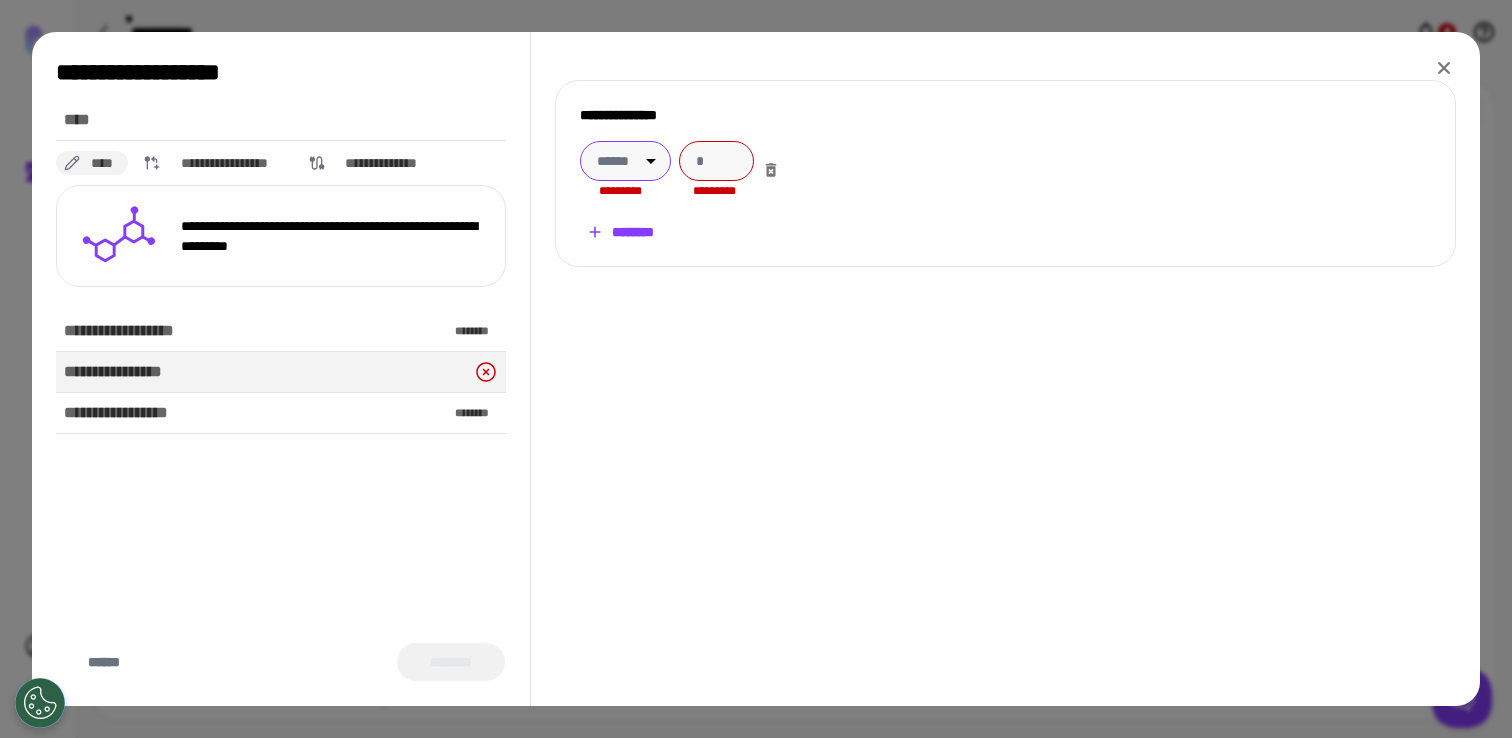 click on "**********" at bounding box center [756, 369] 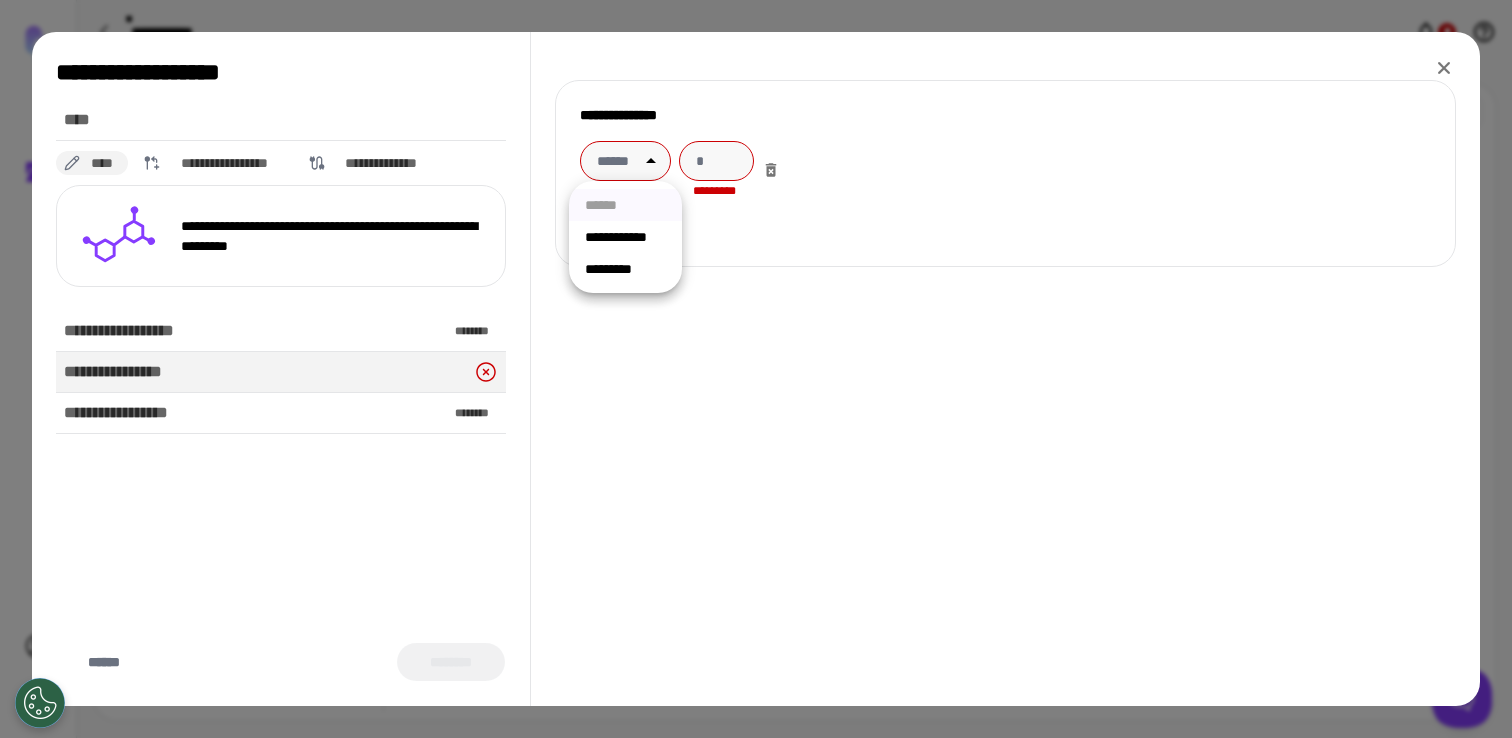 click on "*********" at bounding box center (625, 269) 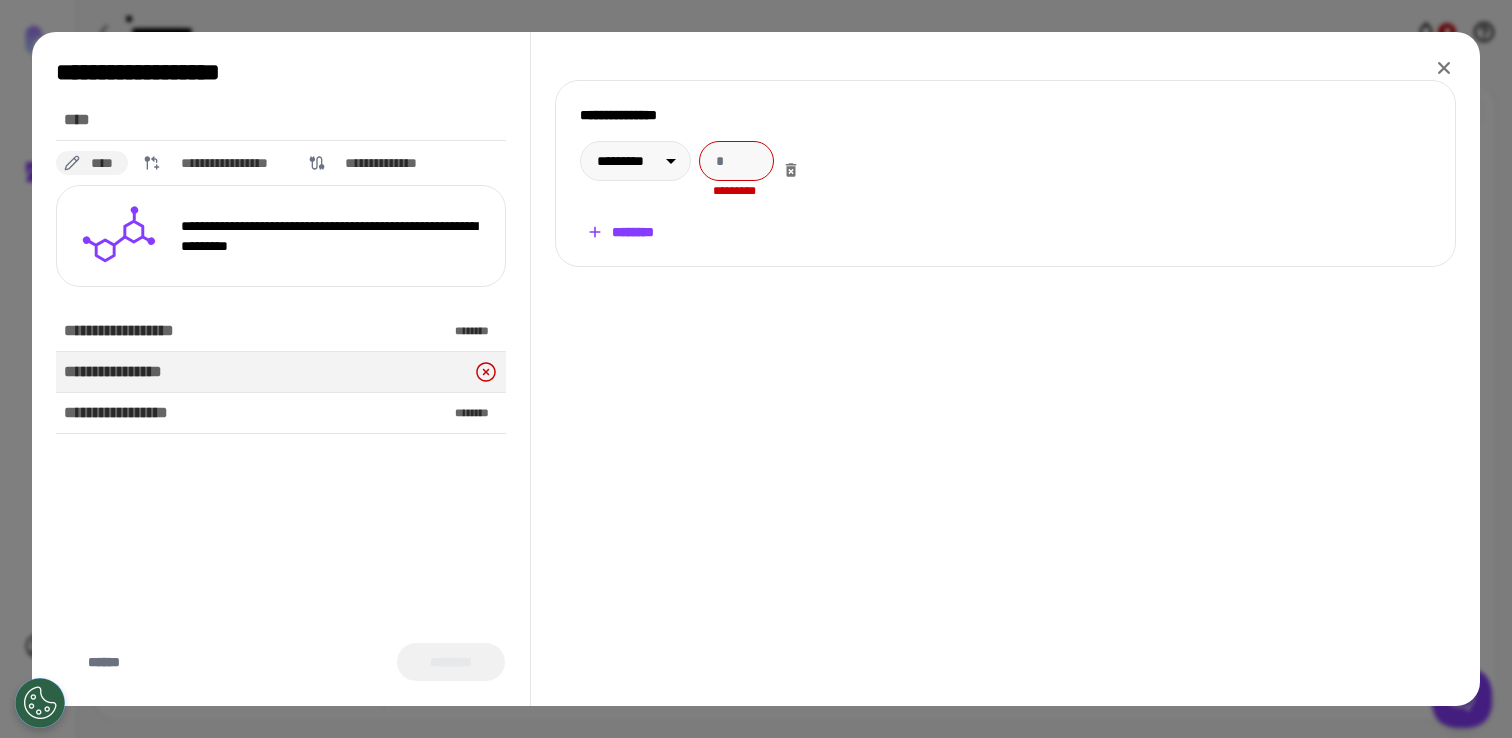 click on "*********" at bounding box center (736, 169) 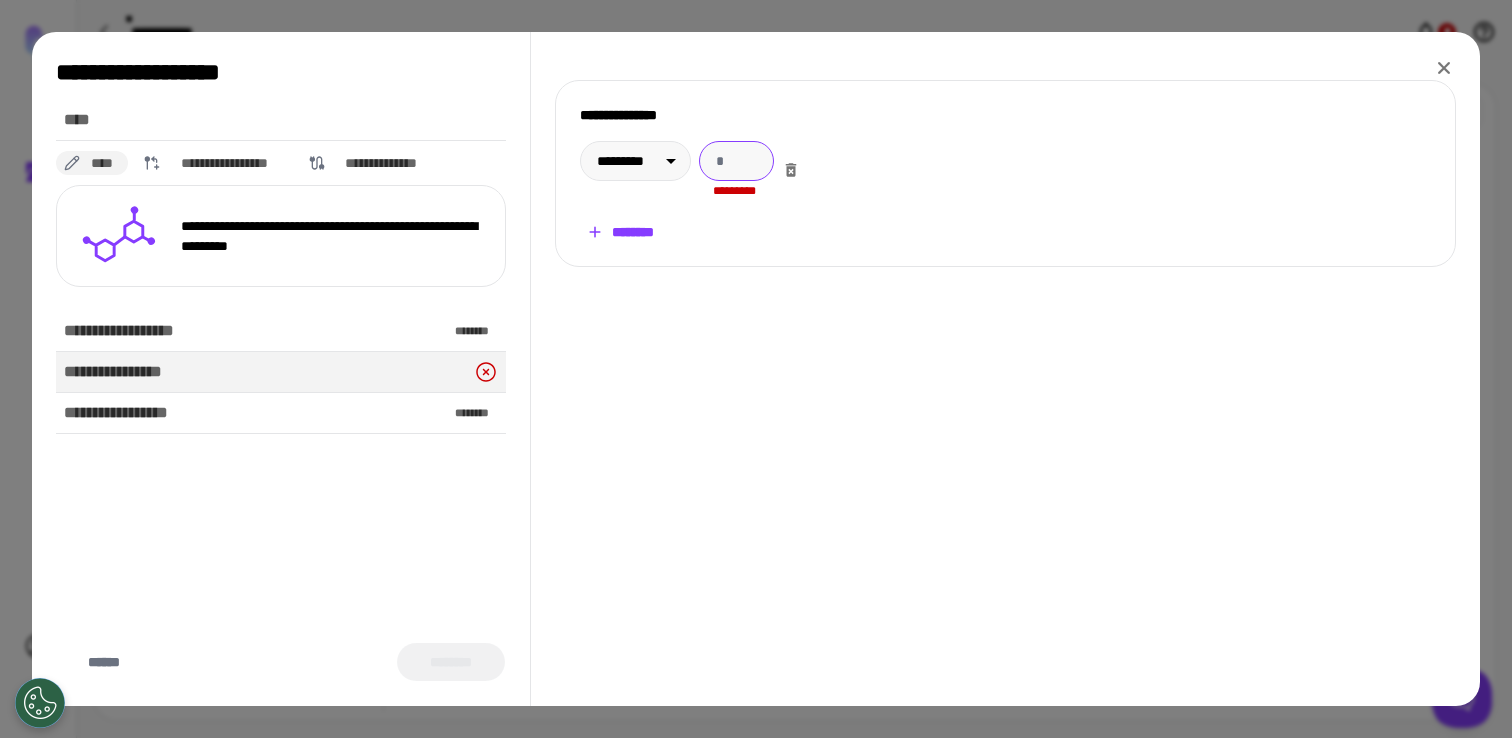 click at bounding box center [736, 161] 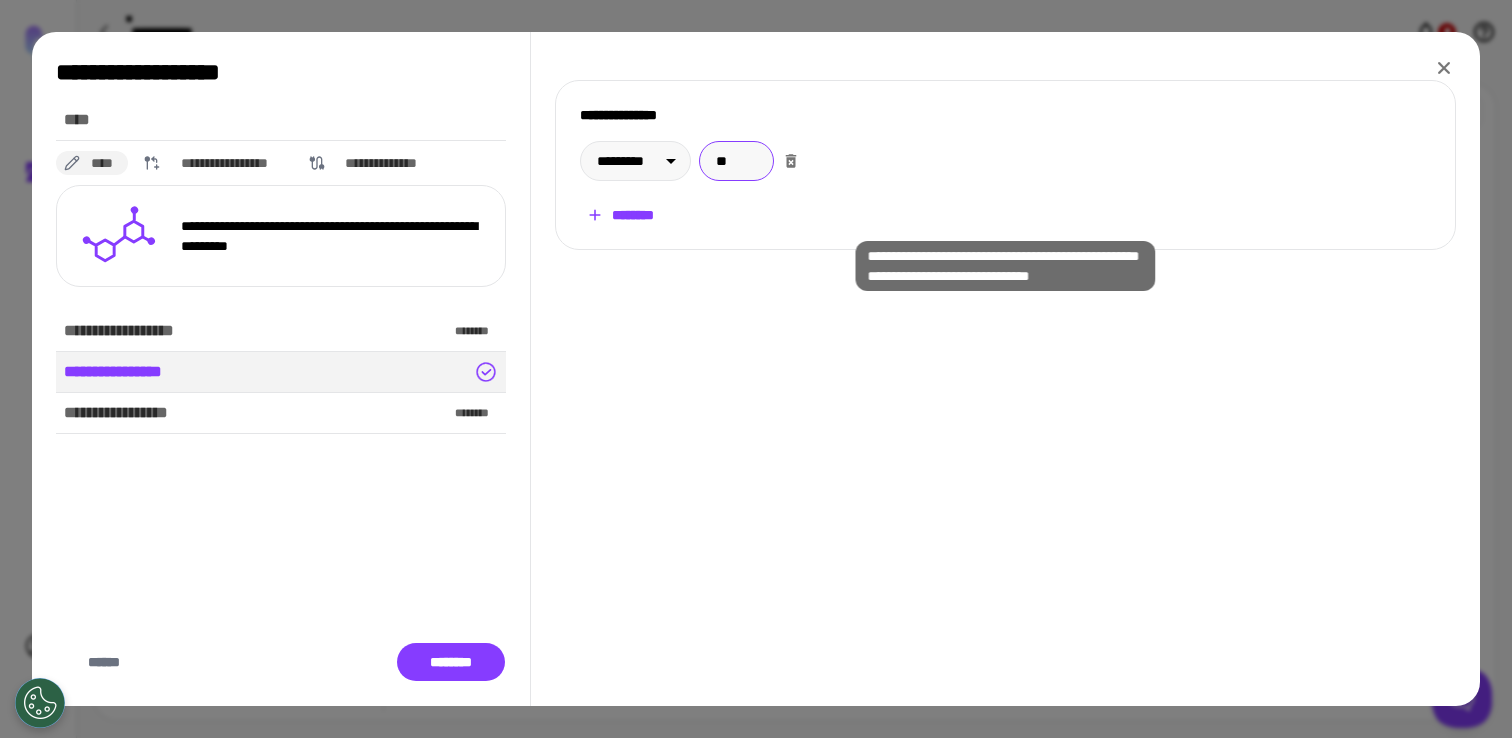 type on "**" 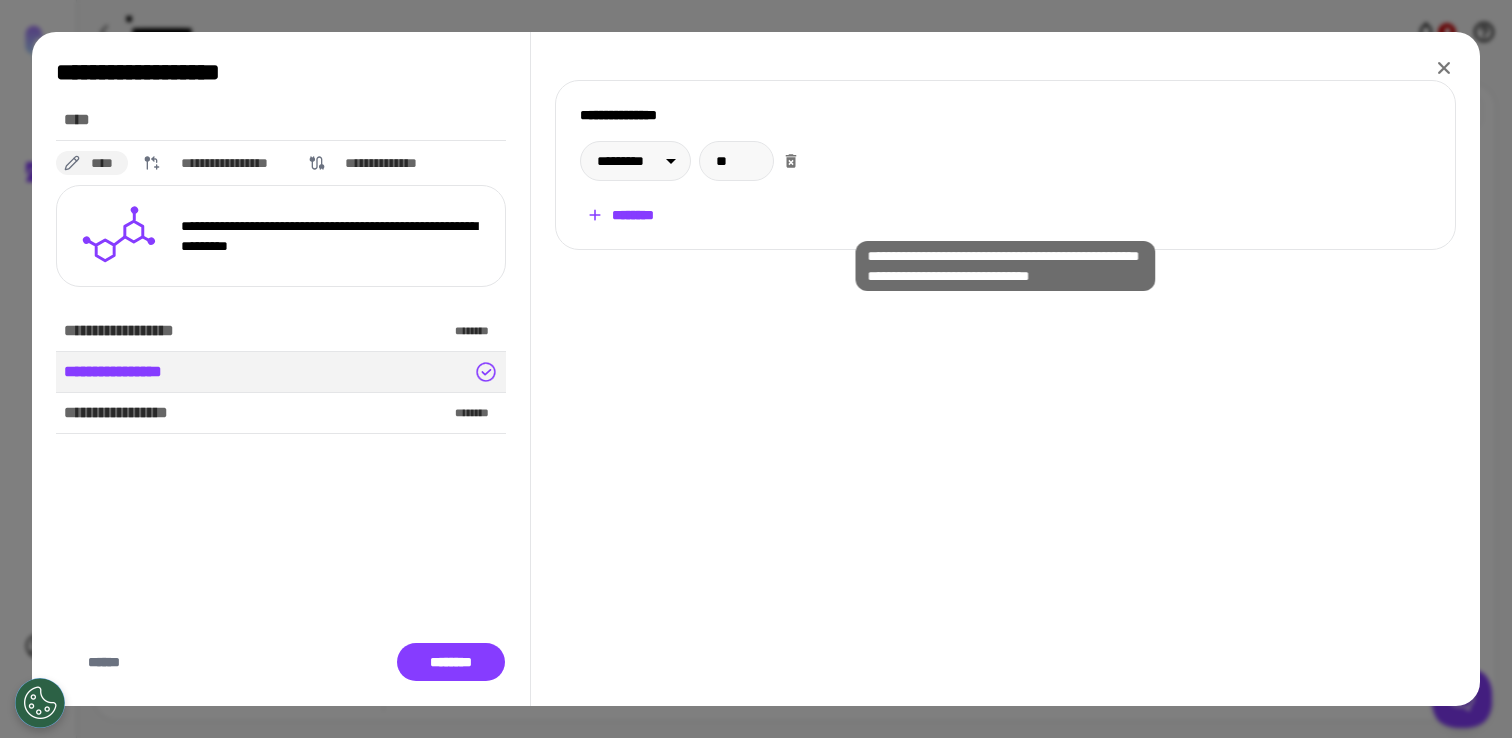 click on "********" at bounding box center (620, 215) 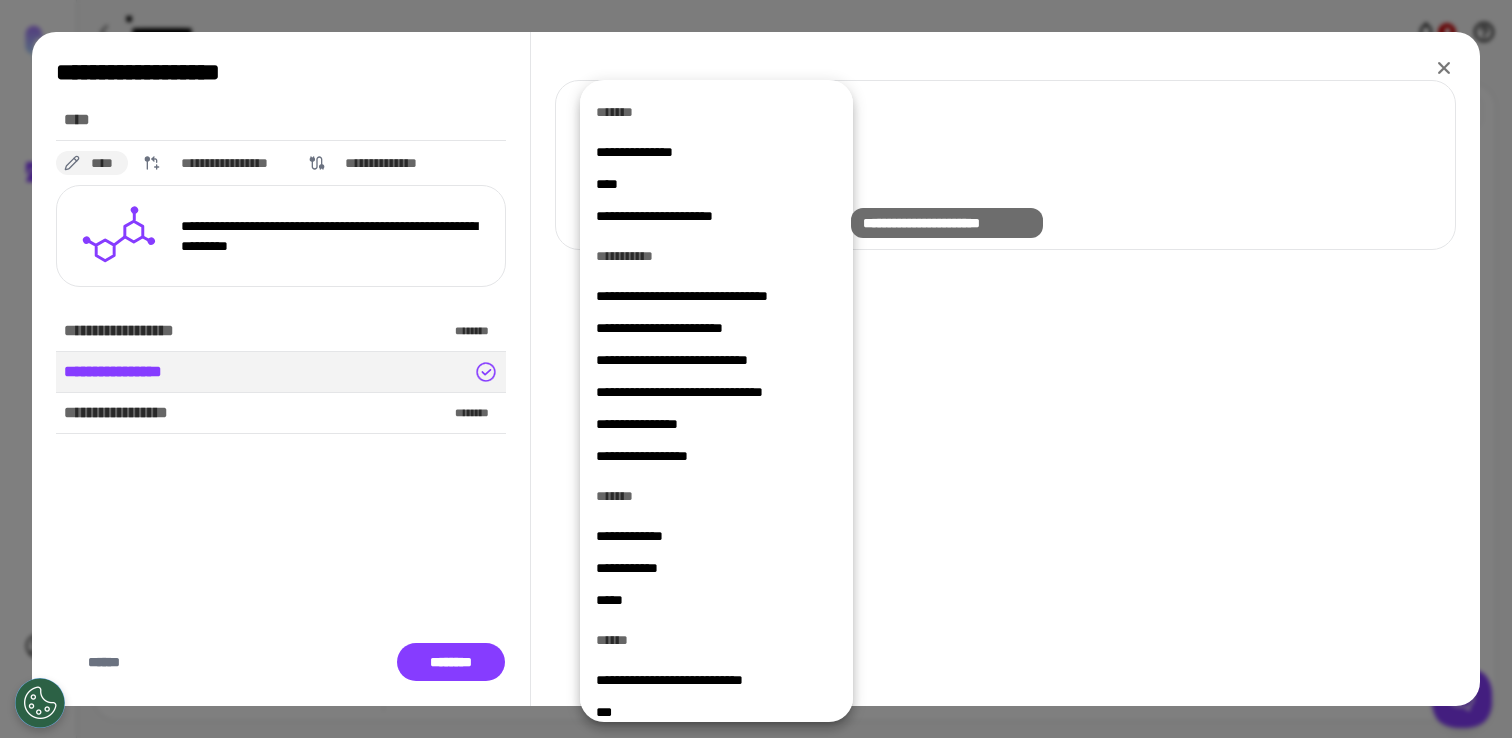 click on "**********" at bounding box center (716, 216) 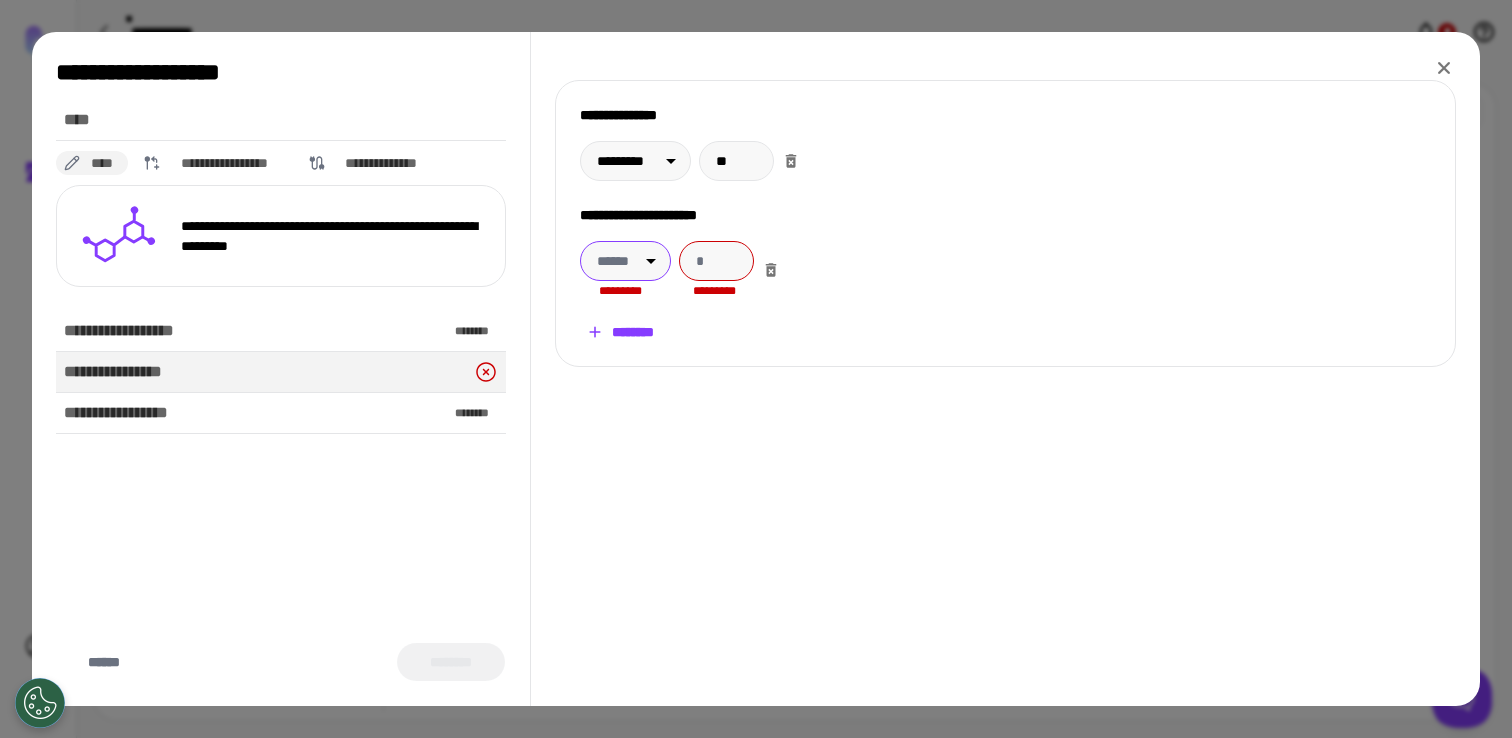 click on "**********" at bounding box center [756, 369] 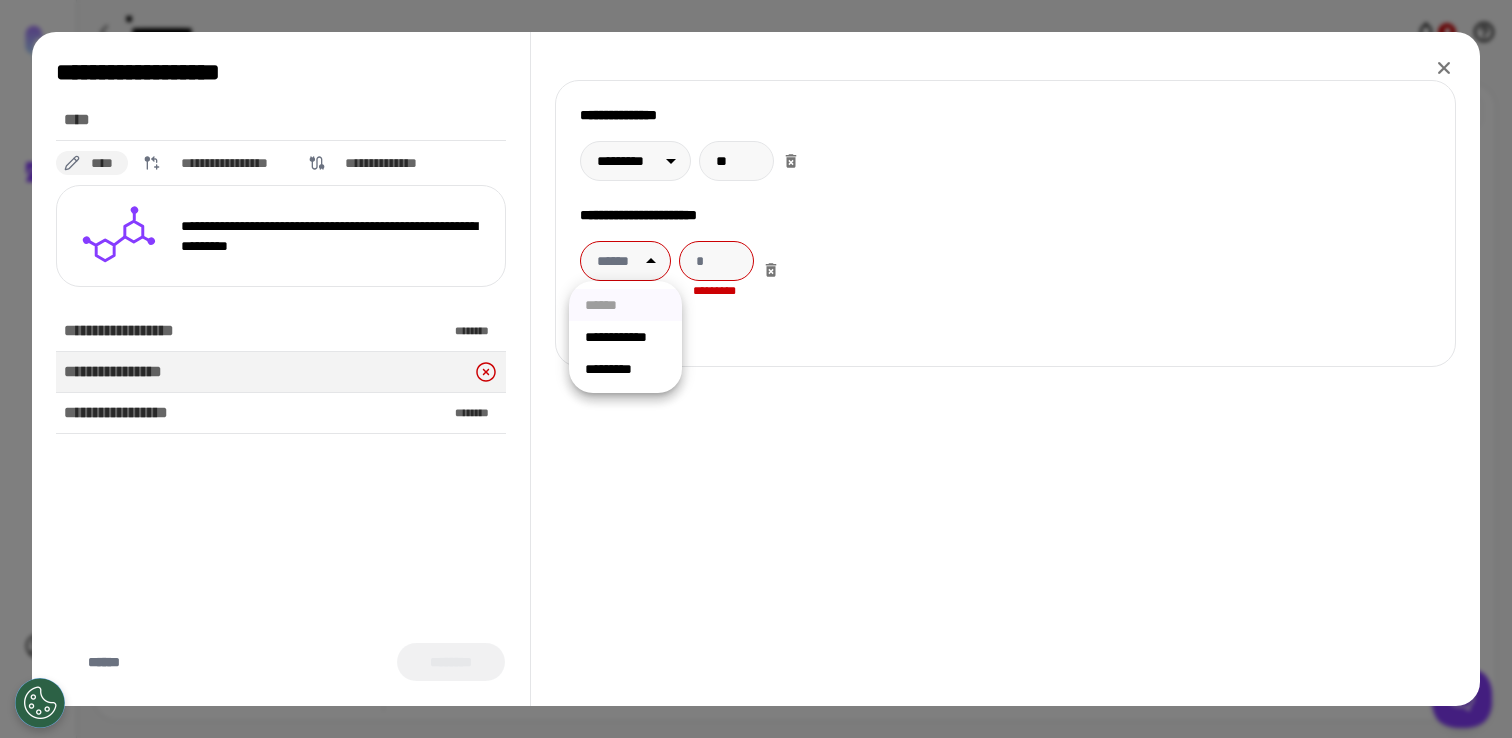 click on "**********" at bounding box center [625, 337] 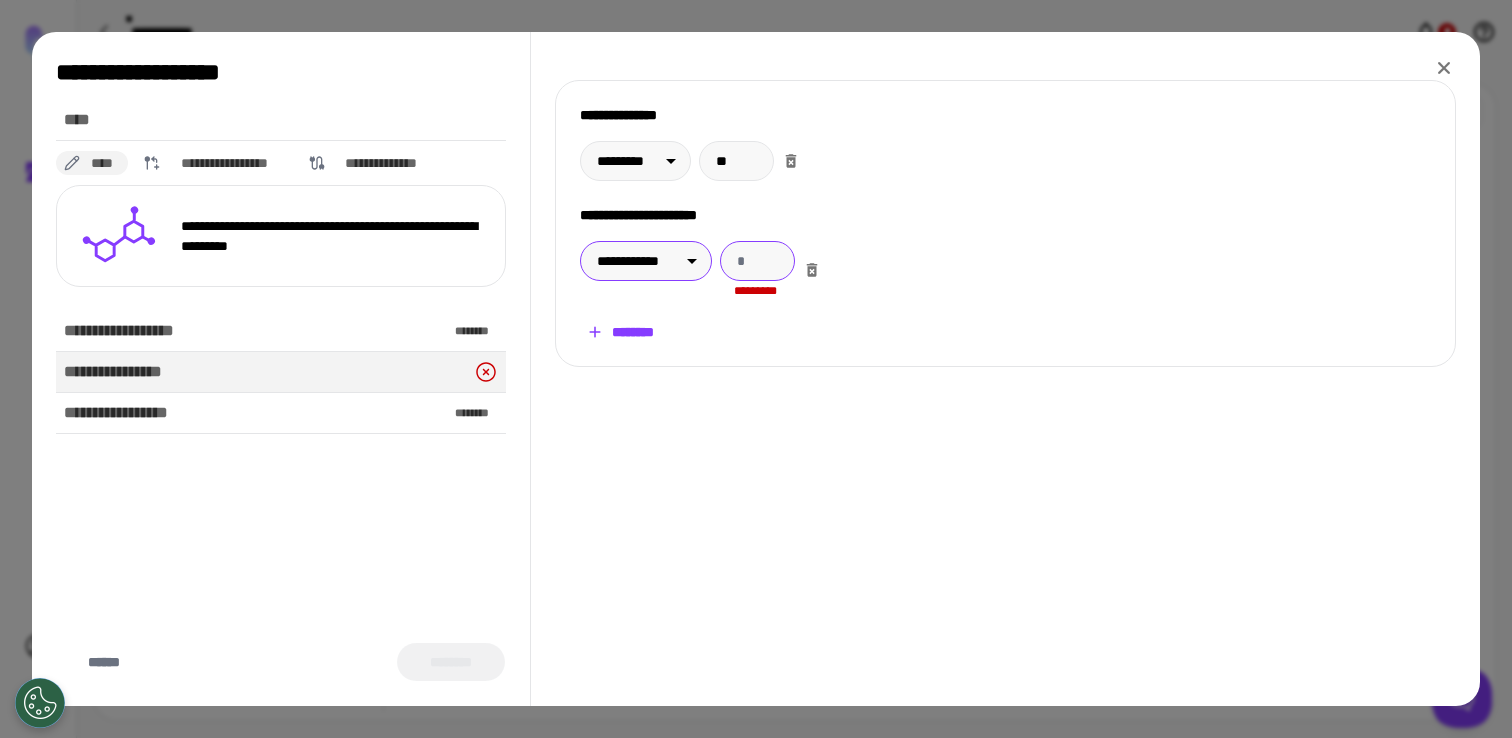 click at bounding box center [757, 261] 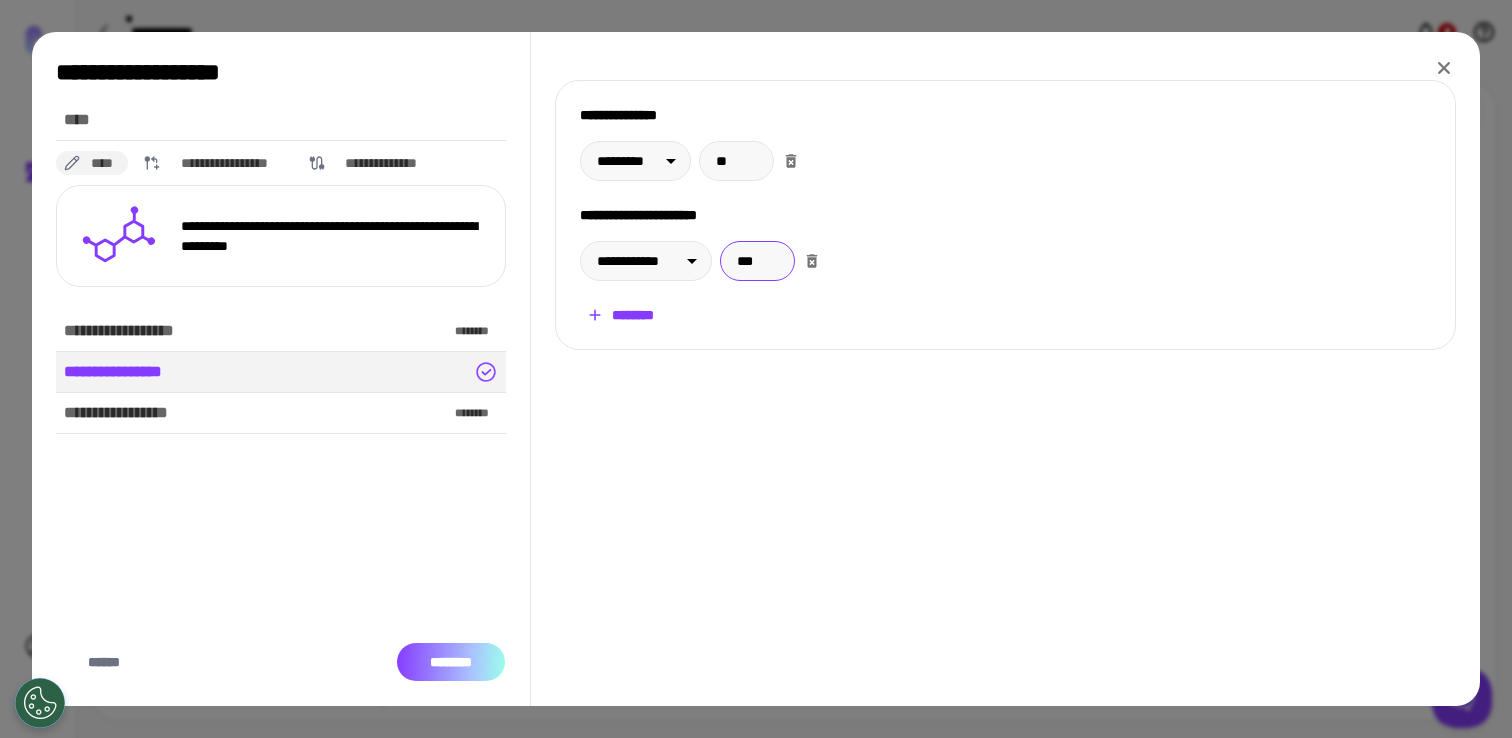 type on "***" 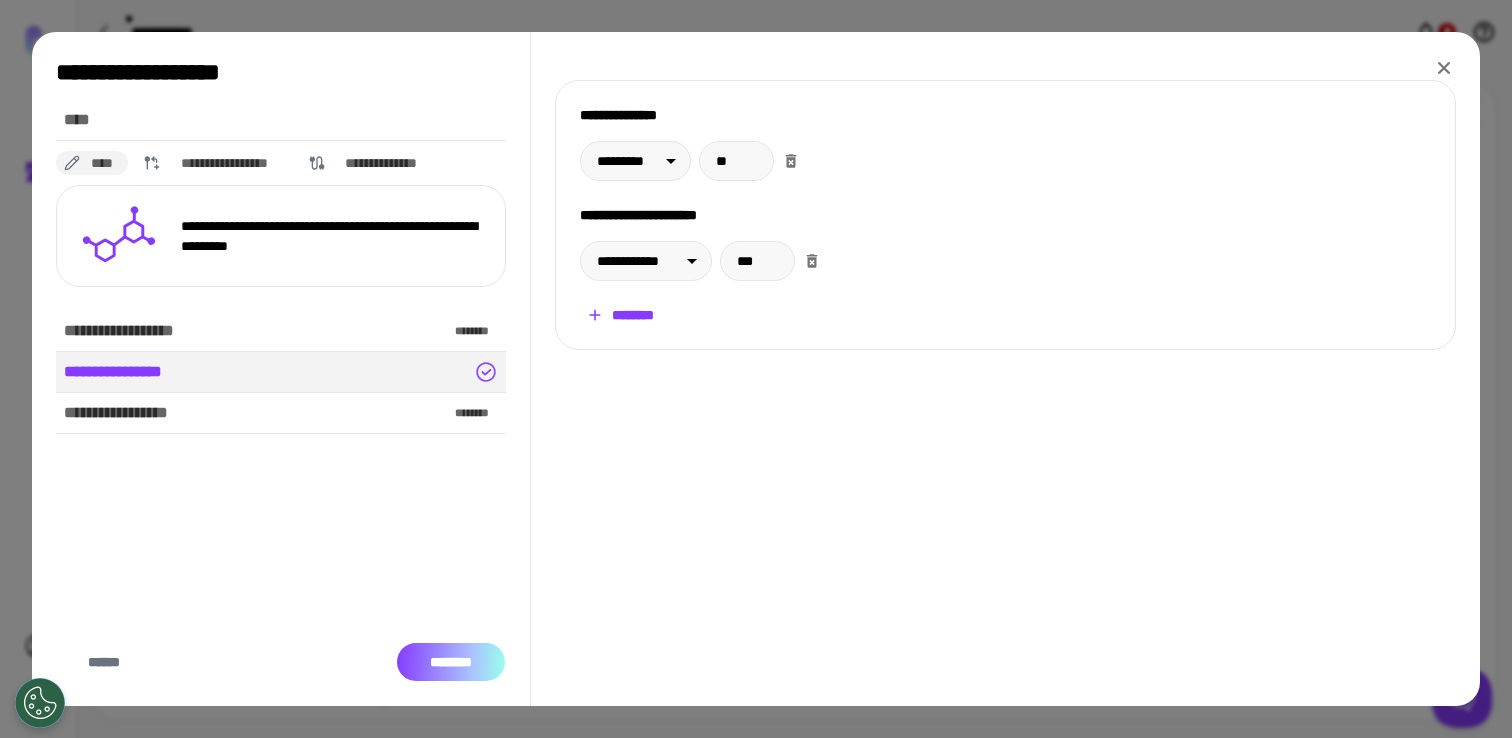 click on "********" at bounding box center (451, 662) 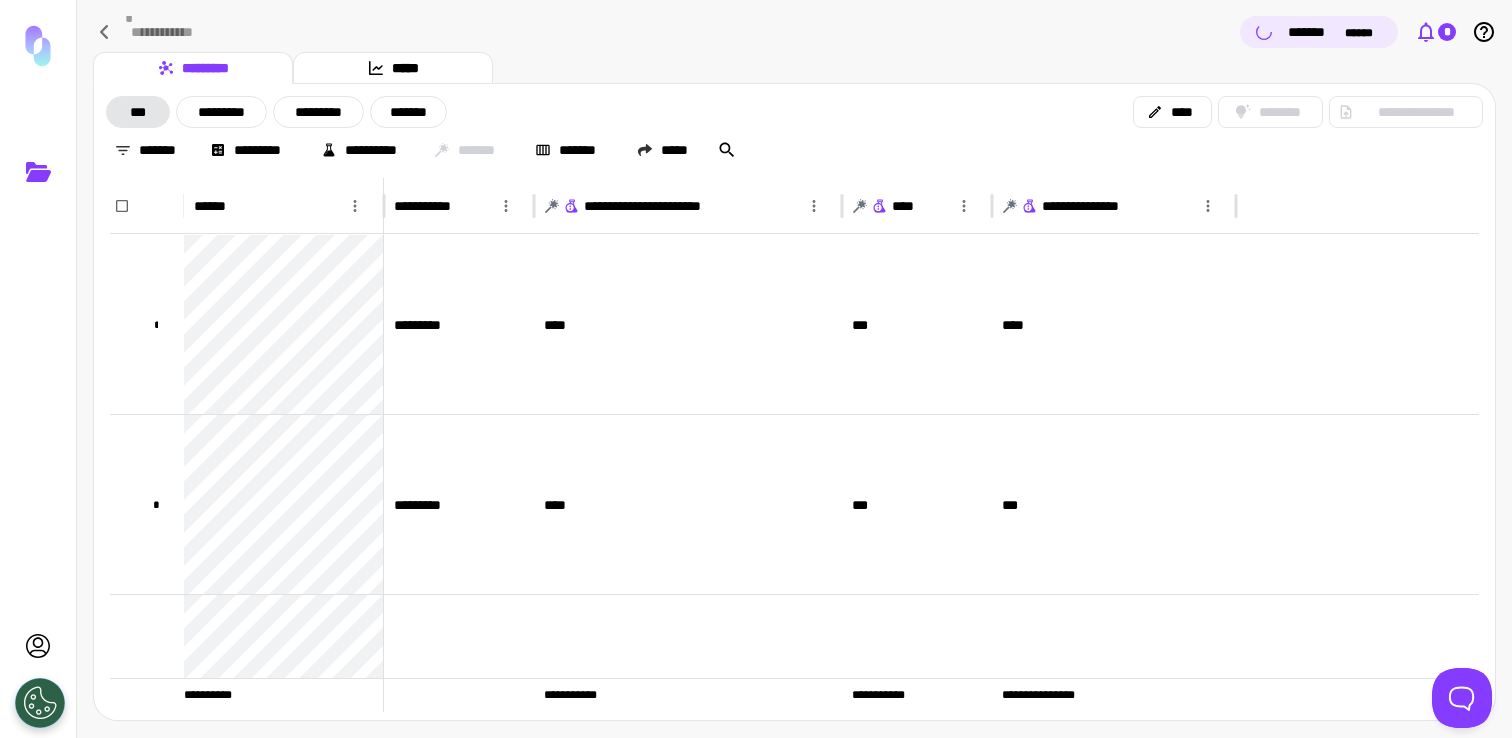 click 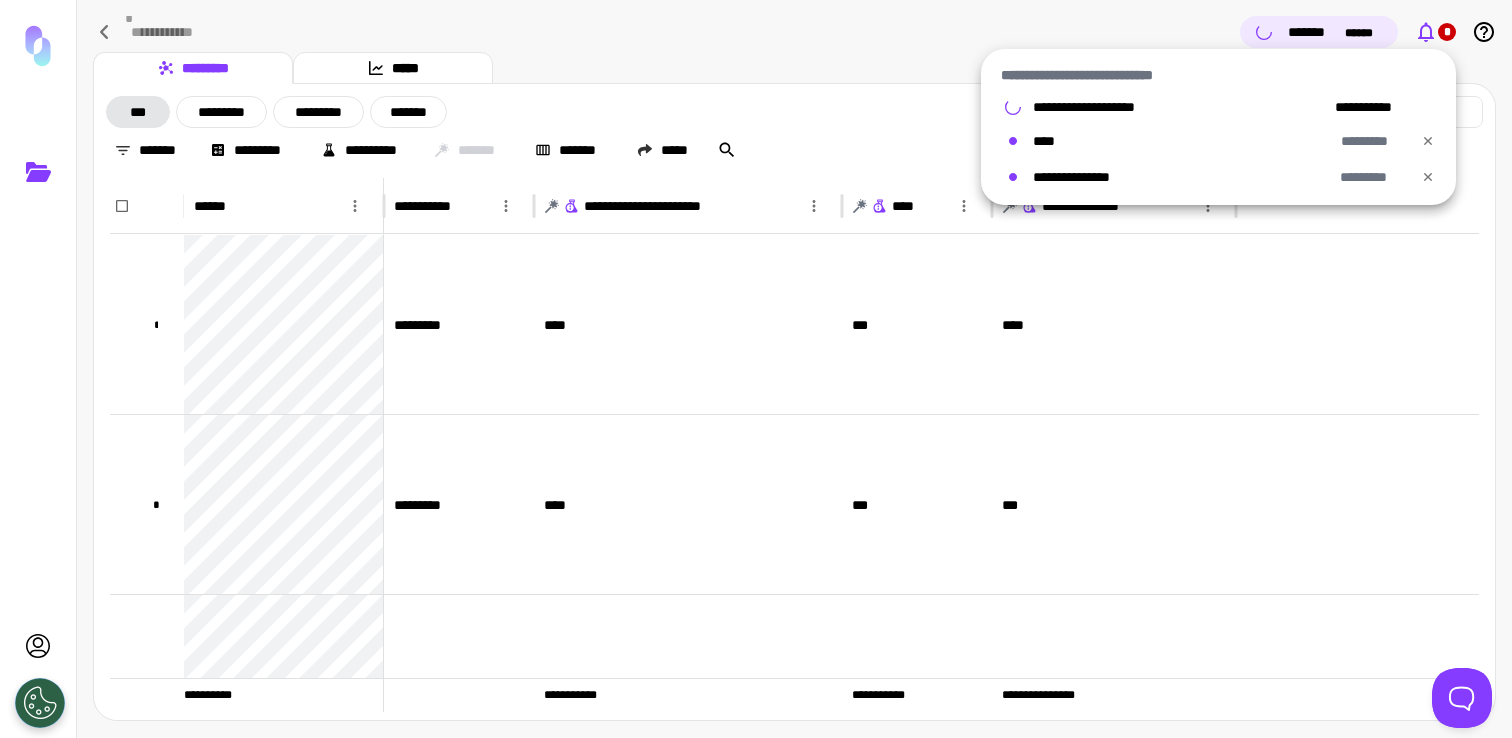 click on "**** *********" at bounding box center [1218, 135] 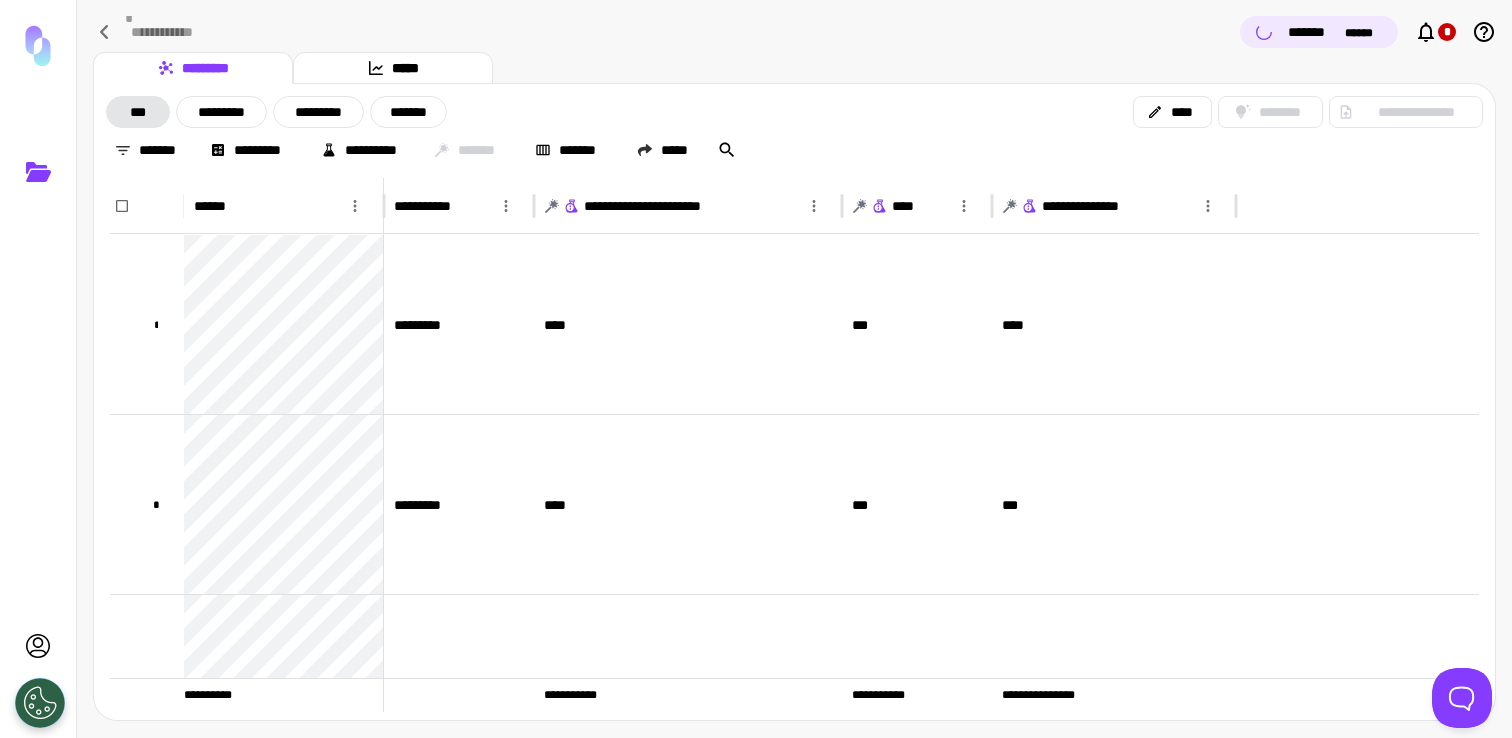 click 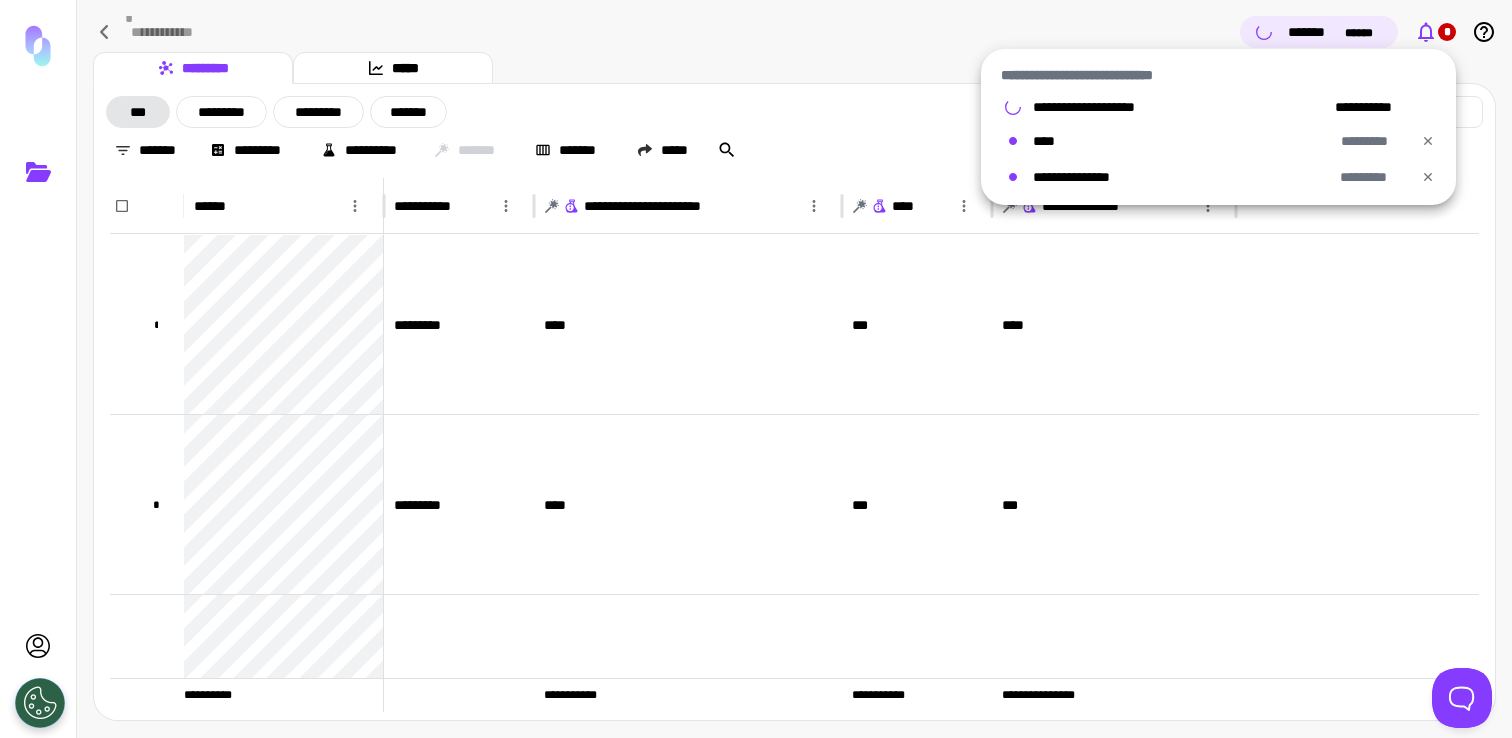 click at bounding box center (756, 369) 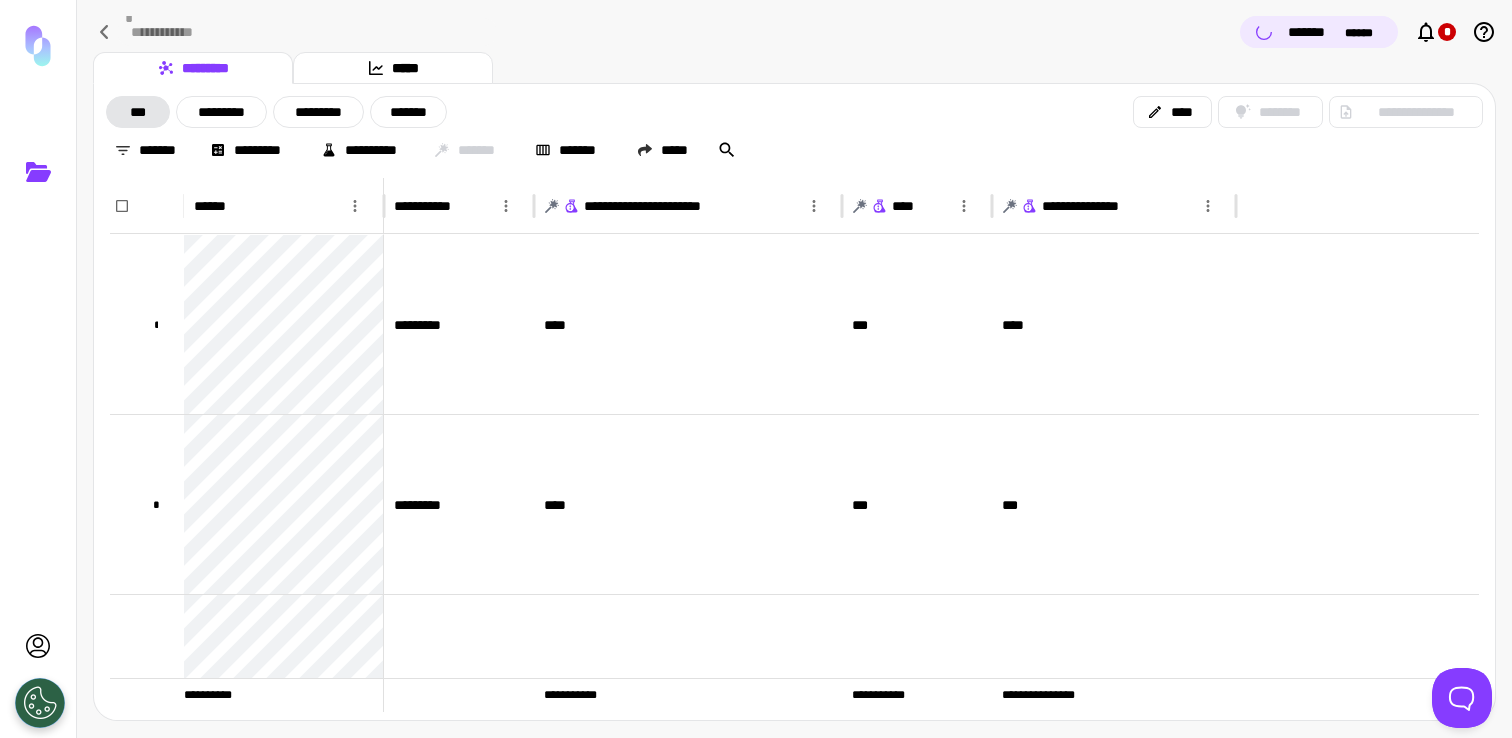 click on "******* ******" at bounding box center [1335, 32] 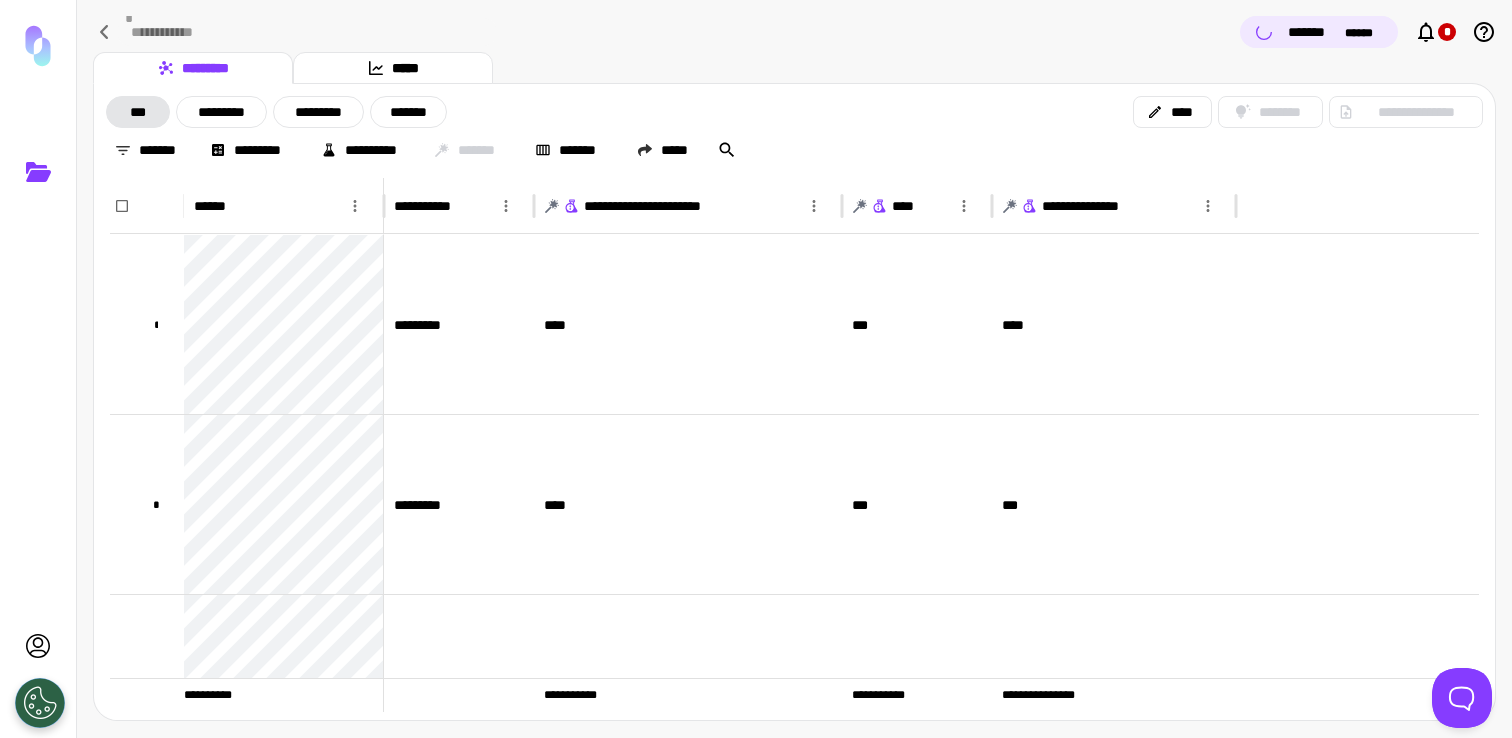 click on "*******" at bounding box center [1314, 32] 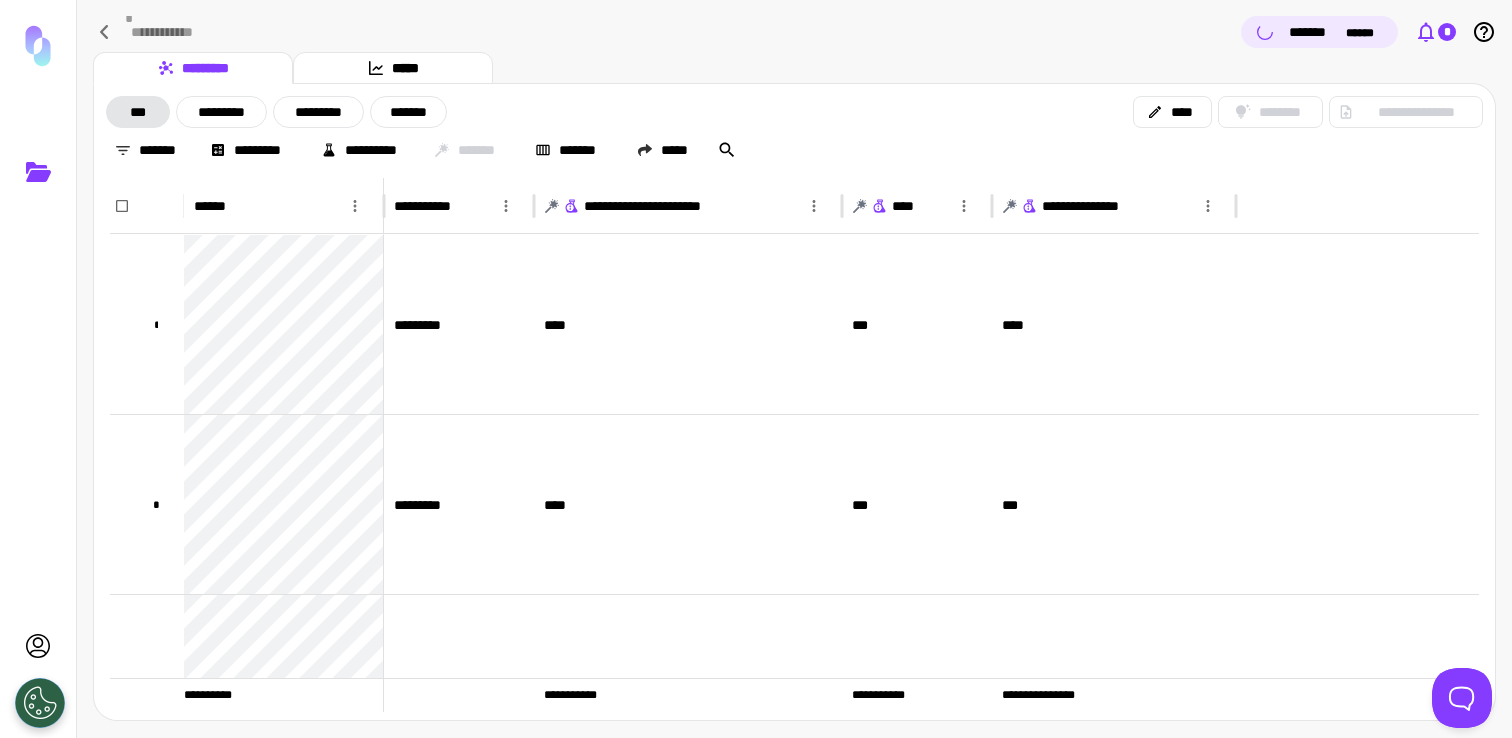 click 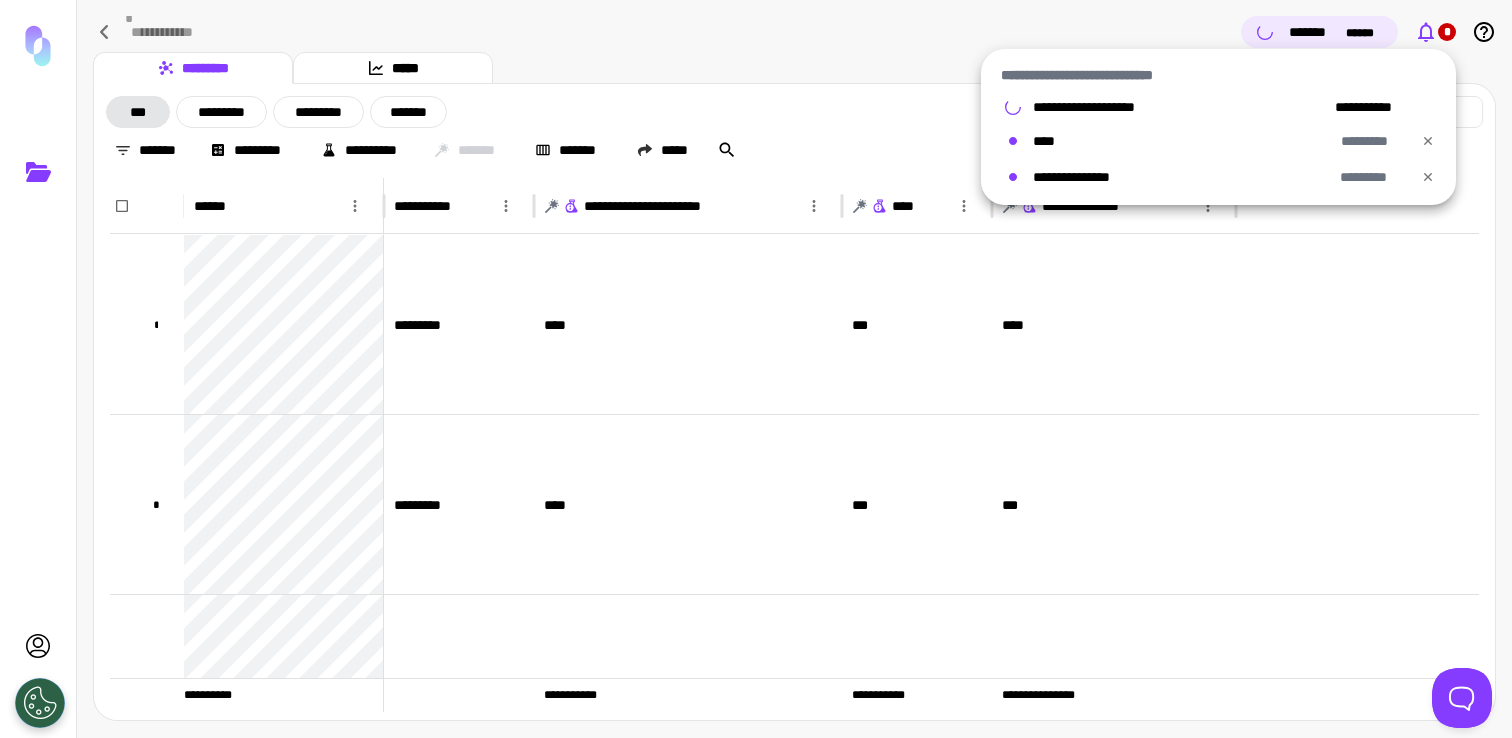 click at bounding box center (756, 369) 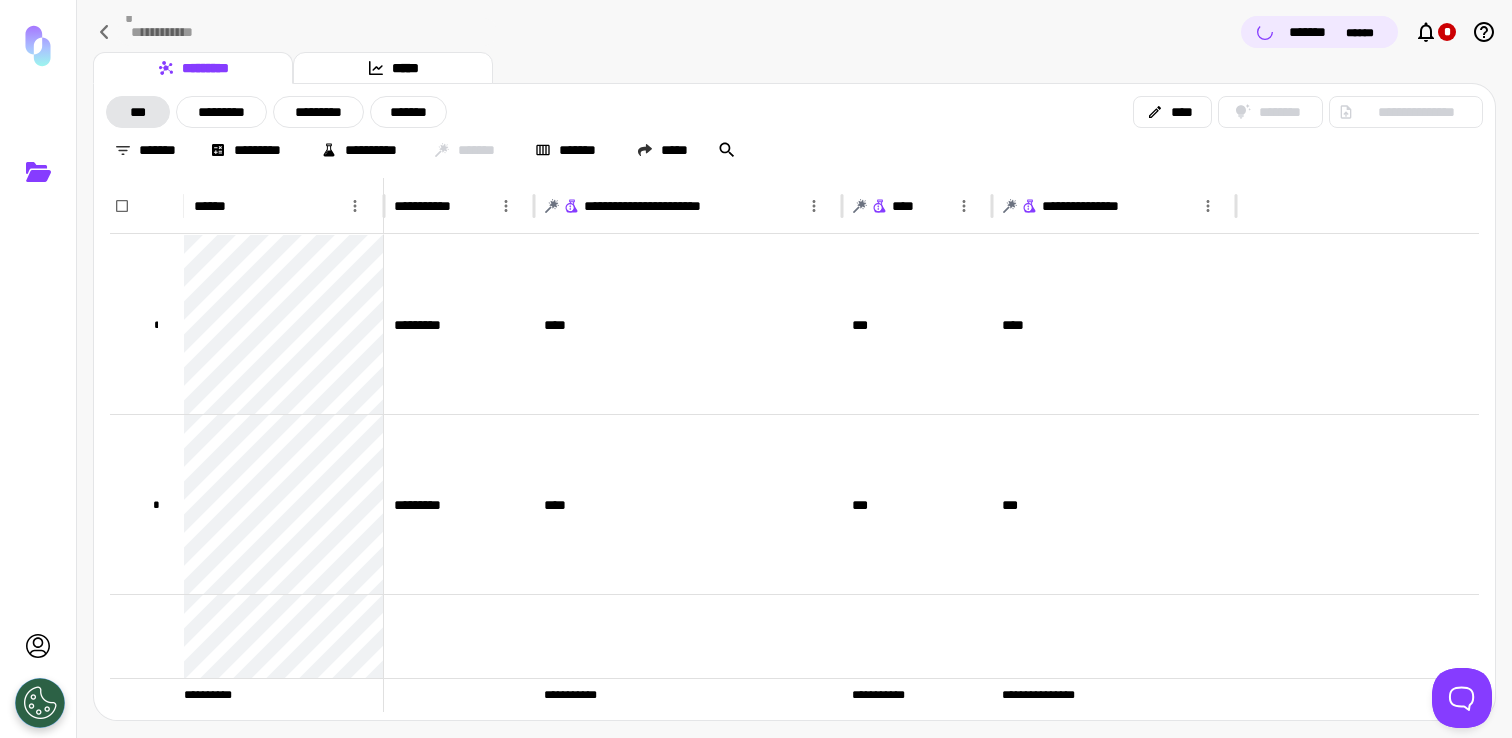click on "*******" at bounding box center (1315, 32) 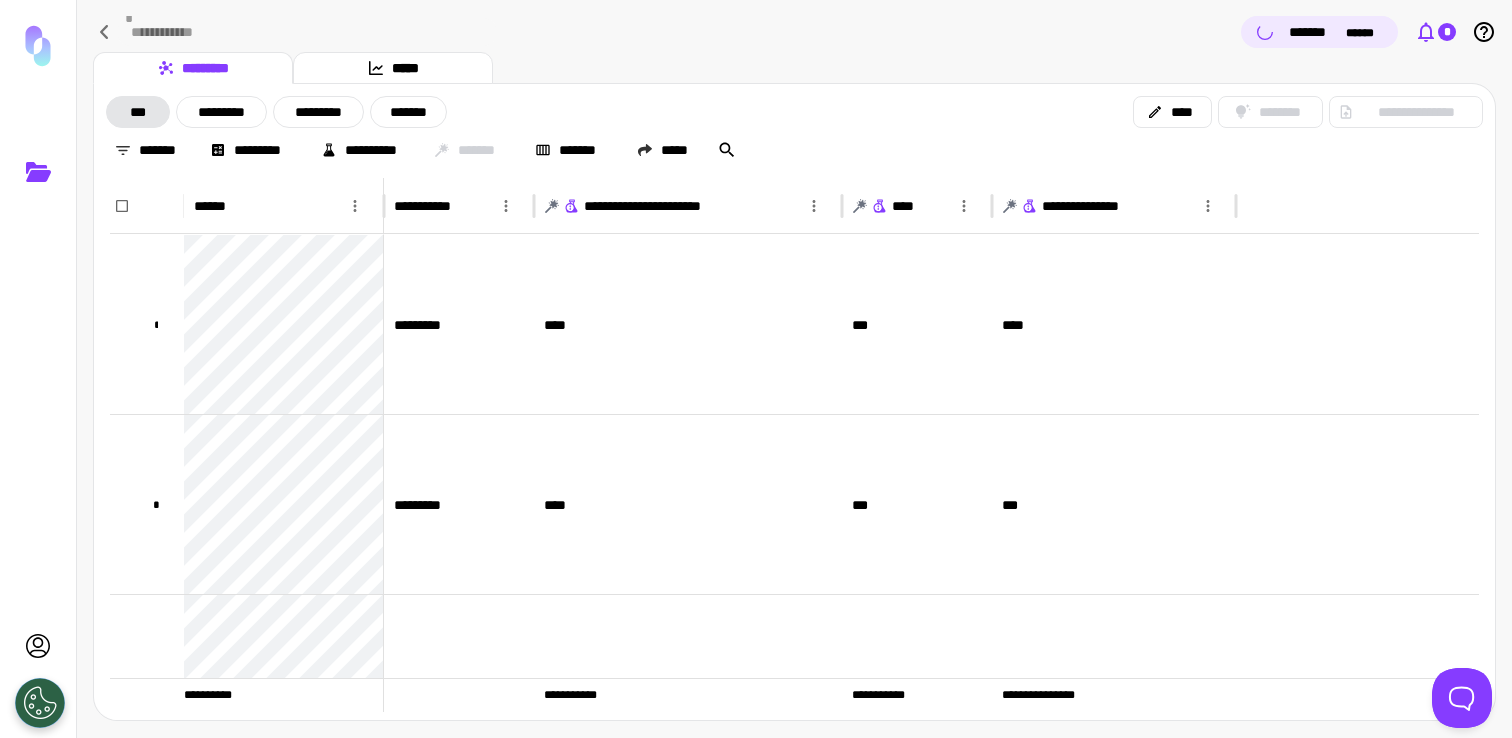 click 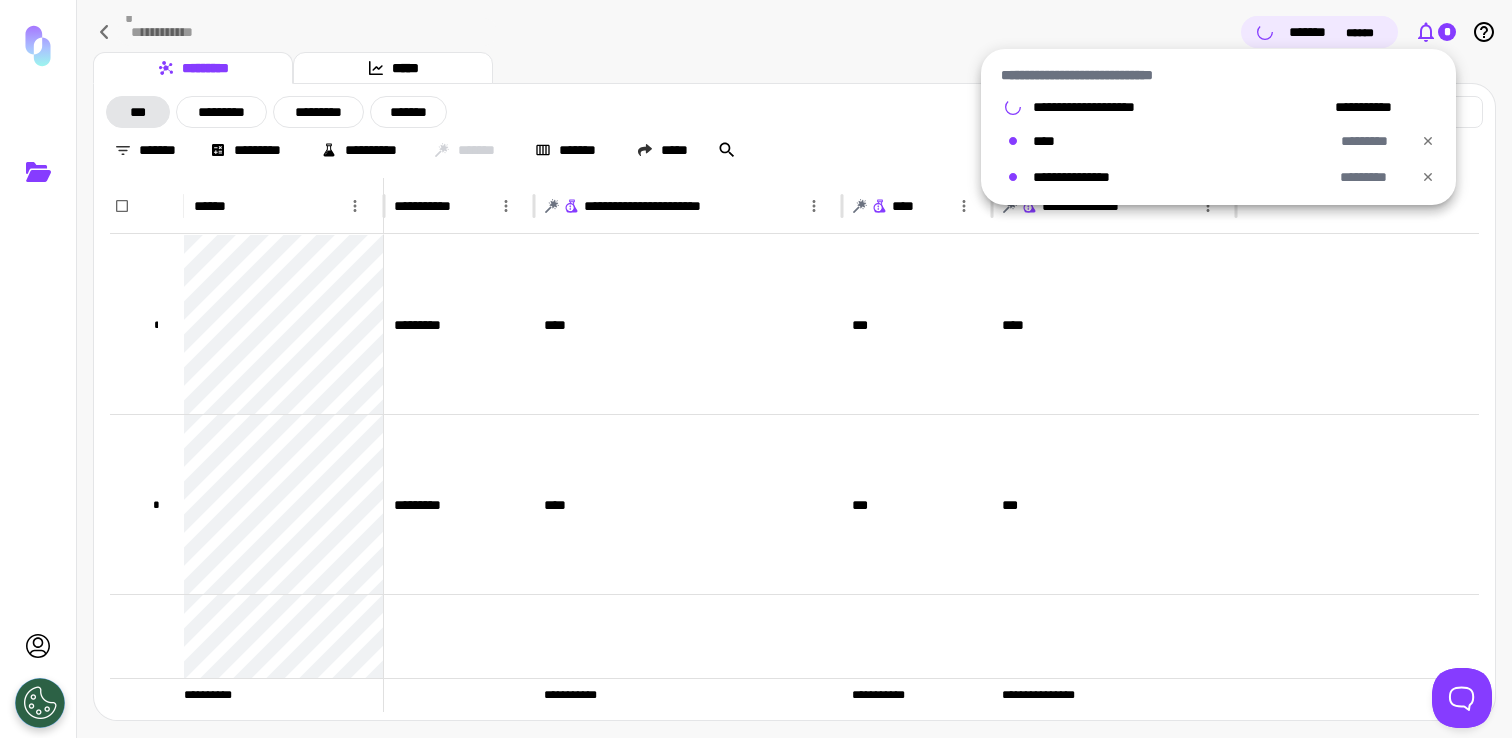 click at bounding box center [756, 369] 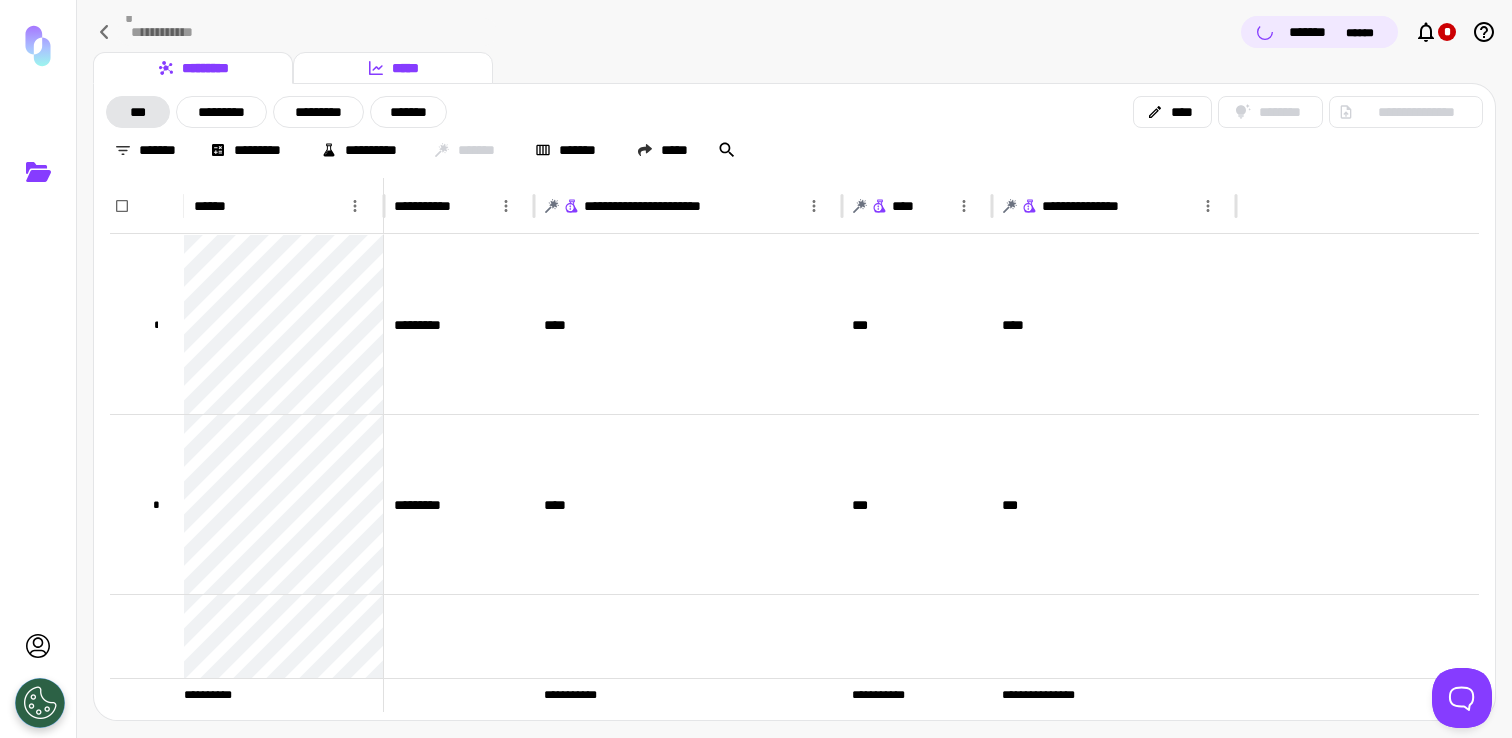 click on "*****" at bounding box center [393, 68] 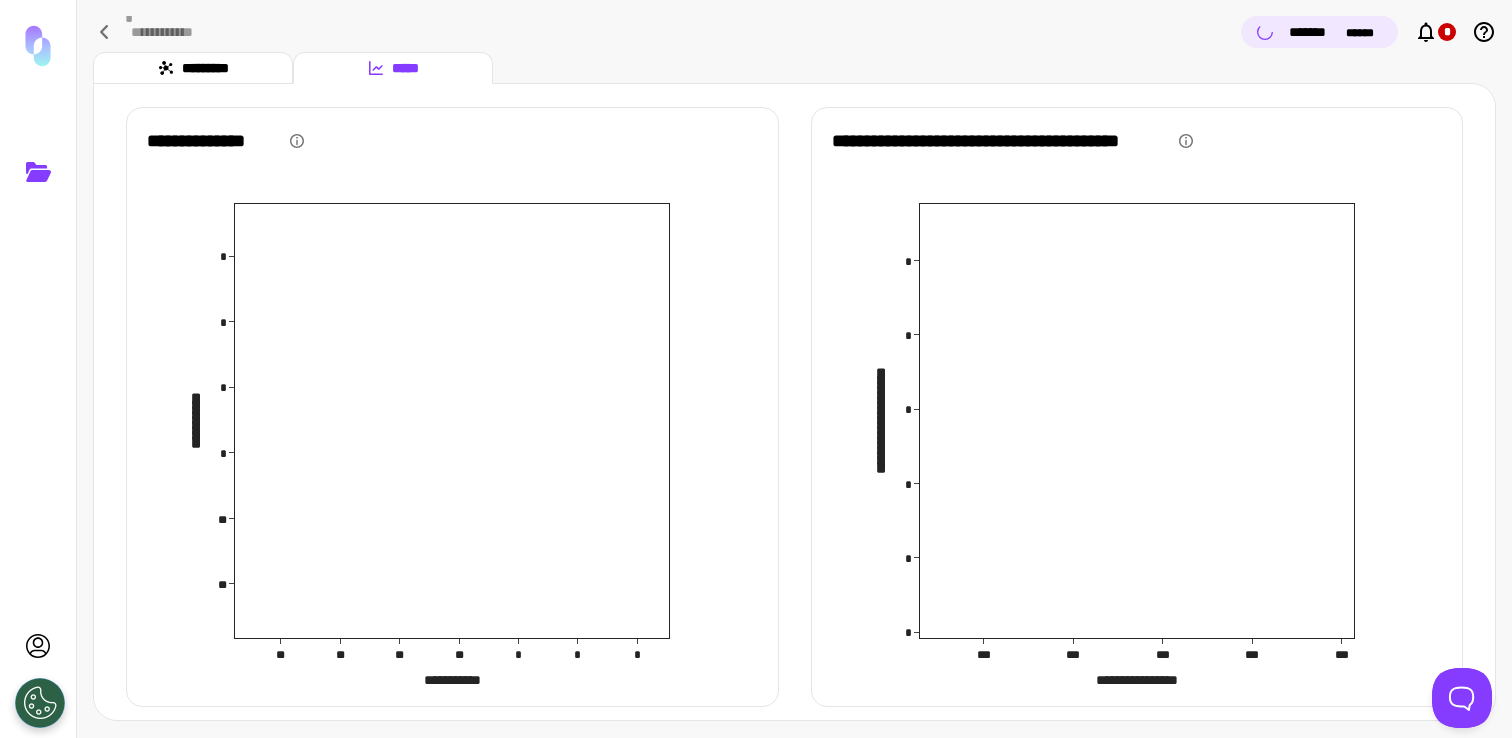 scroll, scrollTop: 0, scrollLeft: 0, axis: both 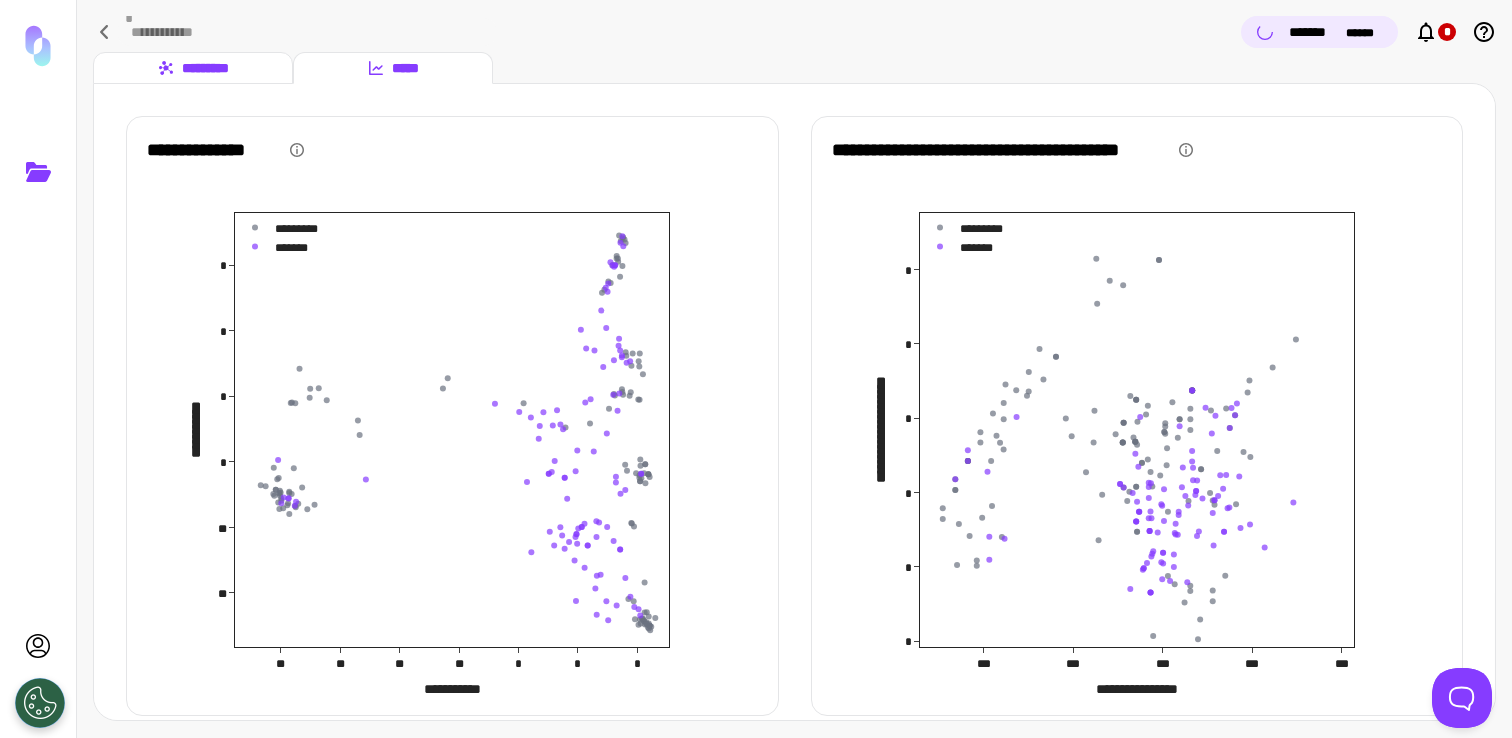 click on "*********" at bounding box center [193, 68] 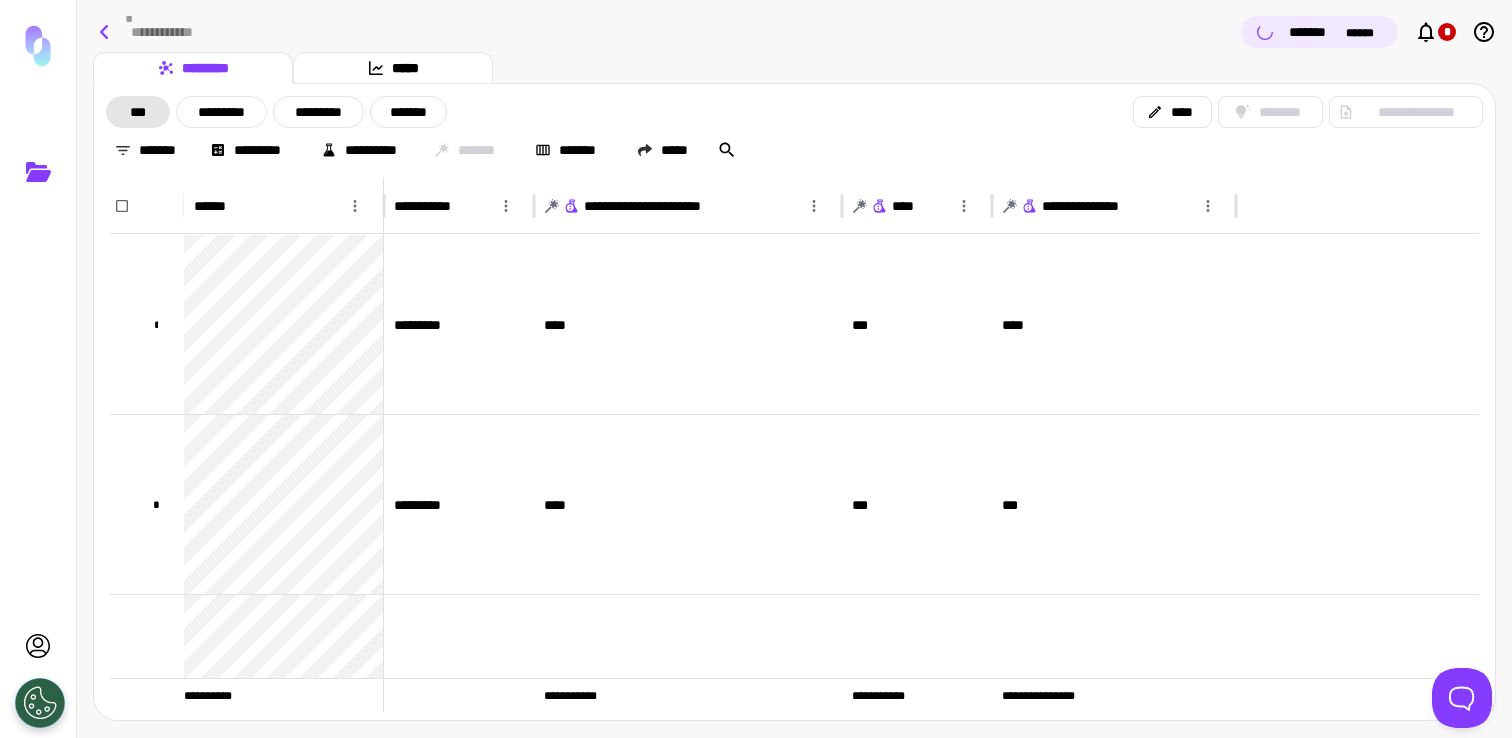 click 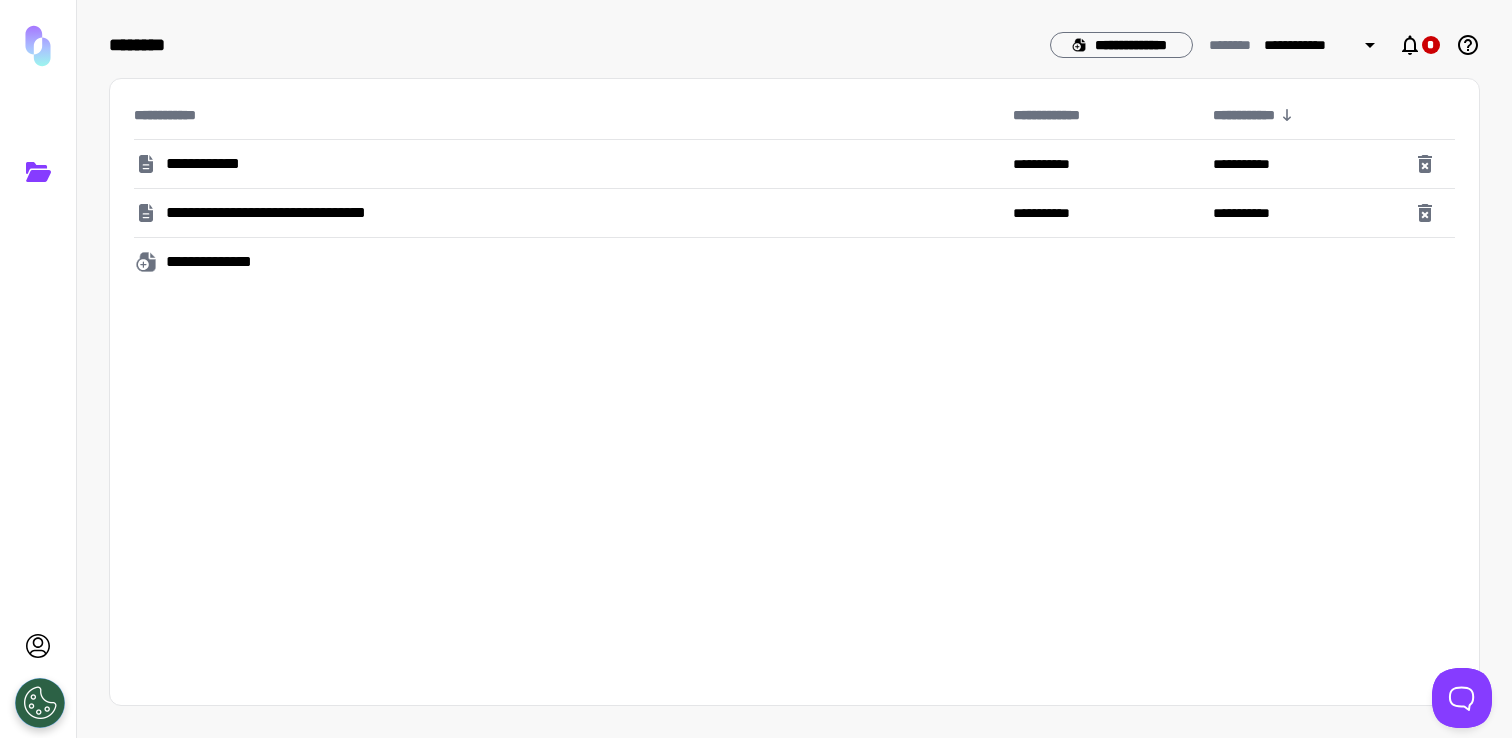 click on "**********" at bounding box center (213, 164) 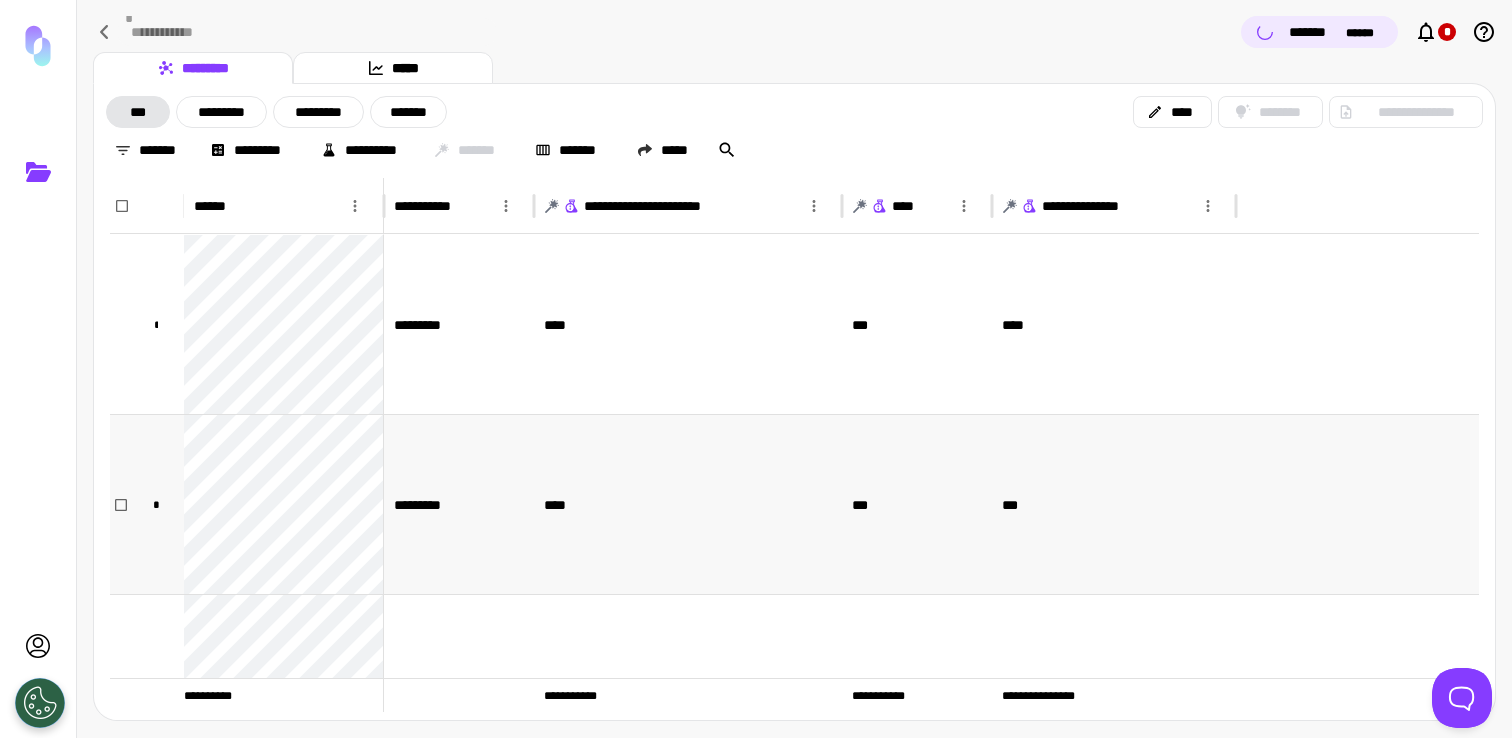 scroll, scrollTop: 388, scrollLeft: 0, axis: vertical 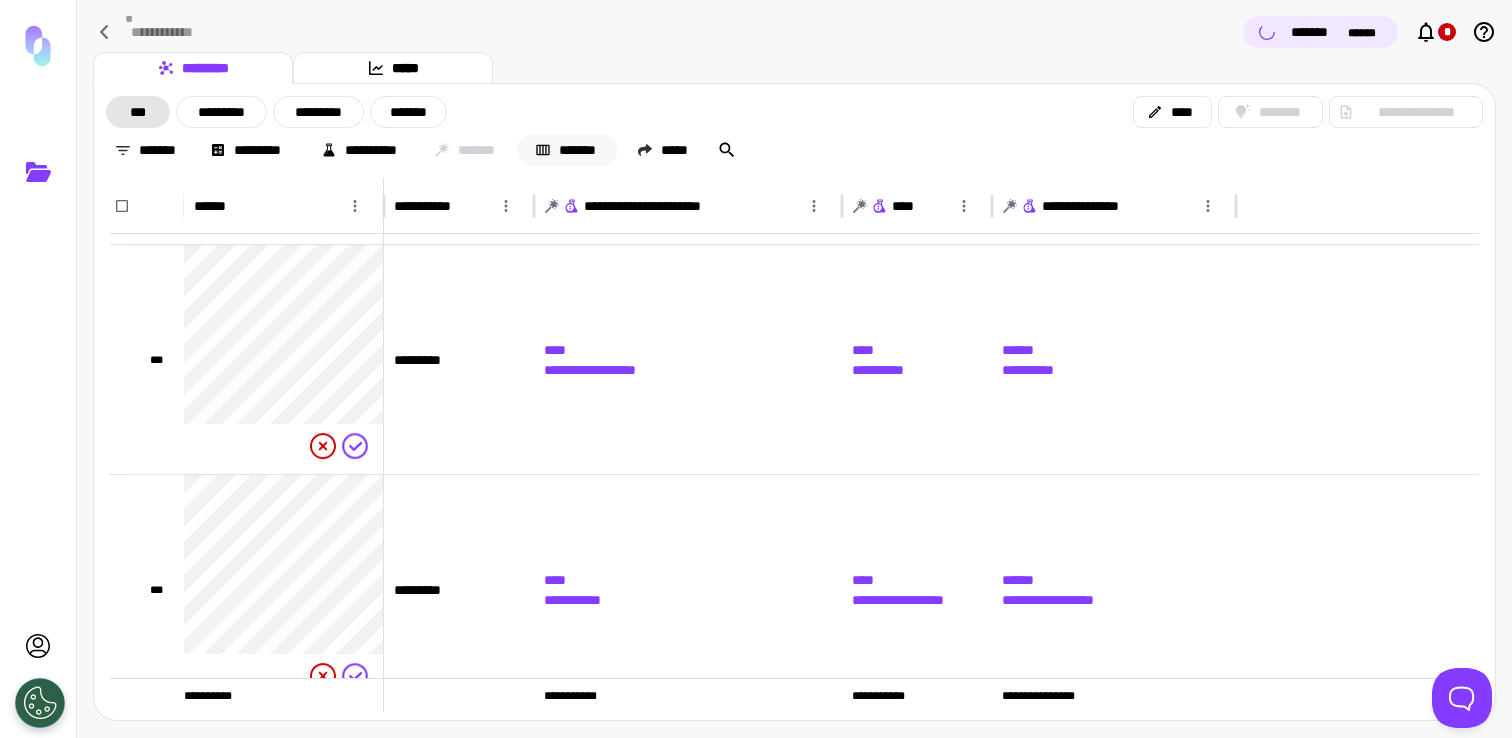 click on "*******" at bounding box center [567, 150] 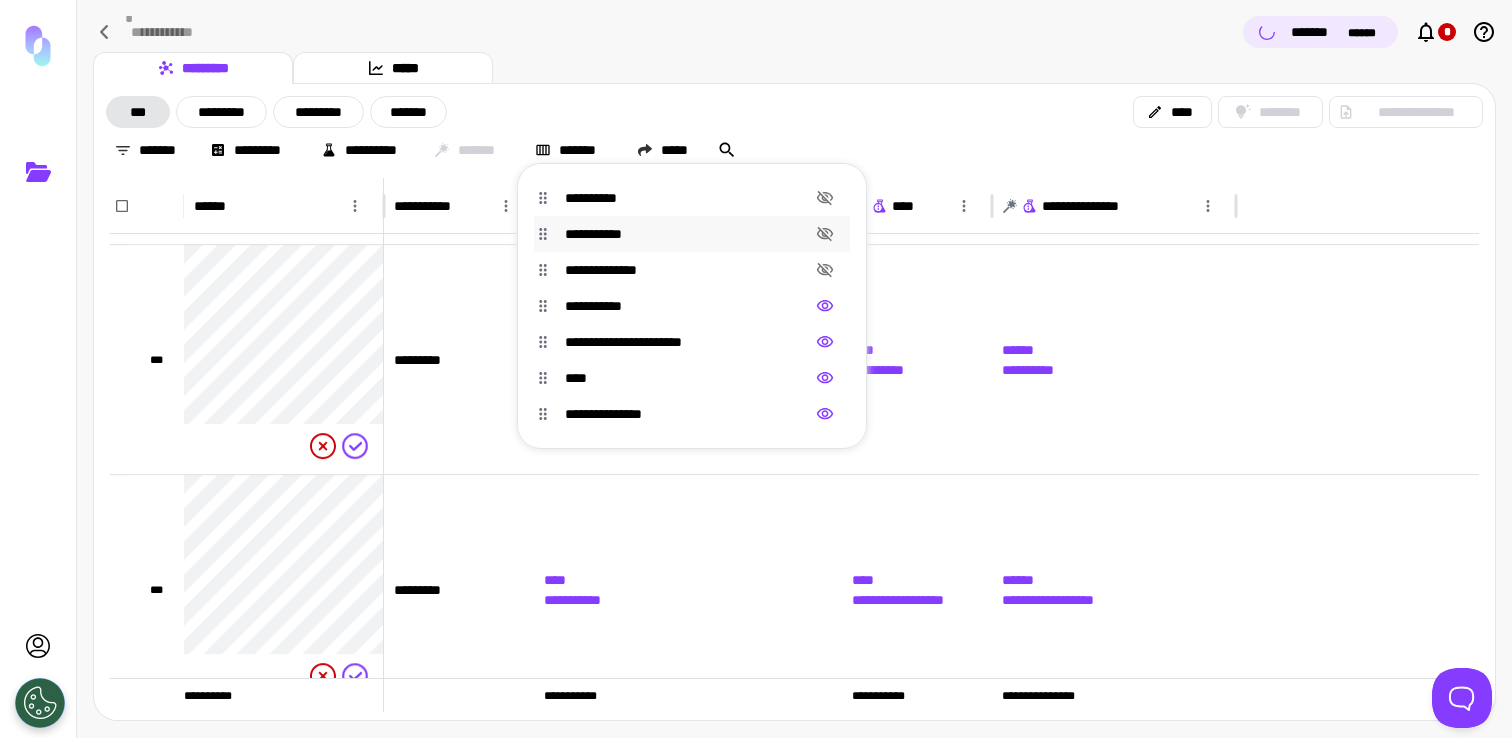 click 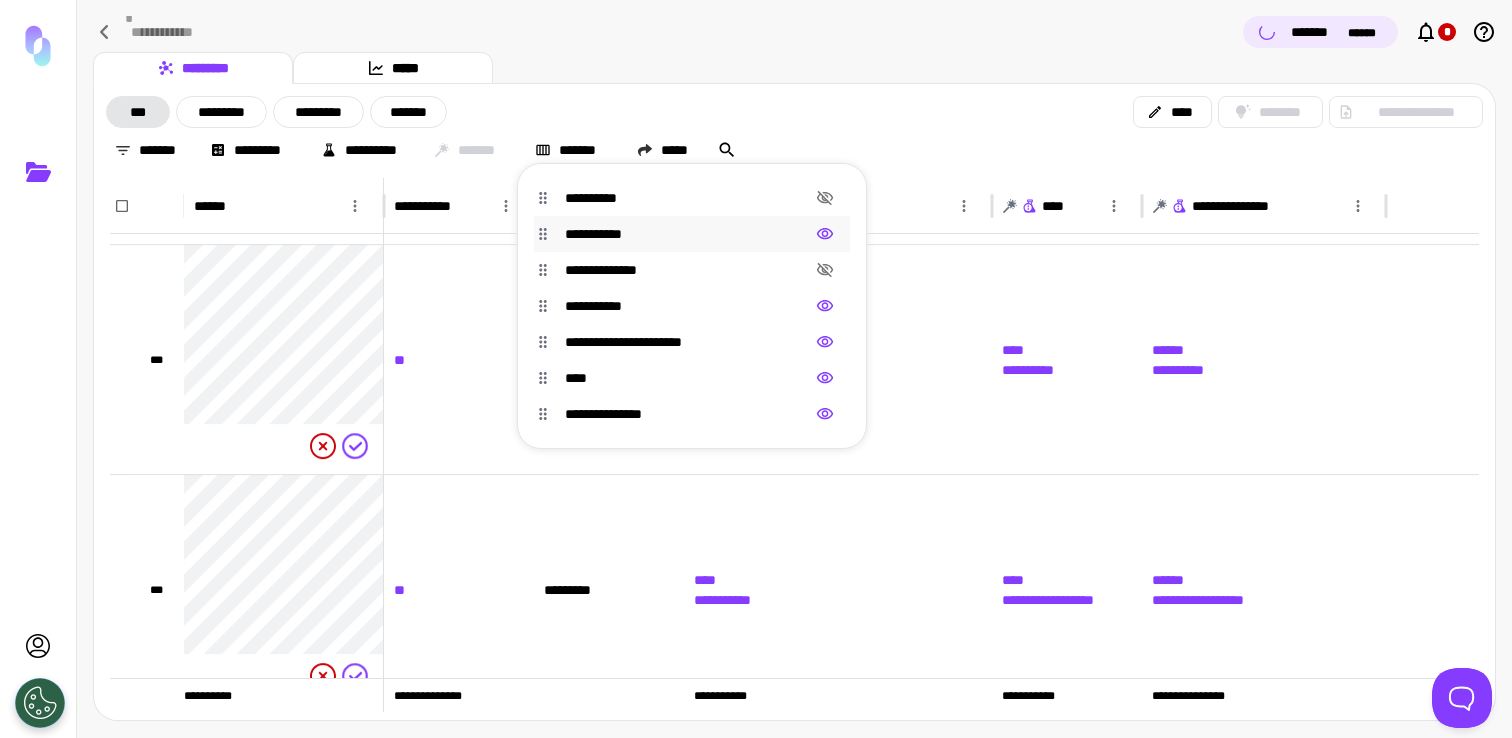 click at bounding box center (756, 369) 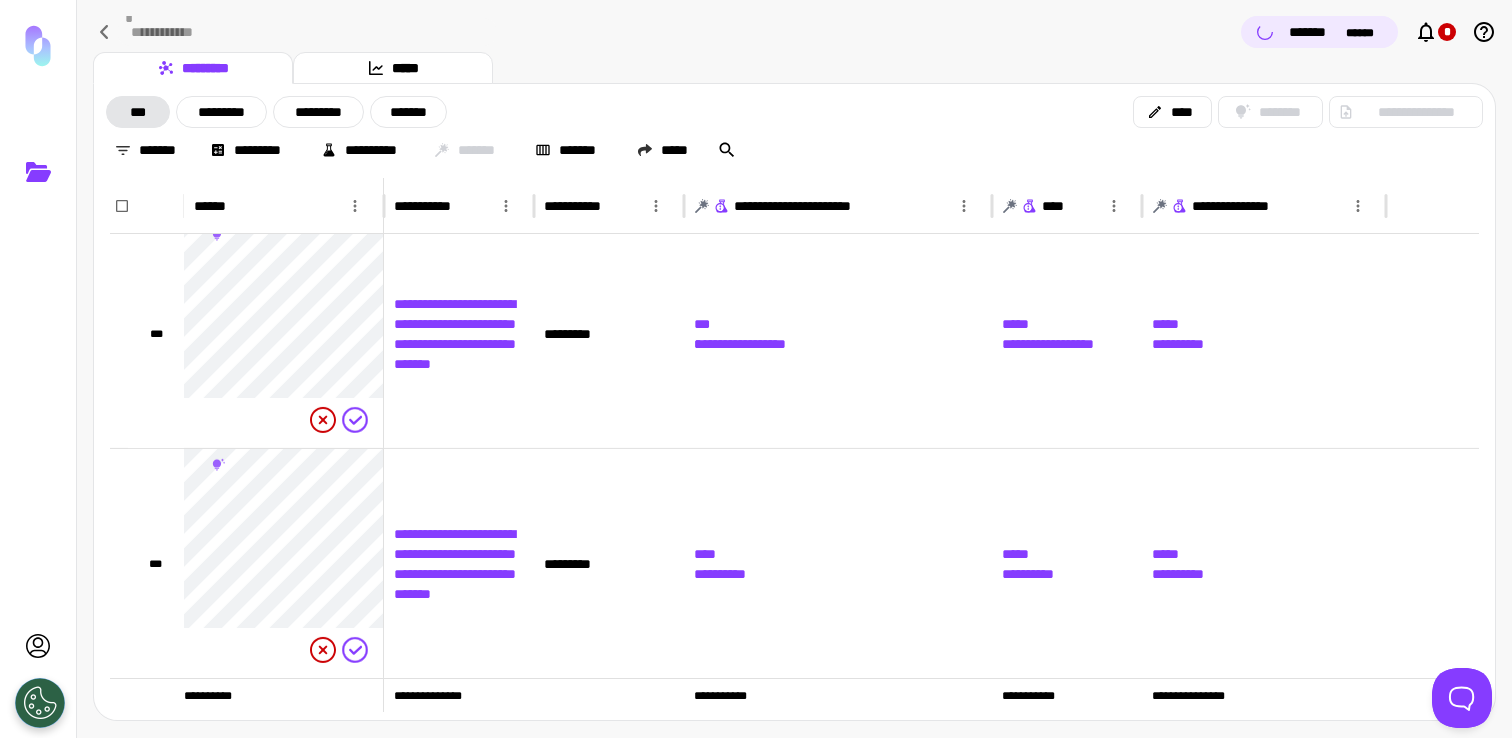 click 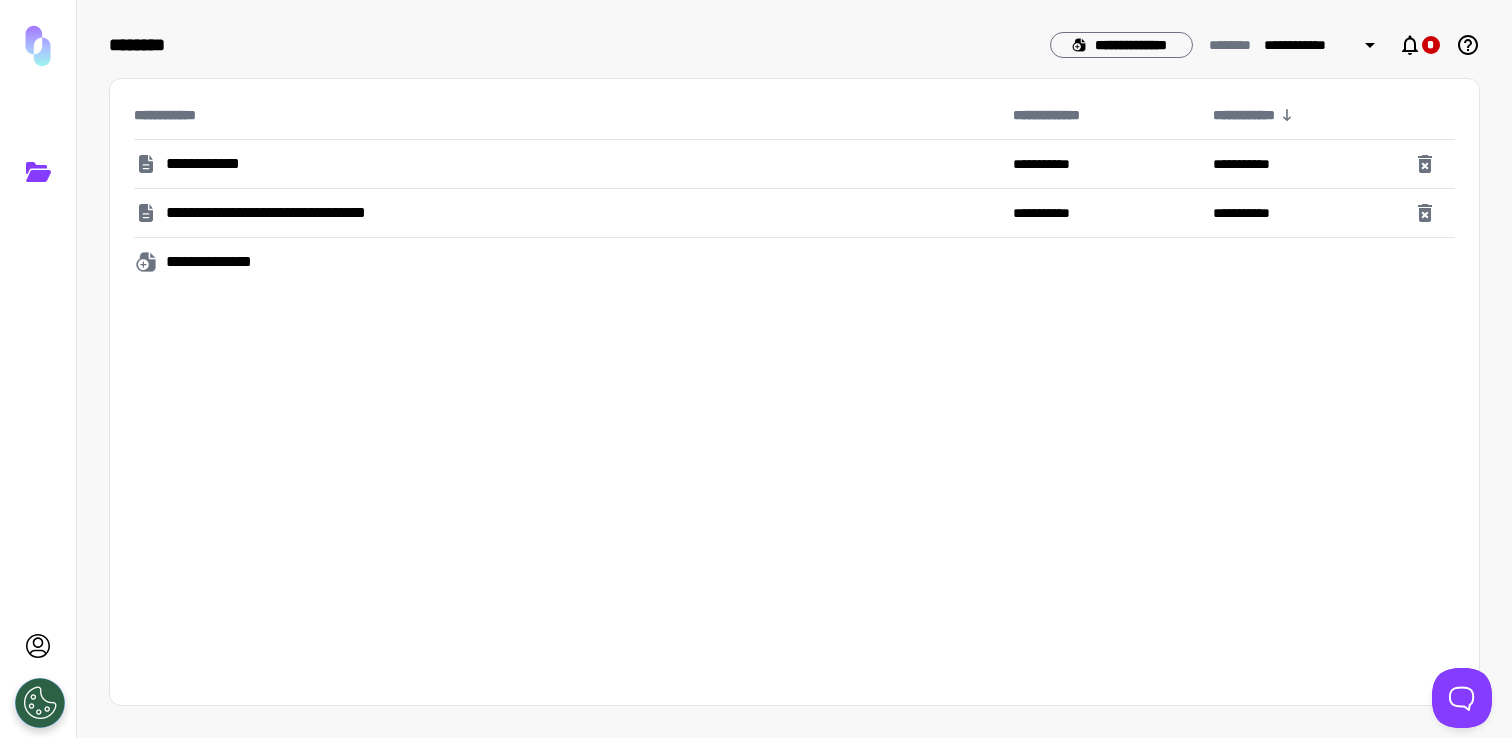 click on "**********" at bounding box center (221, 262) 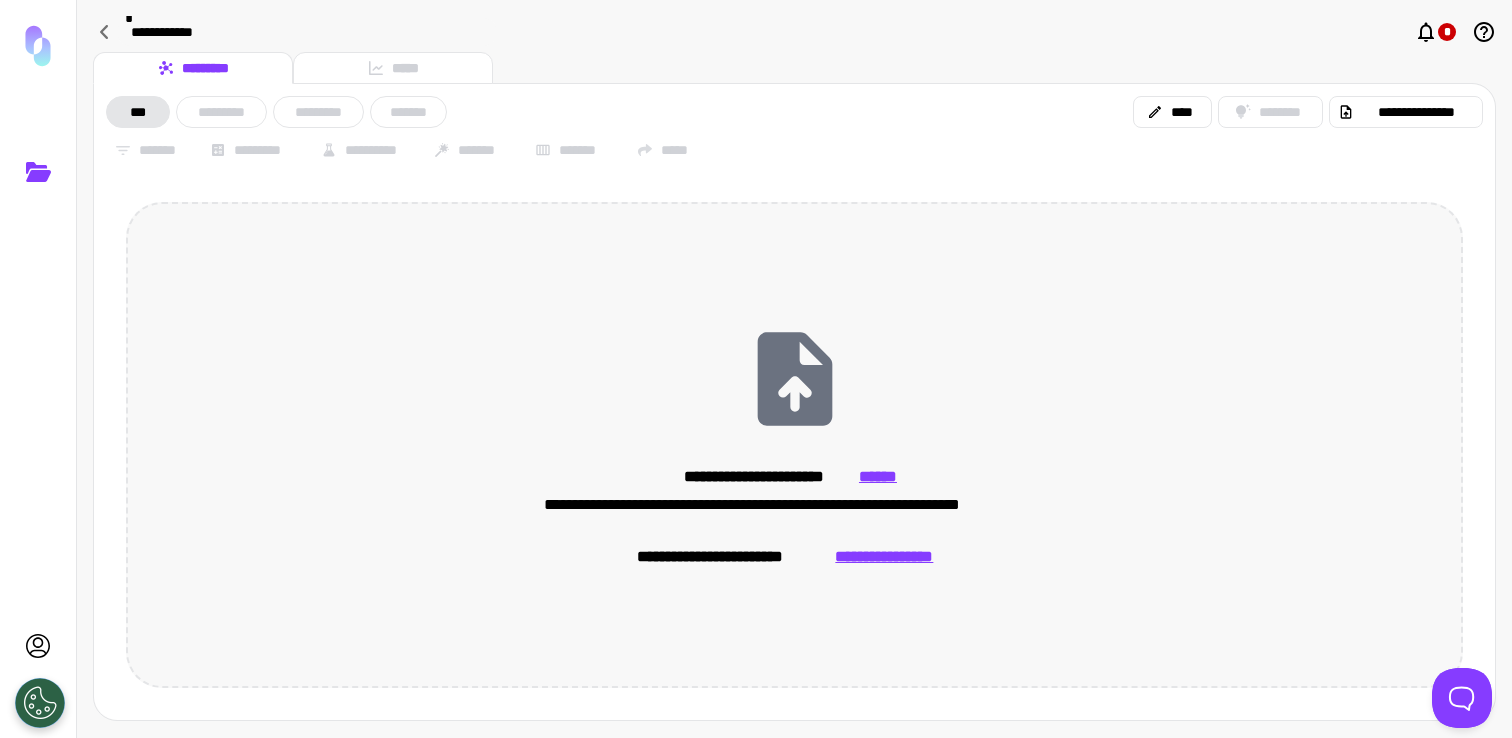 click on "******" at bounding box center (878, 477) 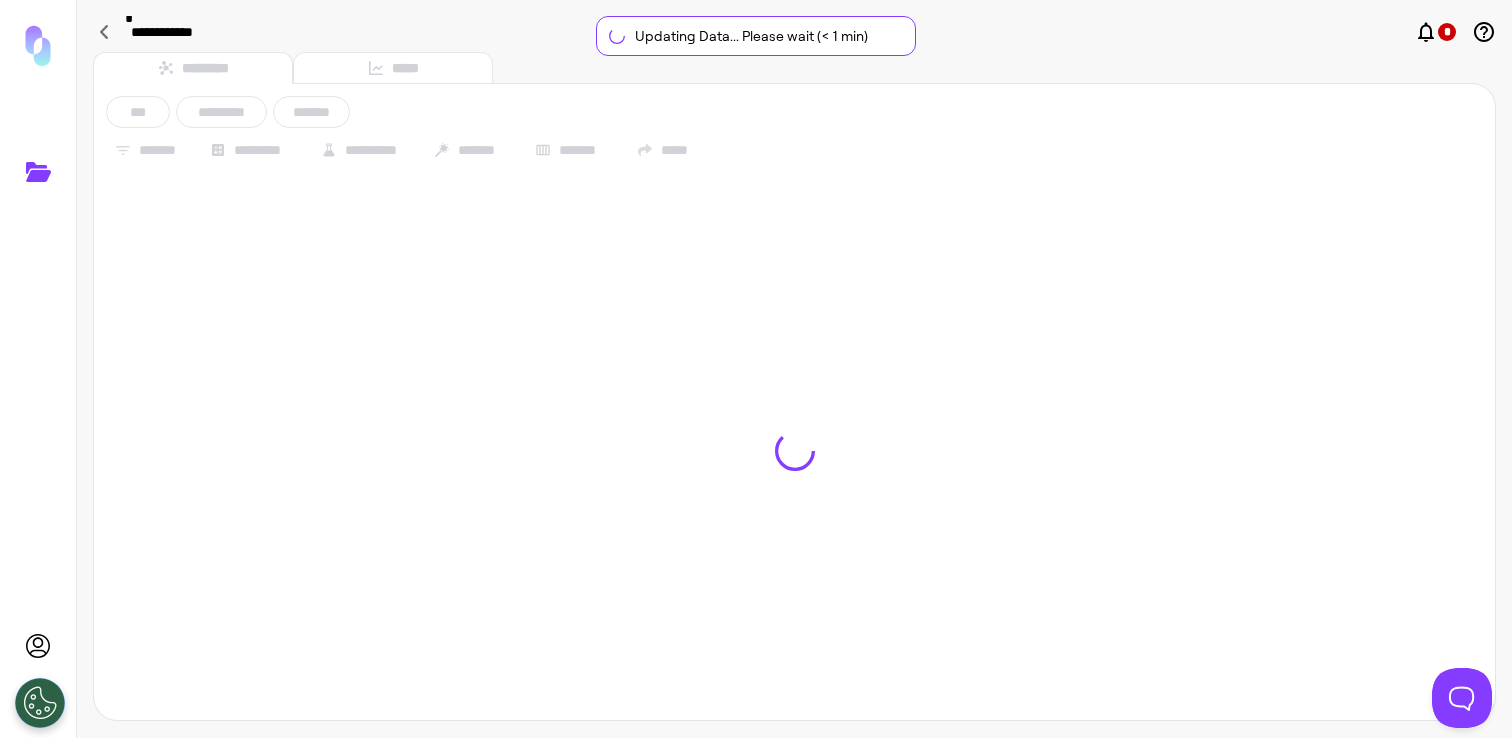 type on "**********" 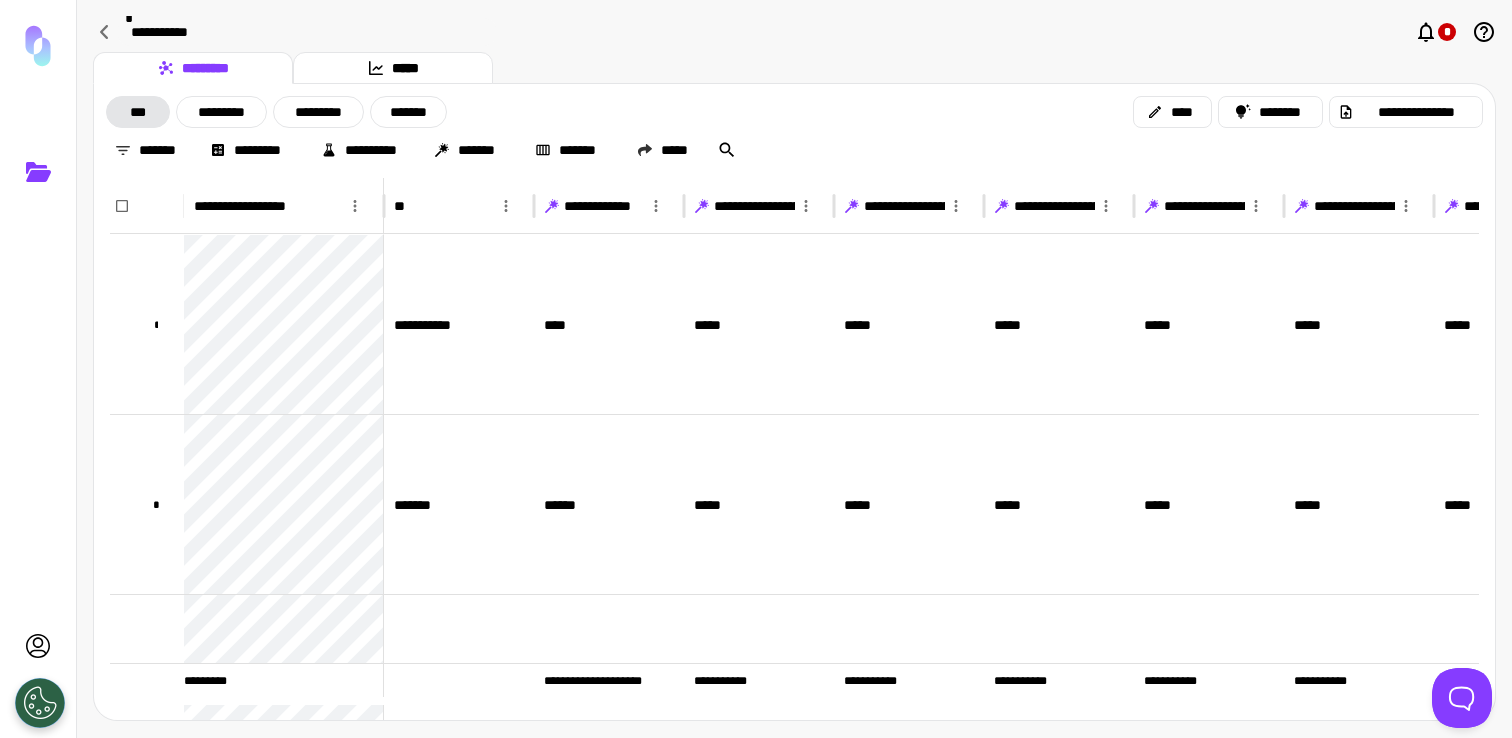click 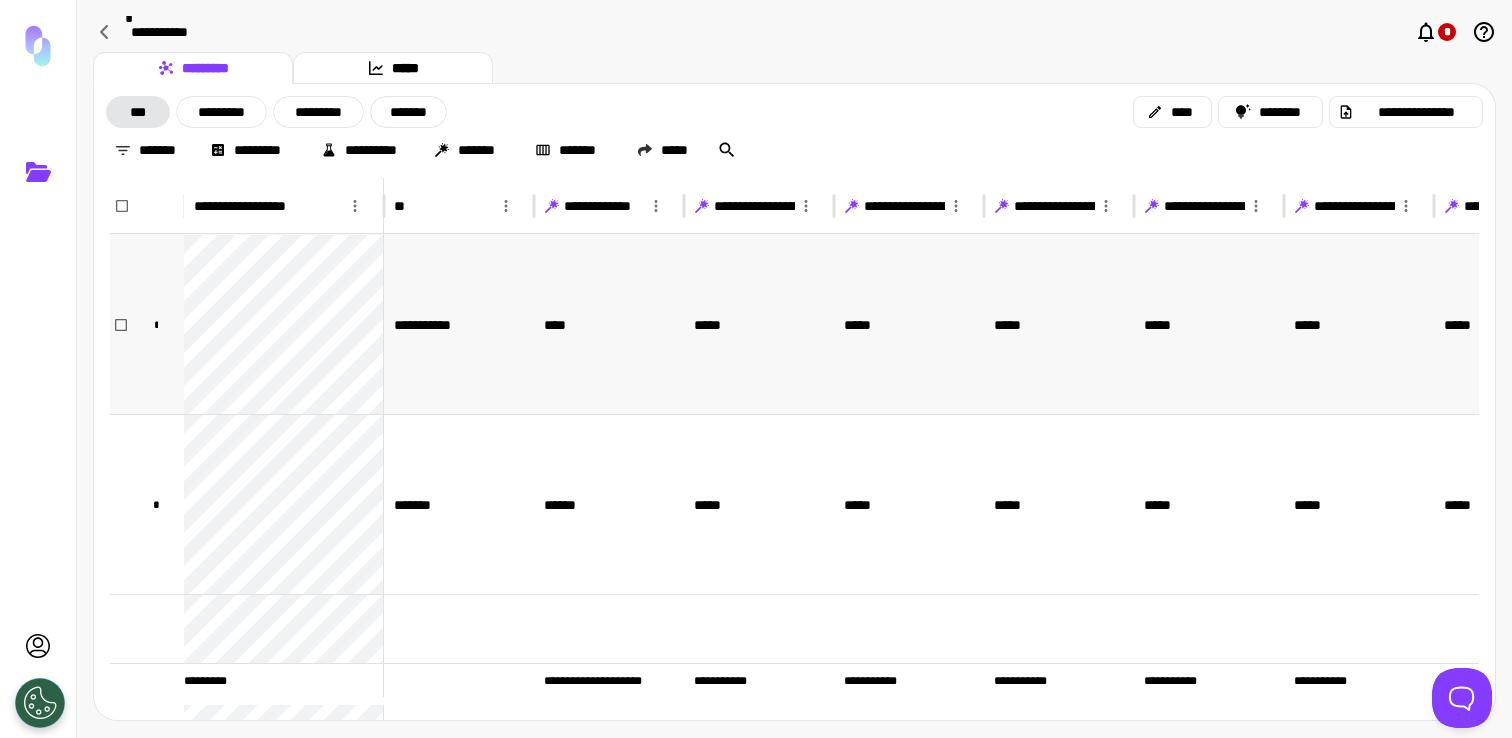 click on "*****" at bounding box center (909, 324) 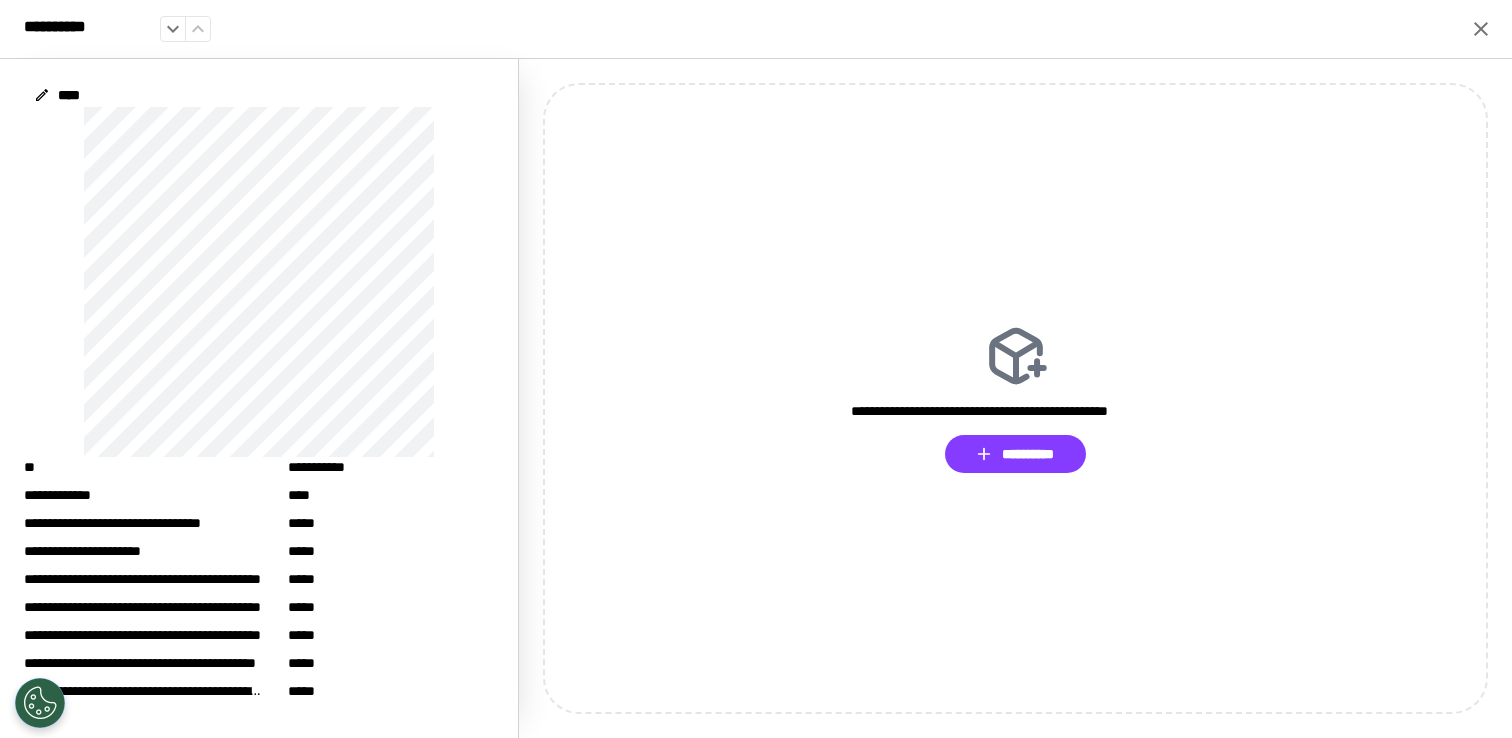 click 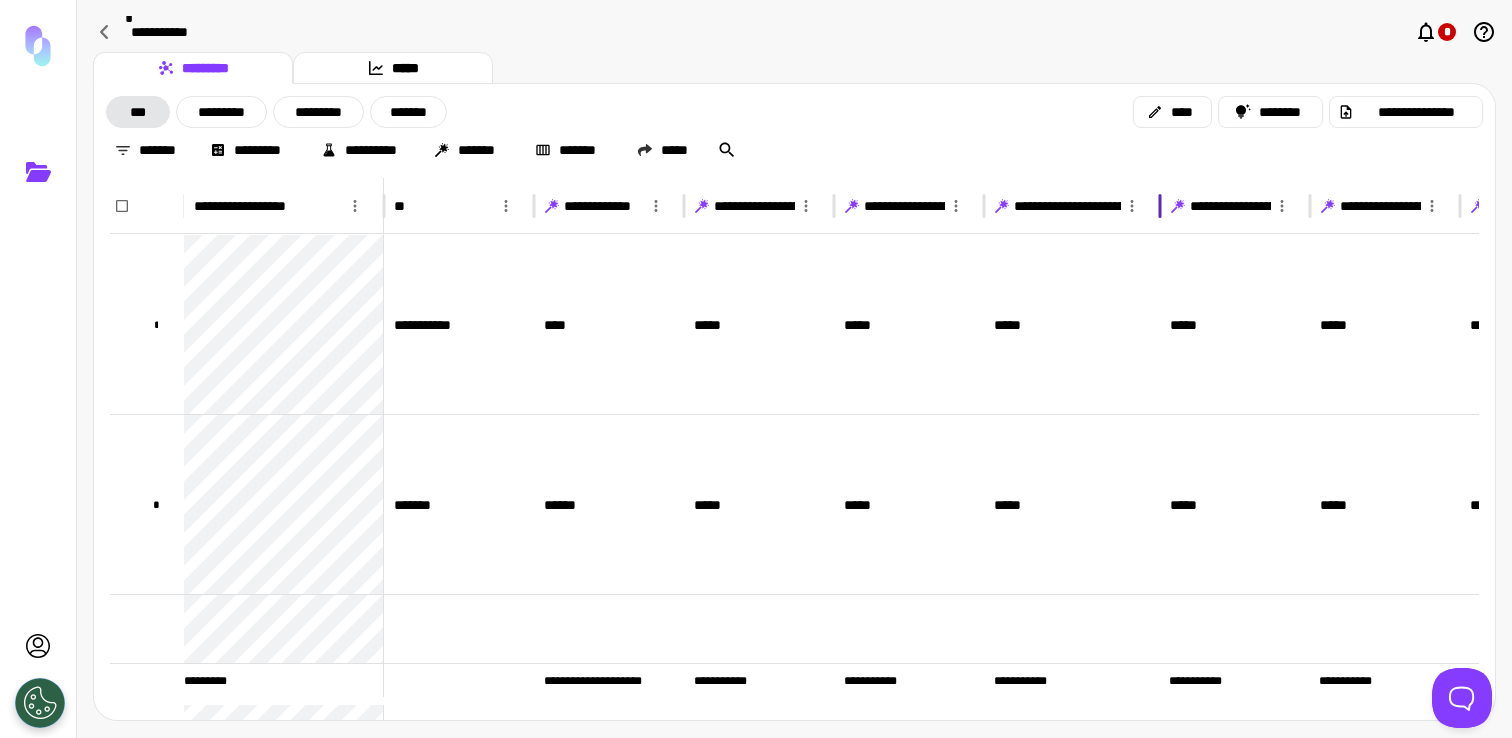 drag, startPoint x: 1133, startPoint y: 206, endPoint x: 1145, endPoint y: 211, distance: 13 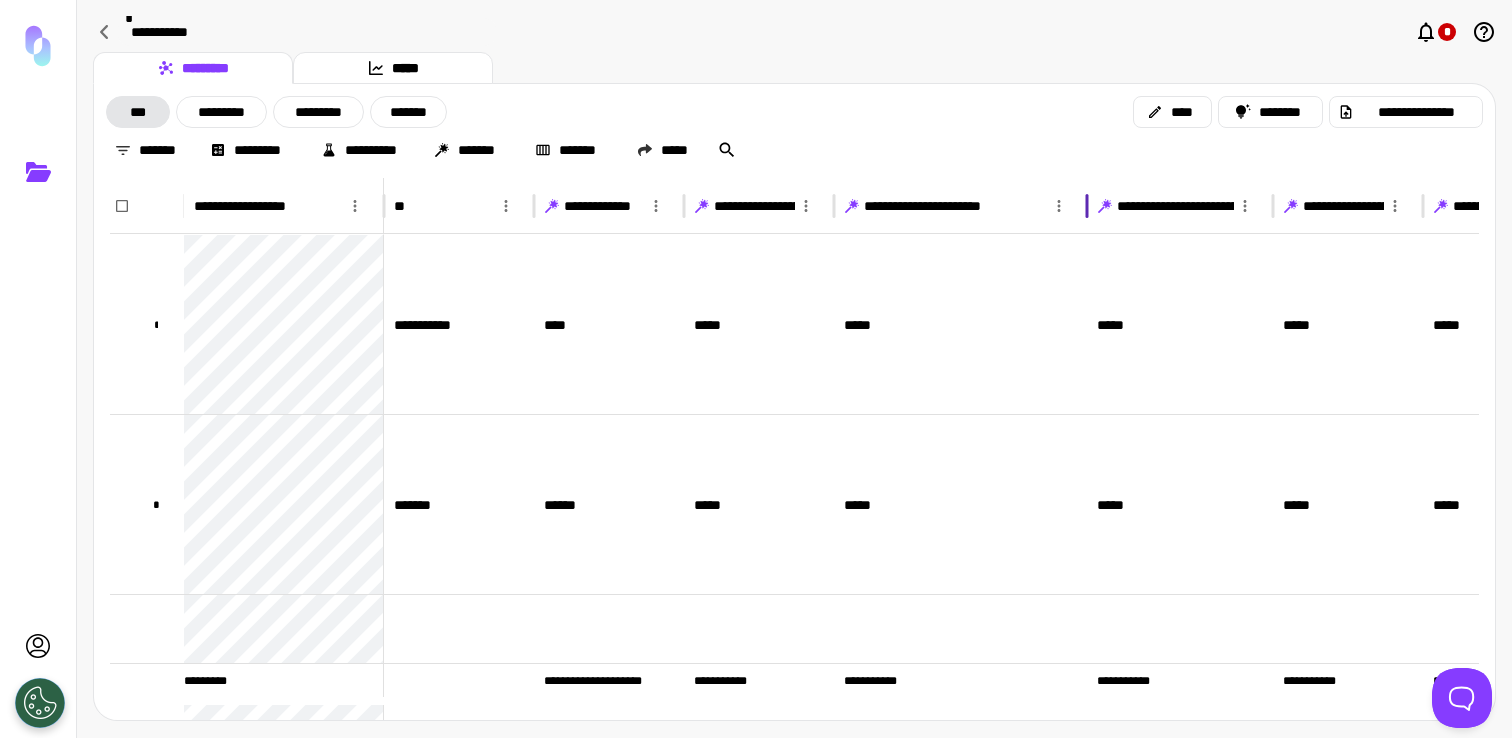 drag, startPoint x: 984, startPoint y: 213, endPoint x: 1087, endPoint y: 222, distance: 103.392456 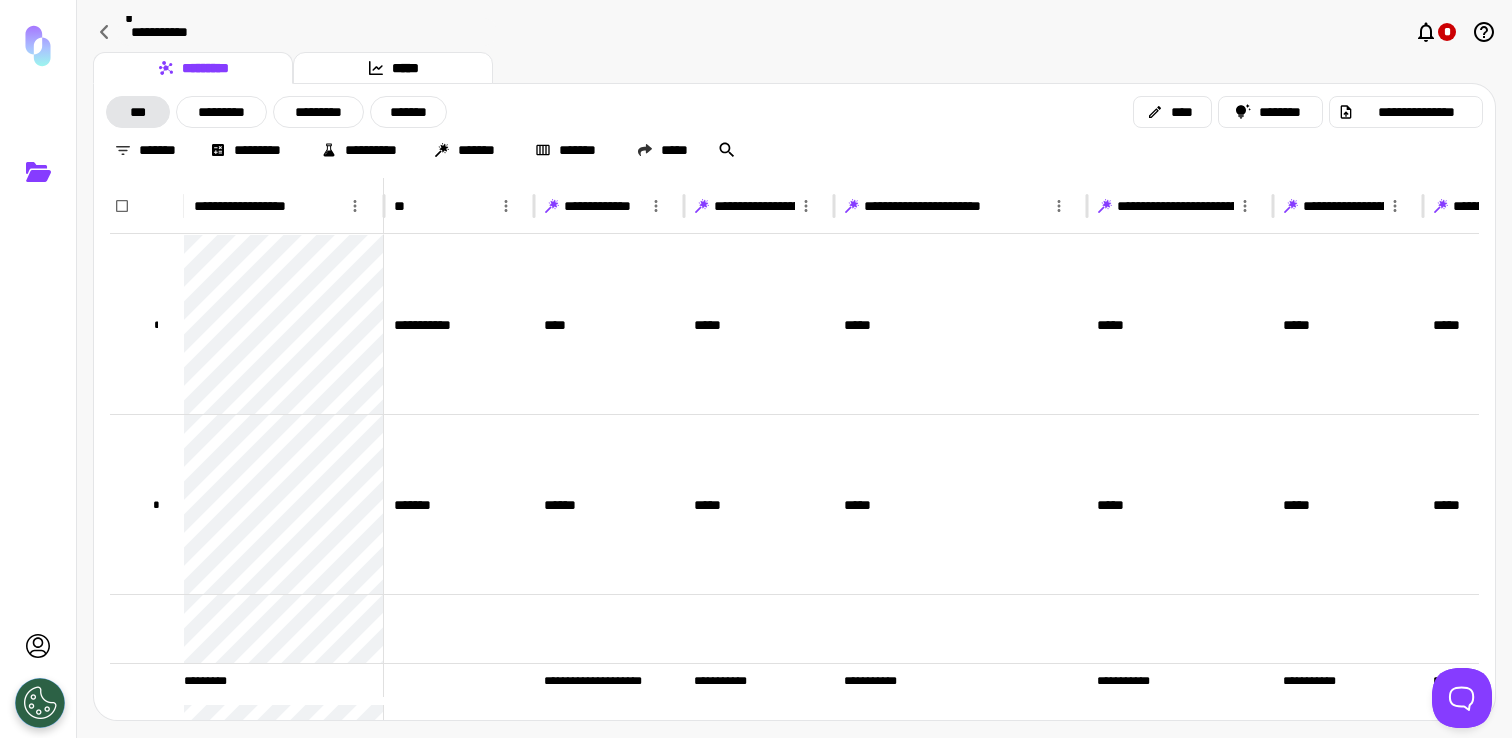 scroll, scrollTop: 167, scrollLeft: 0, axis: vertical 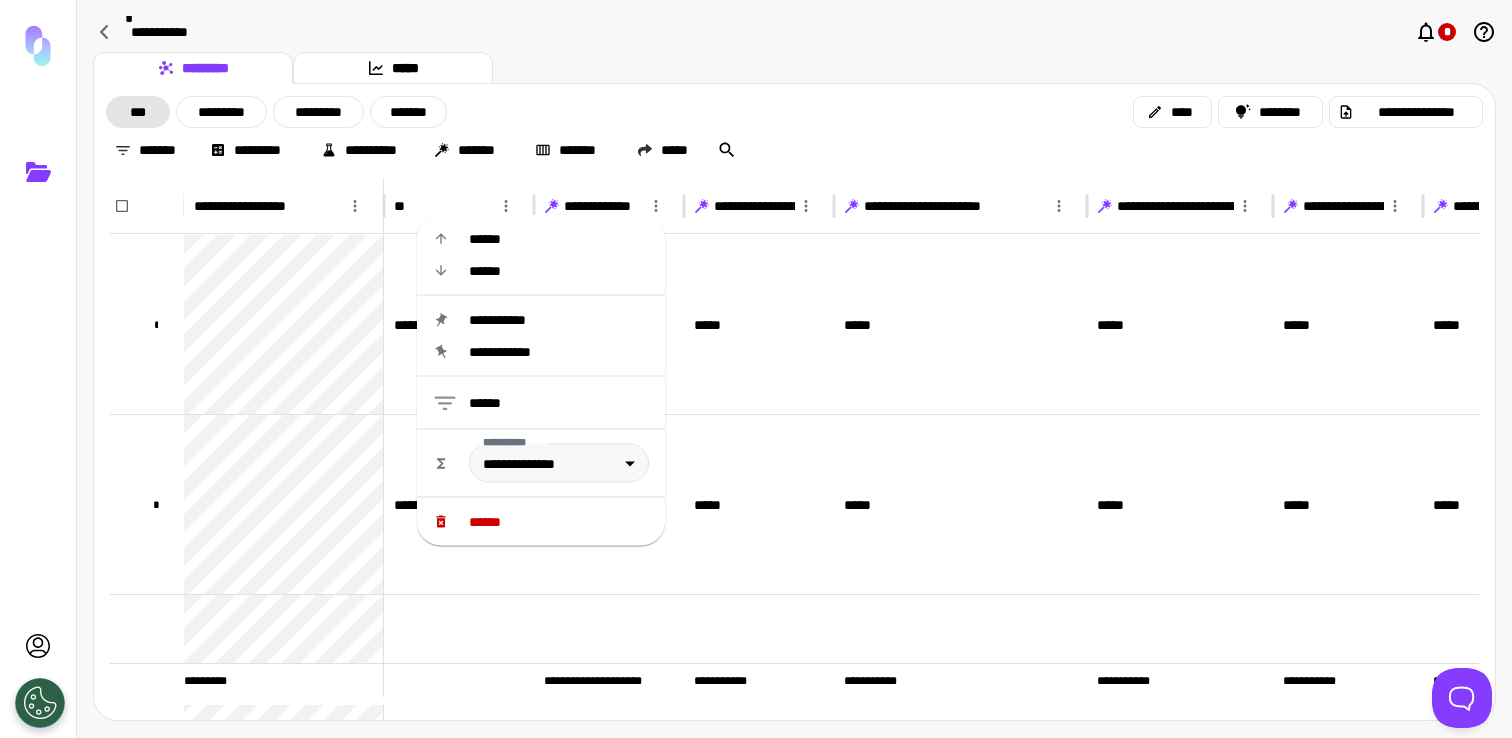 click on "******" at bounding box center (559, 522) 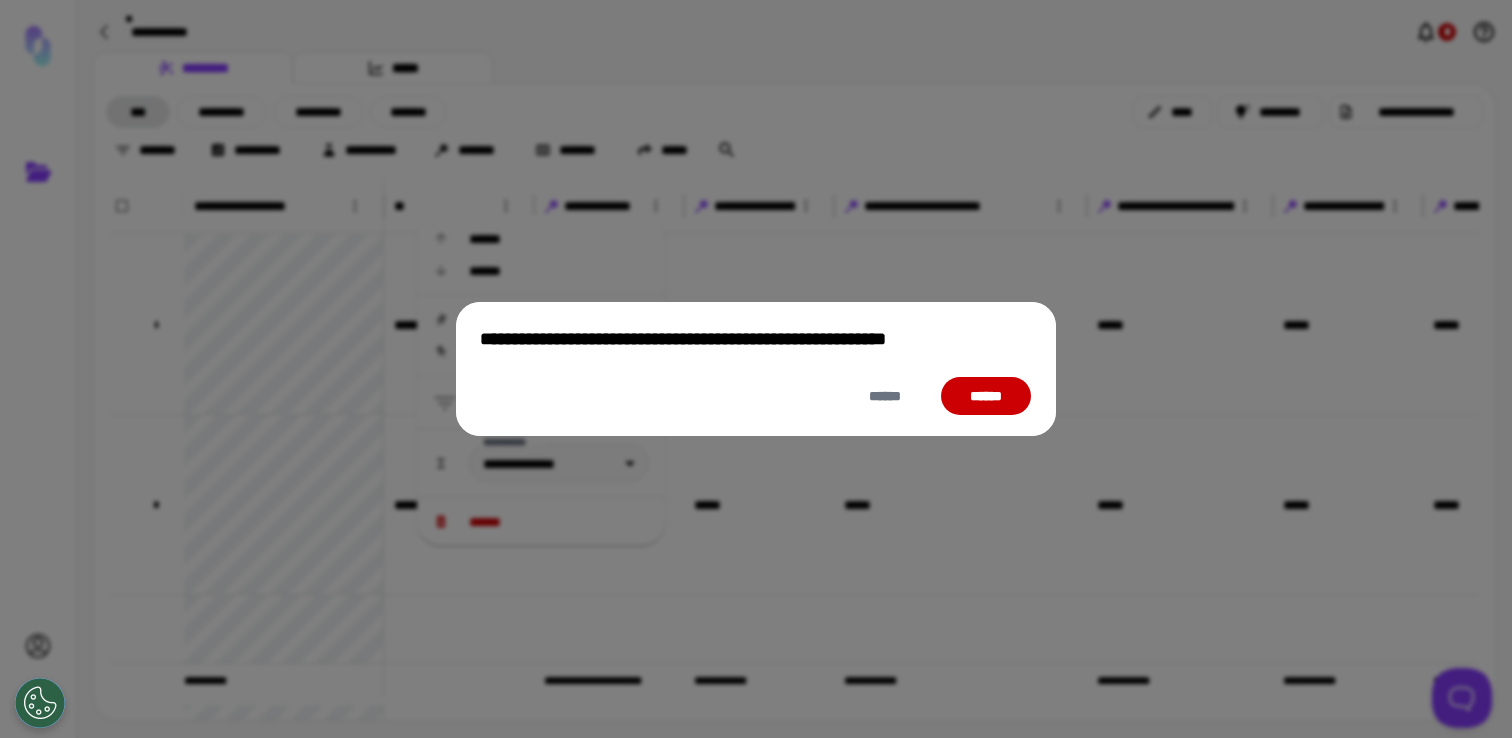 click on "******" at bounding box center (986, 396) 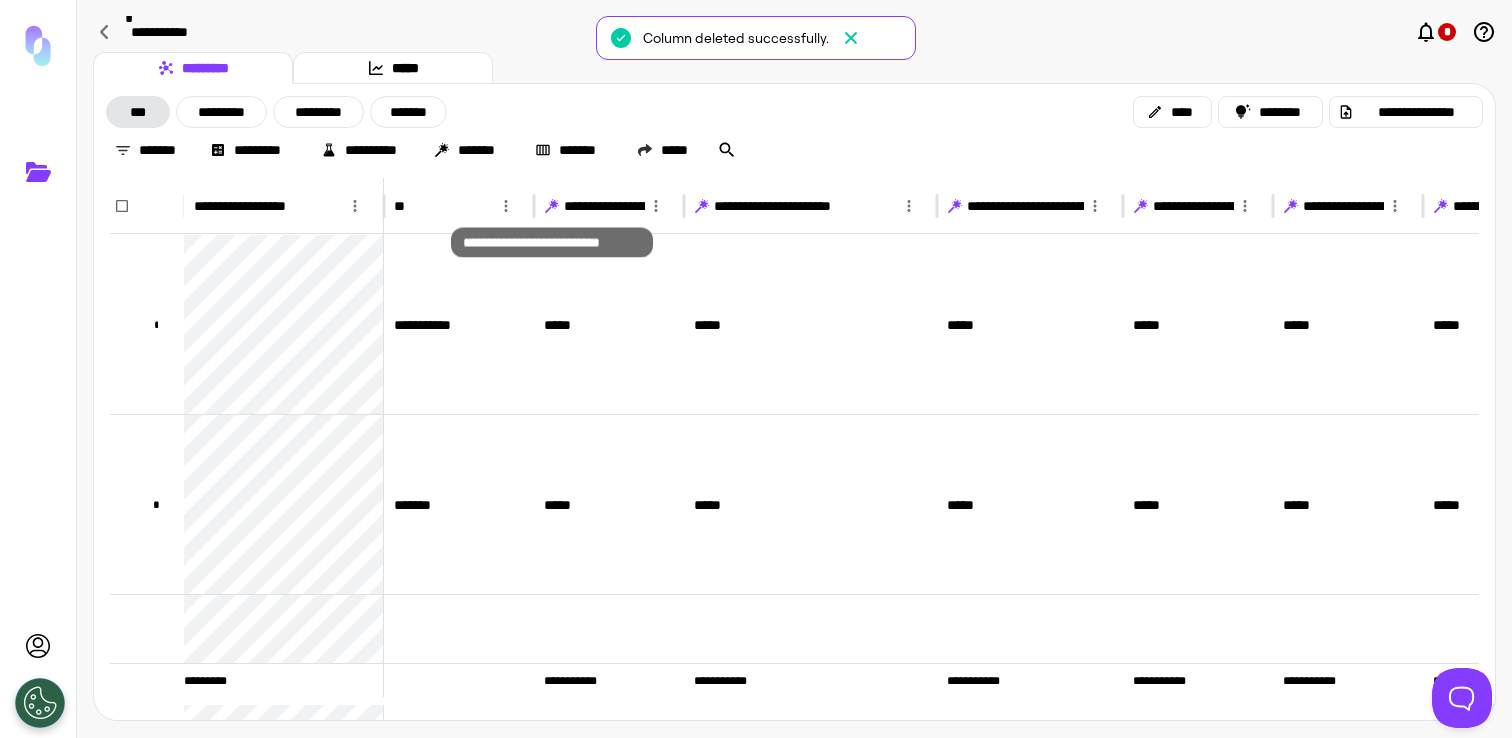 click 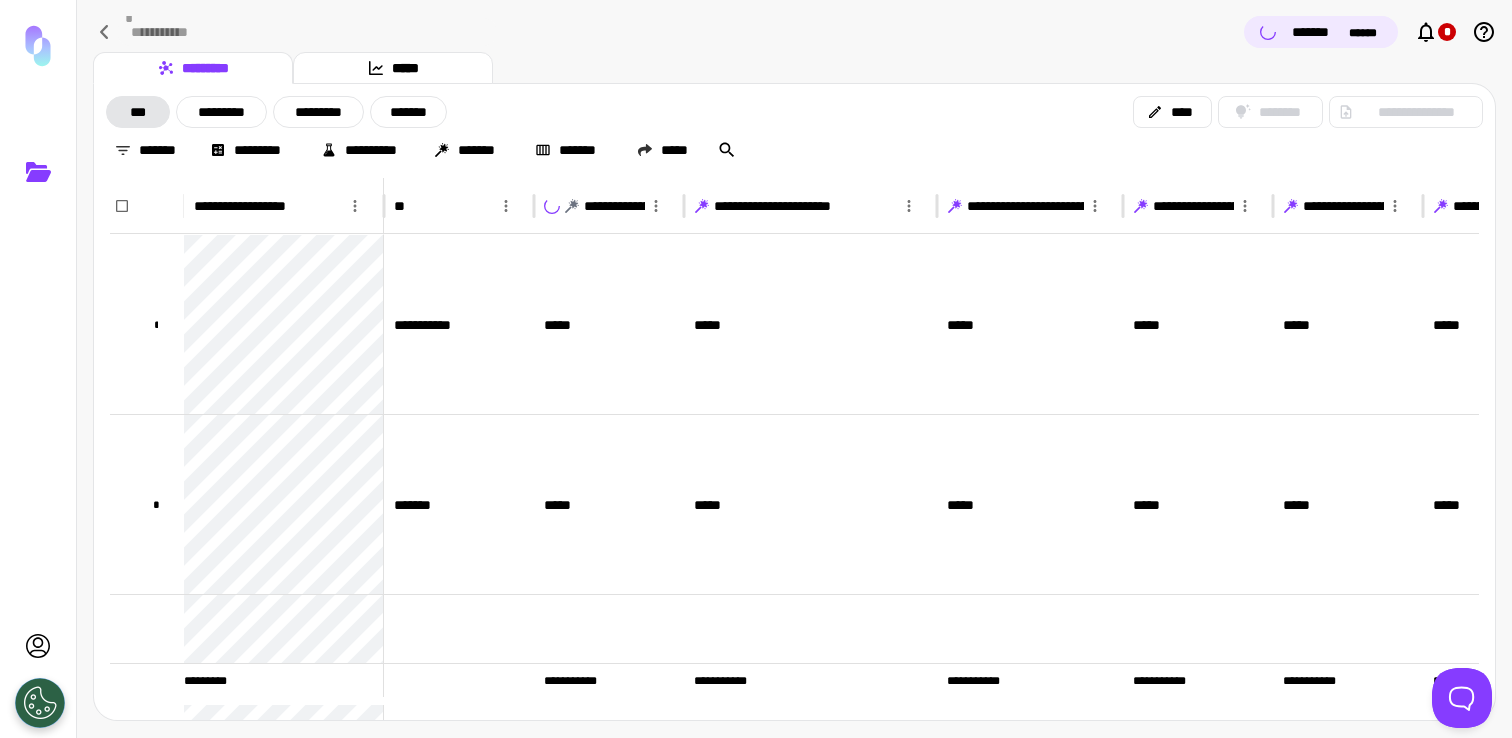 click 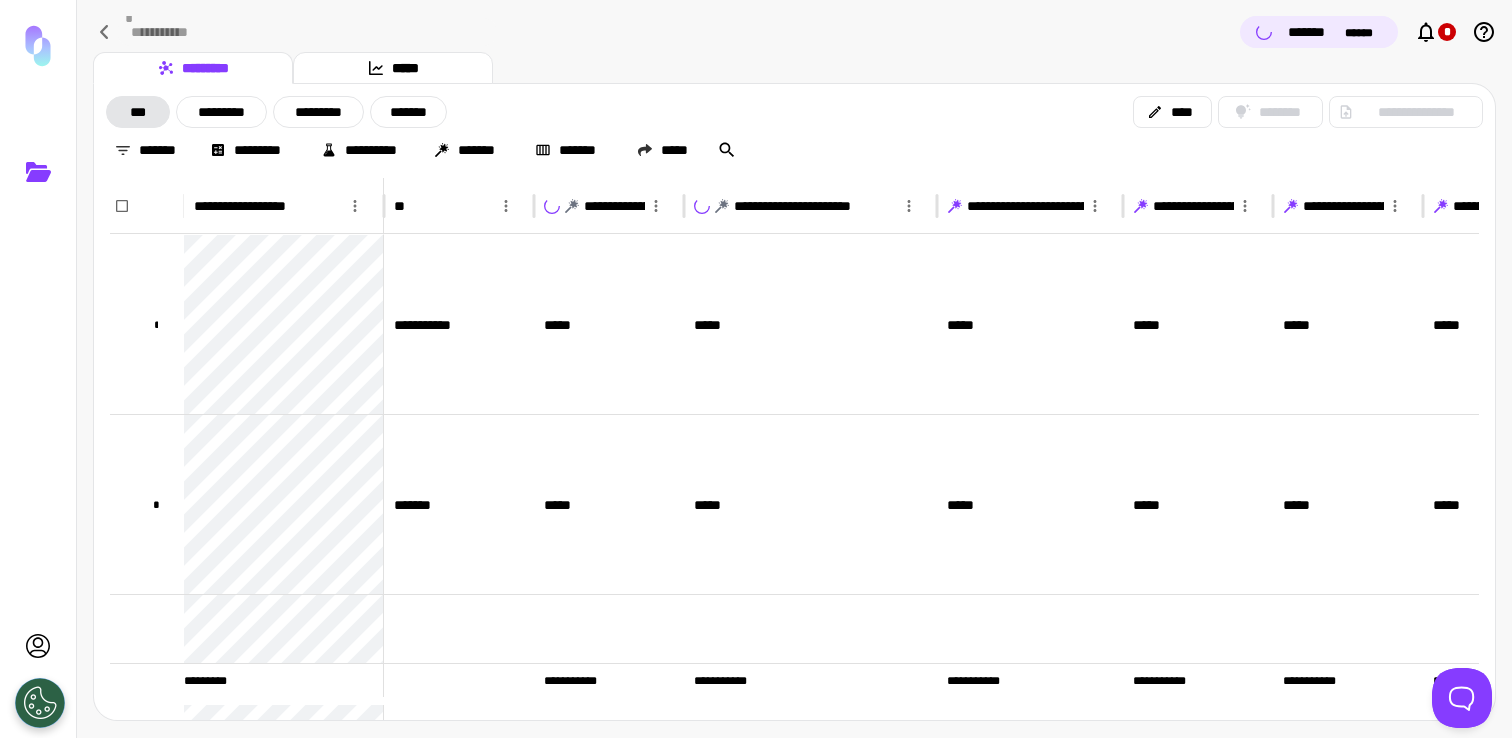 click on "******* ******" at bounding box center [1335, 32] 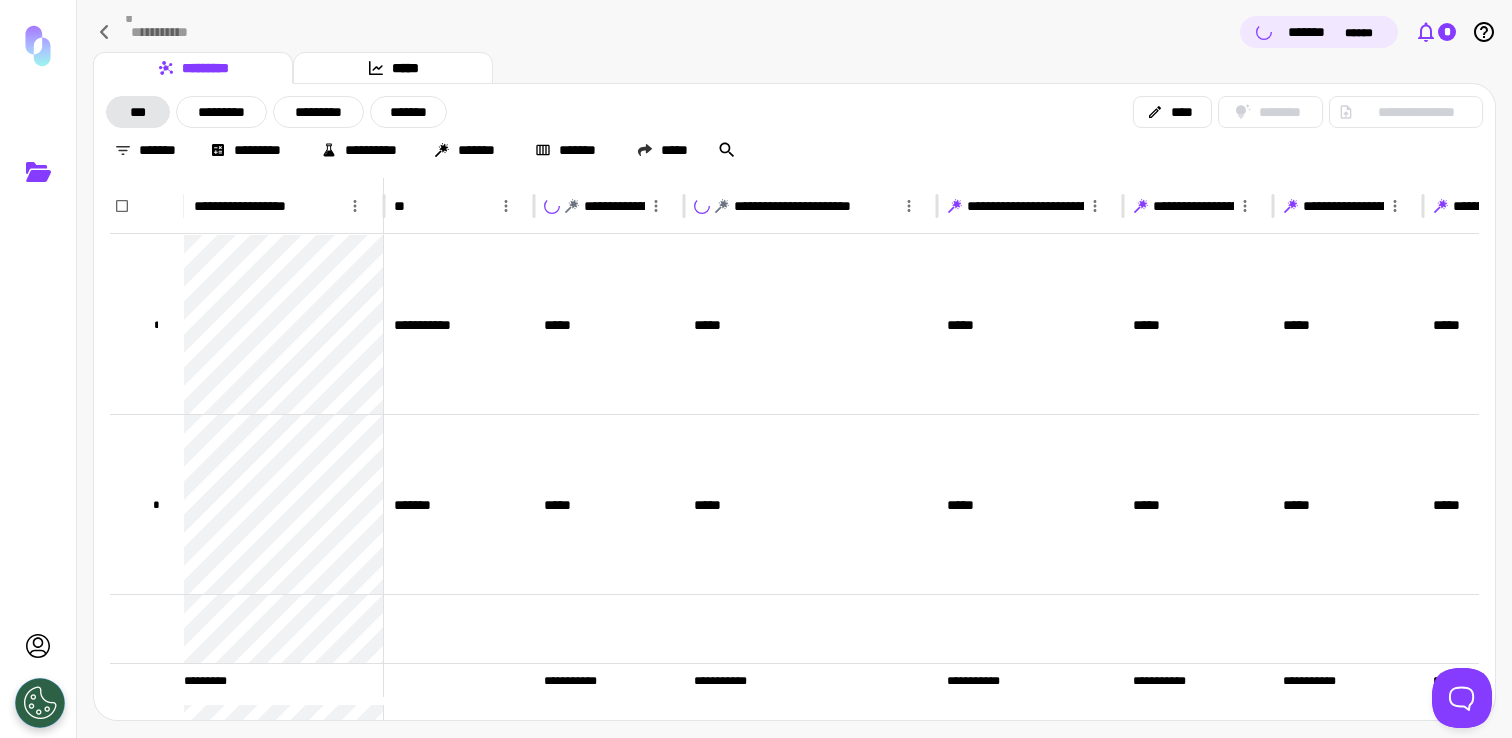 click 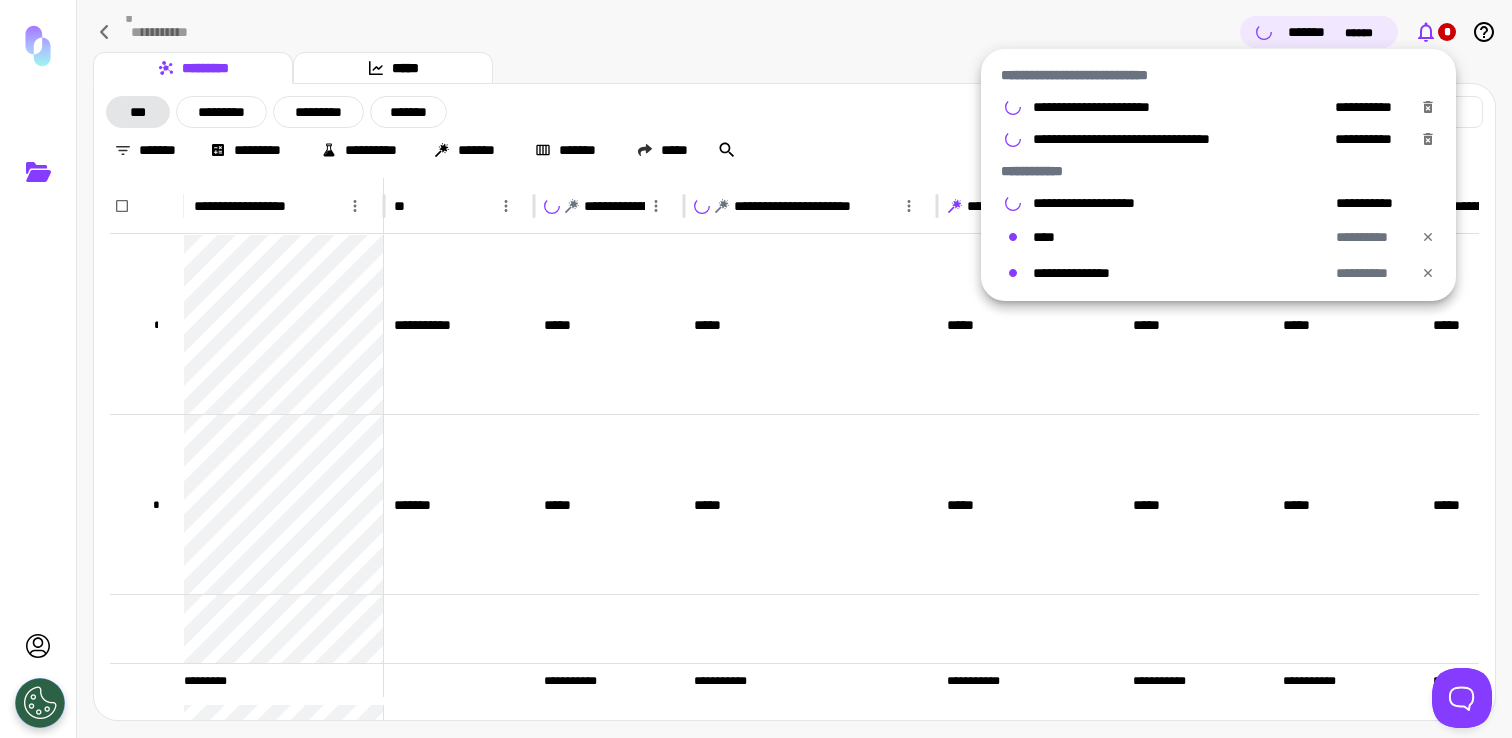 click at bounding box center (756, 369) 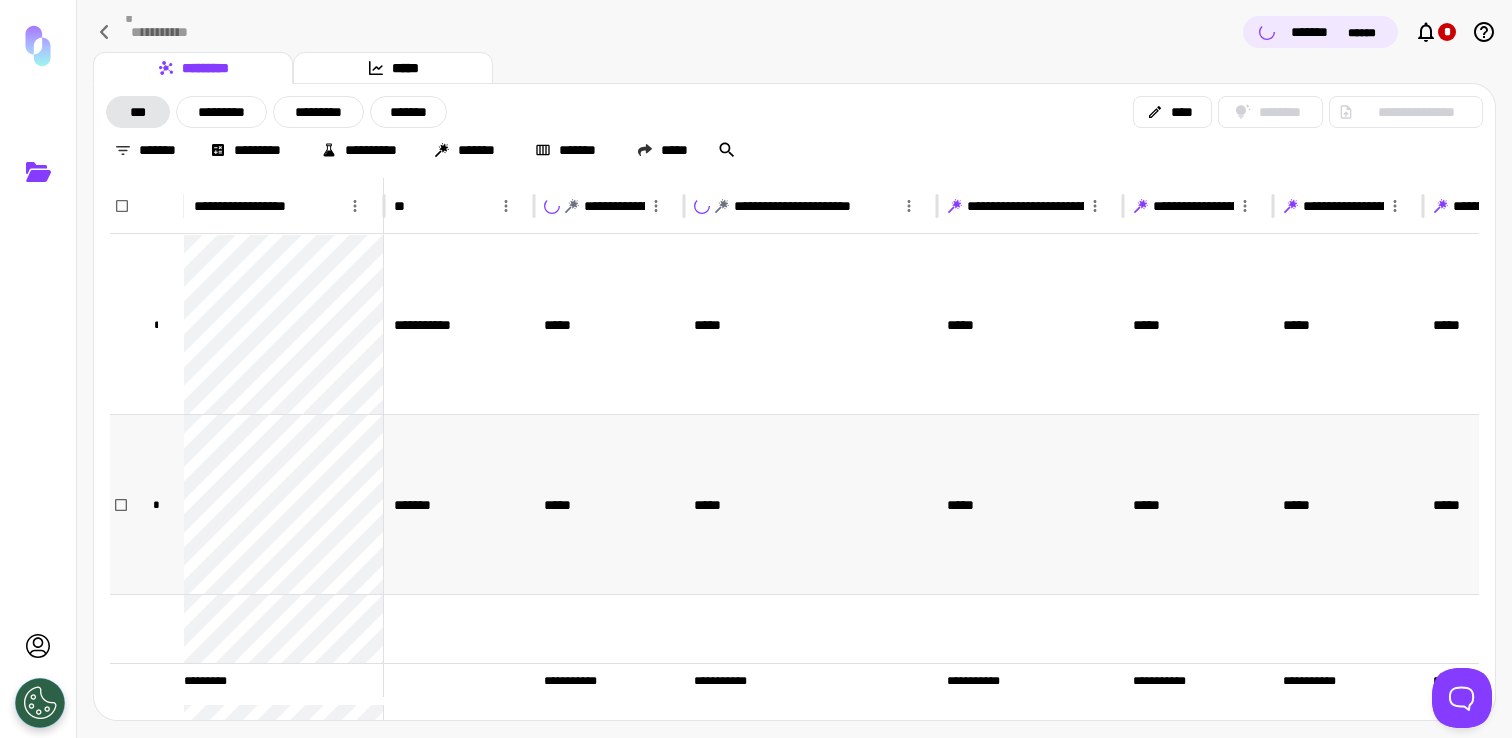 scroll, scrollTop: 12, scrollLeft: 0, axis: vertical 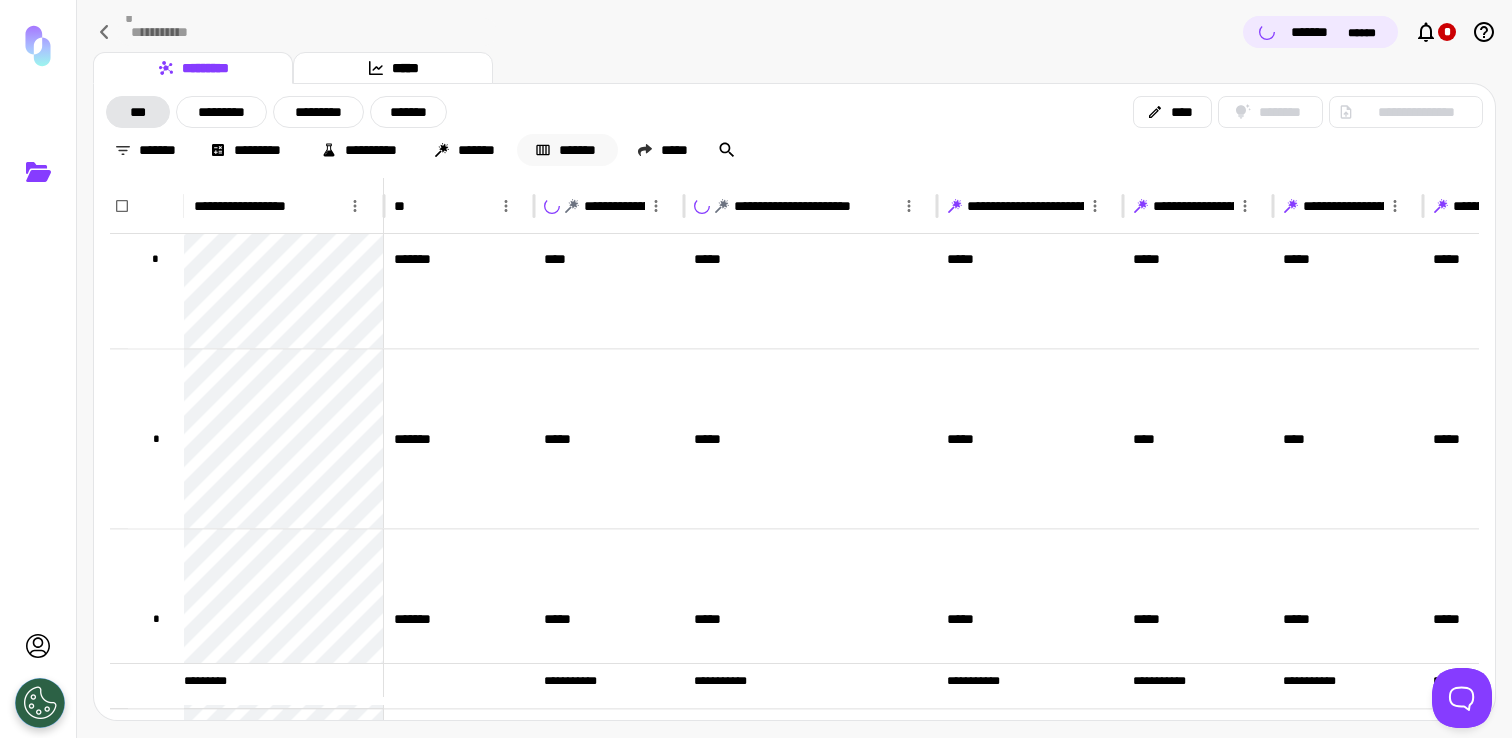 click on "*******" at bounding box center (567, 150) 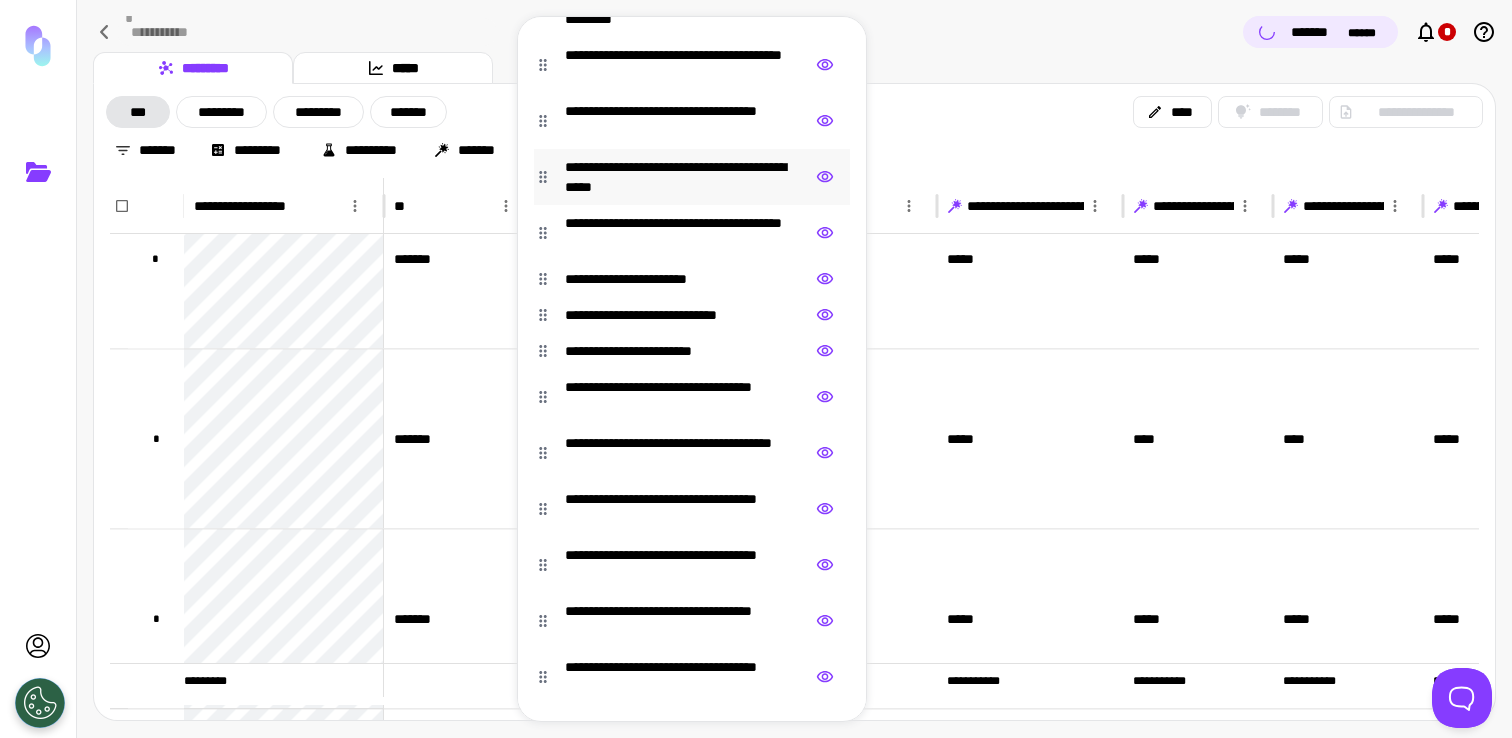 scroll, scrollTop: 0, scrollLeft: 0, axis: both 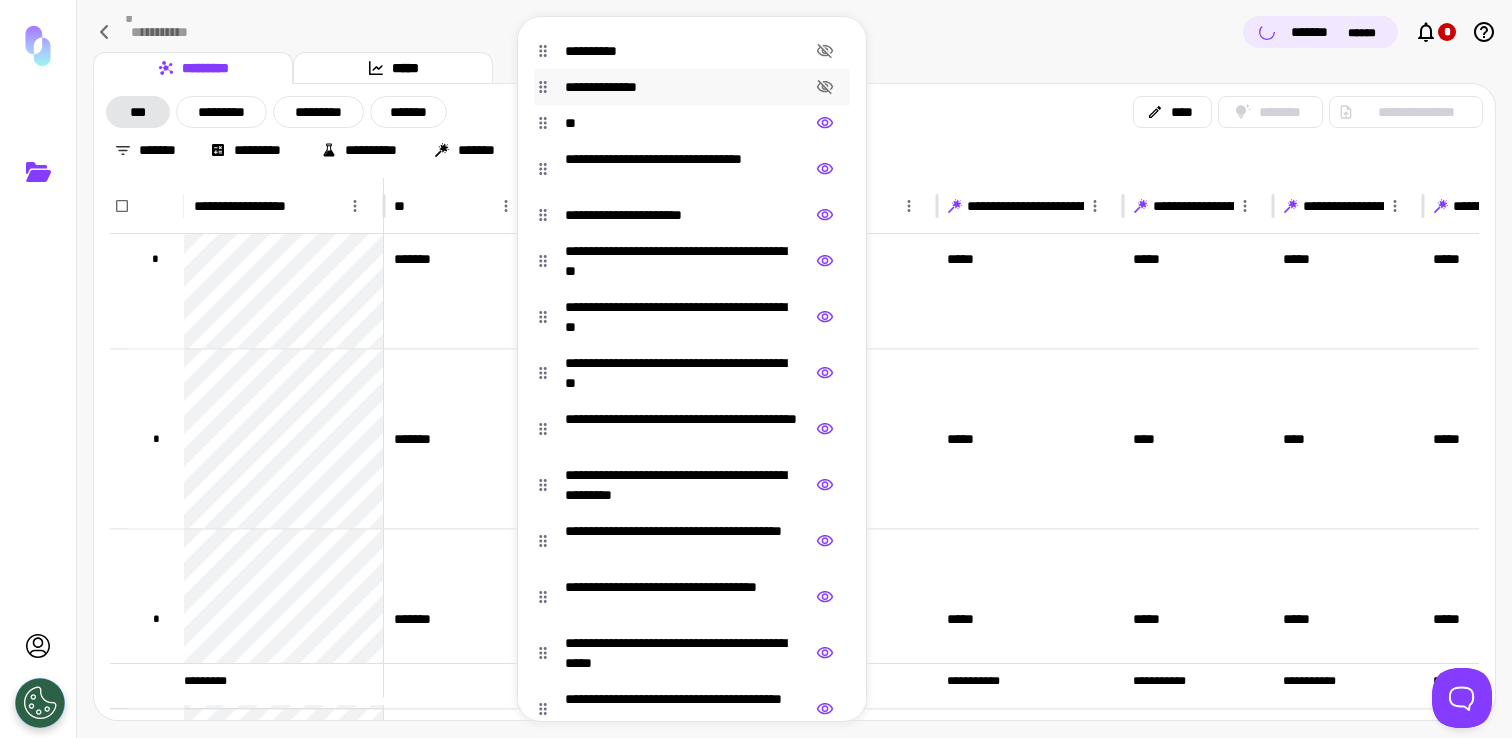 click on "**********" at bounding box center [681, 87] 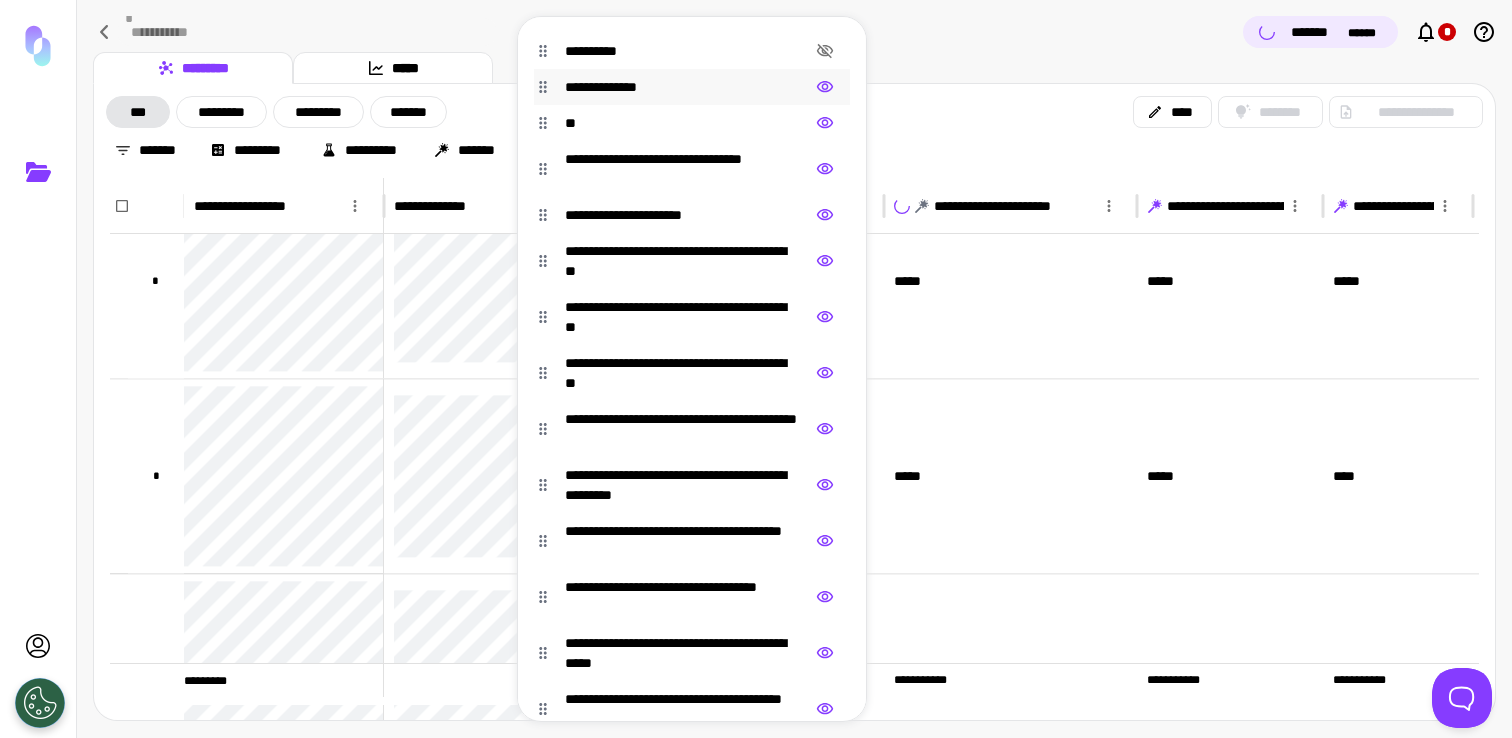 click 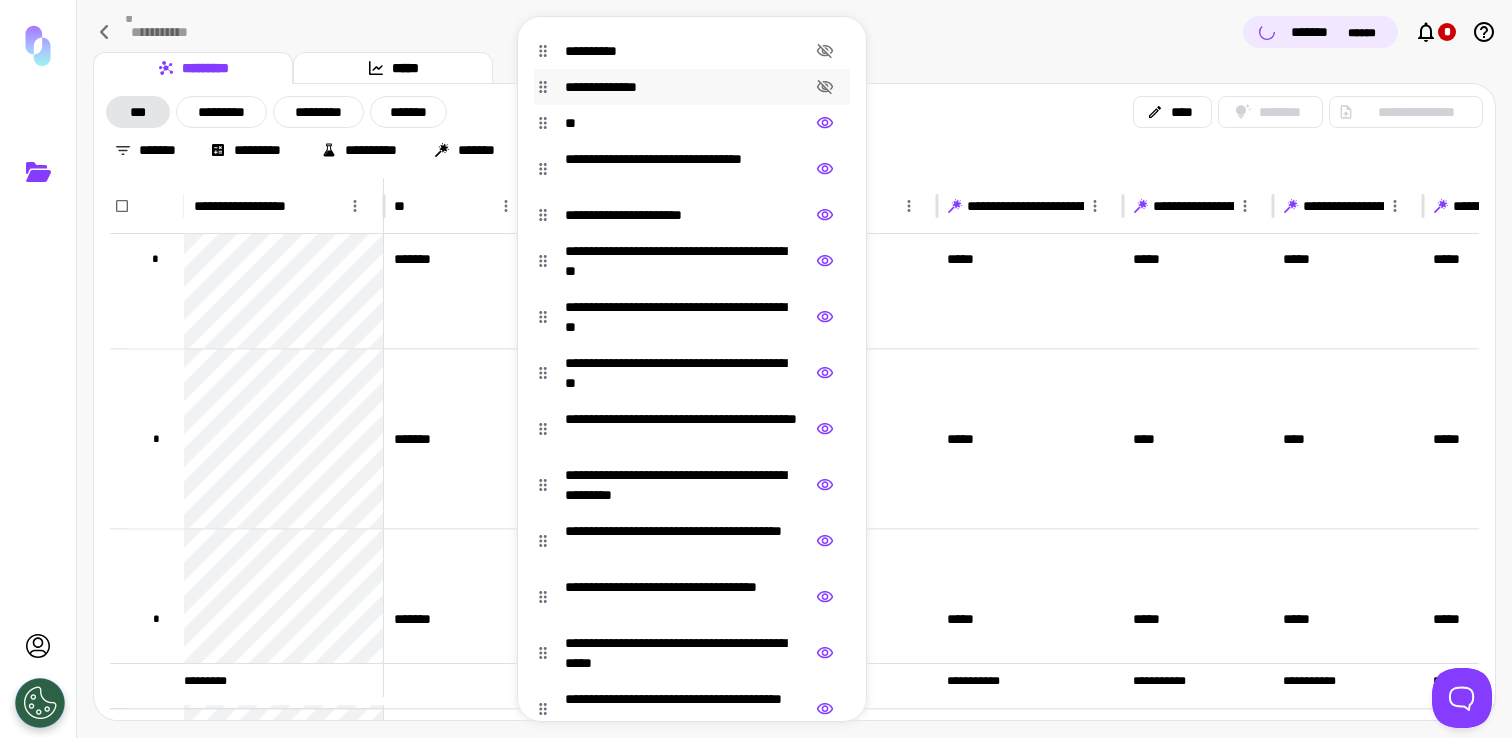 click 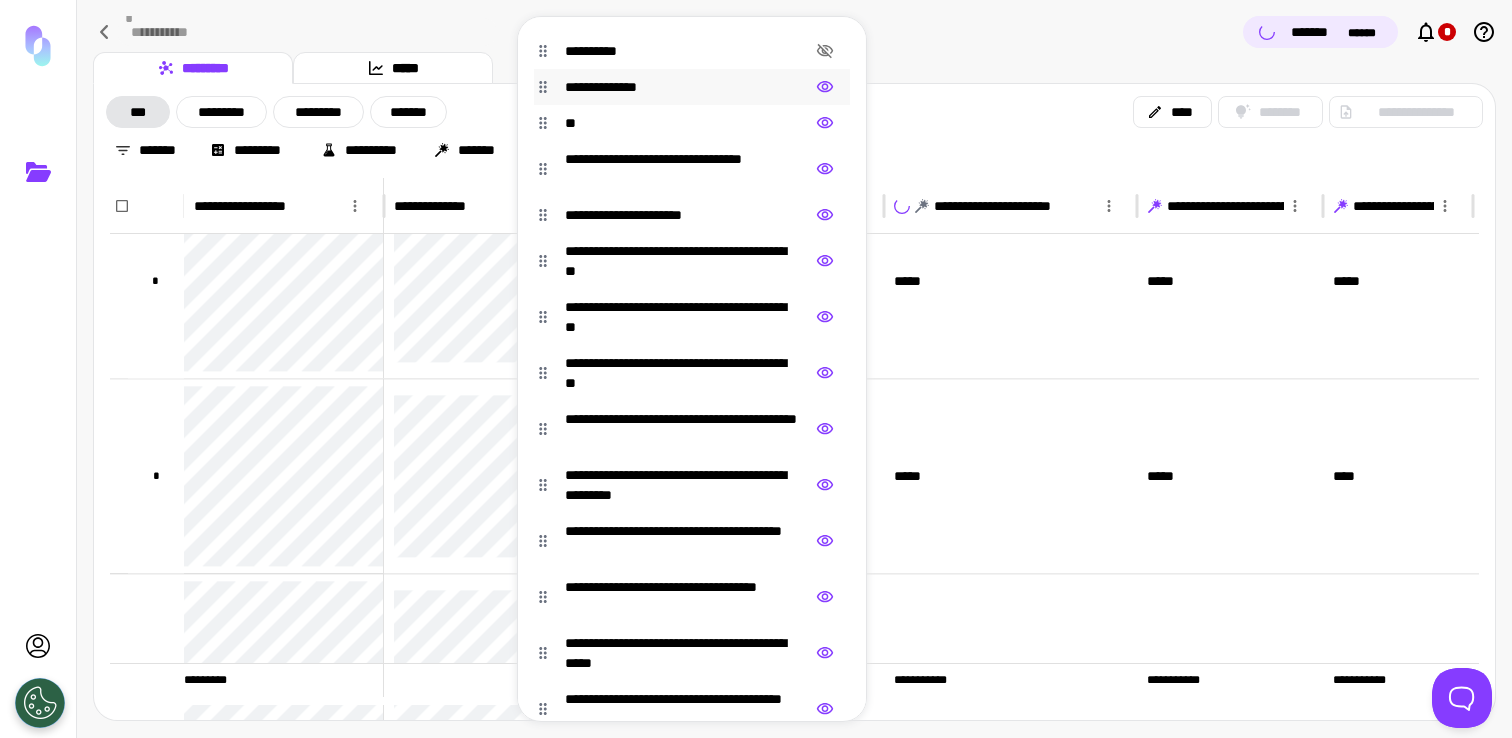 click at bounding box center (756, 369) 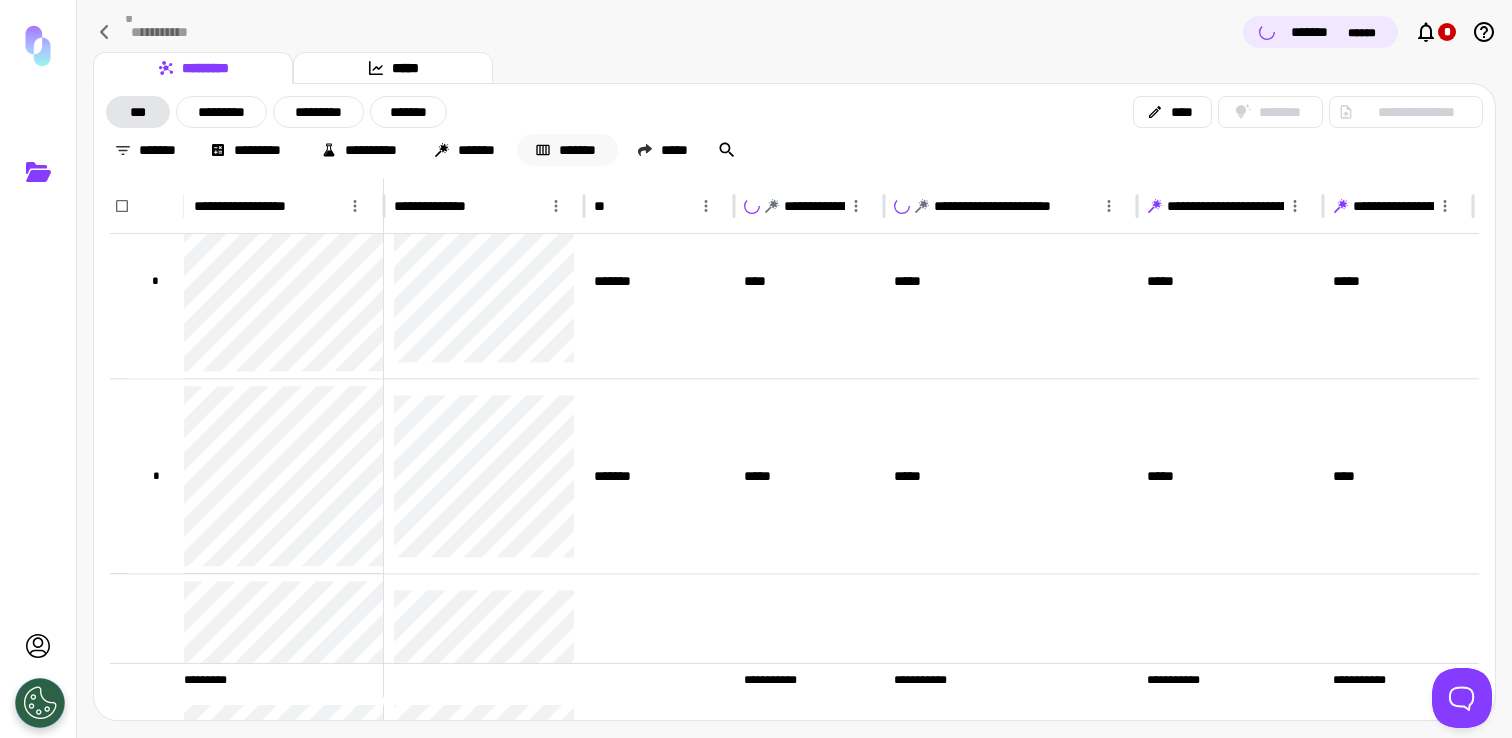 click on "*******" at bounding box center [567, 150] 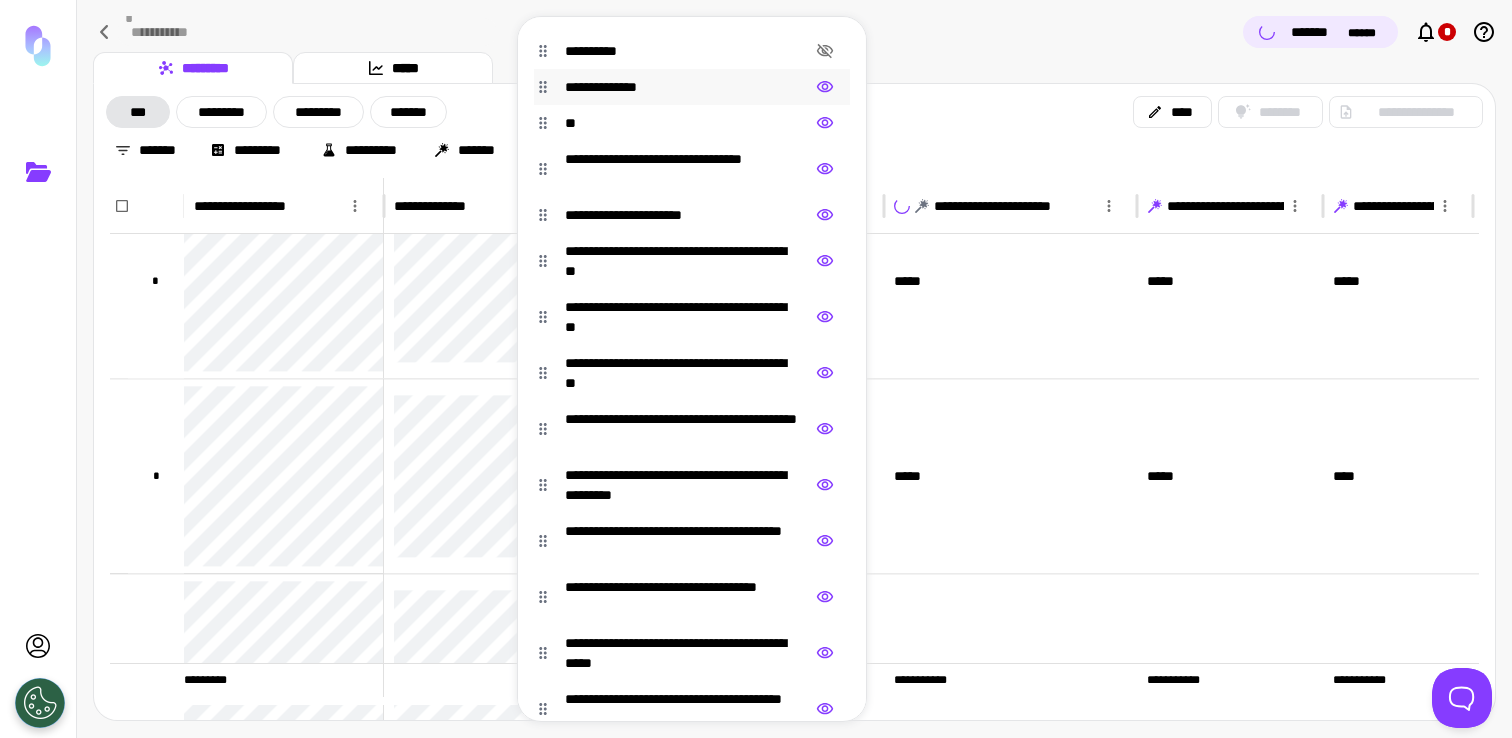 click on "**********" at bounding box center (692, 87) 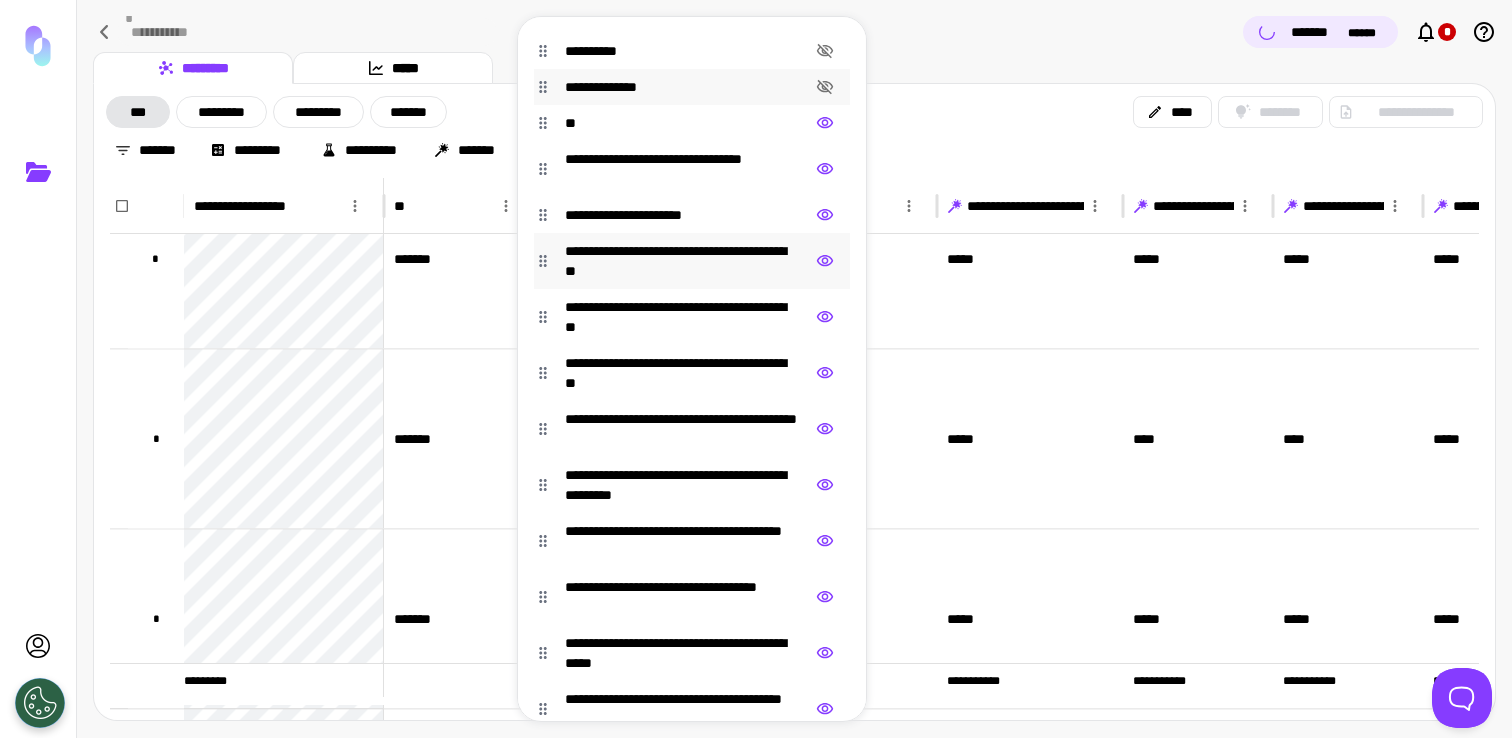 click 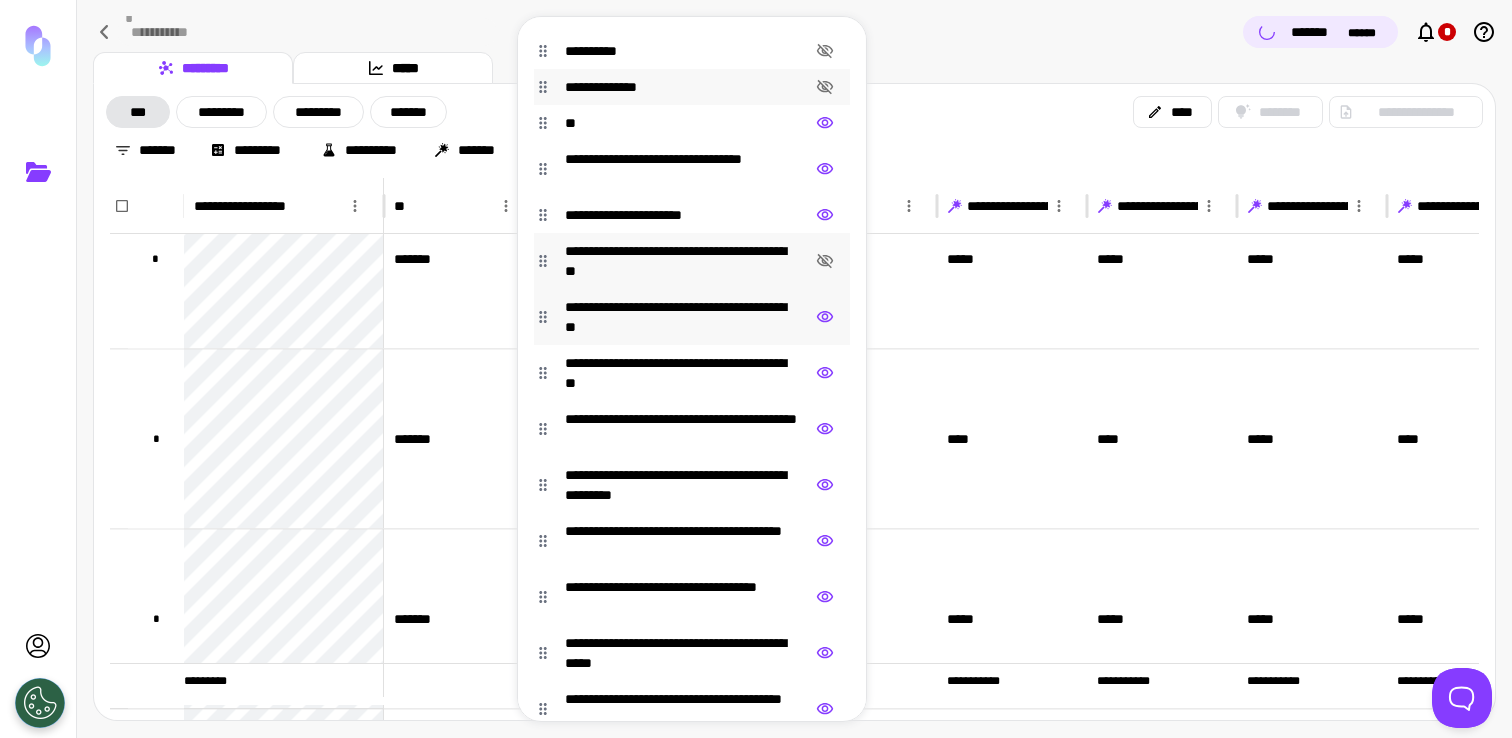 click 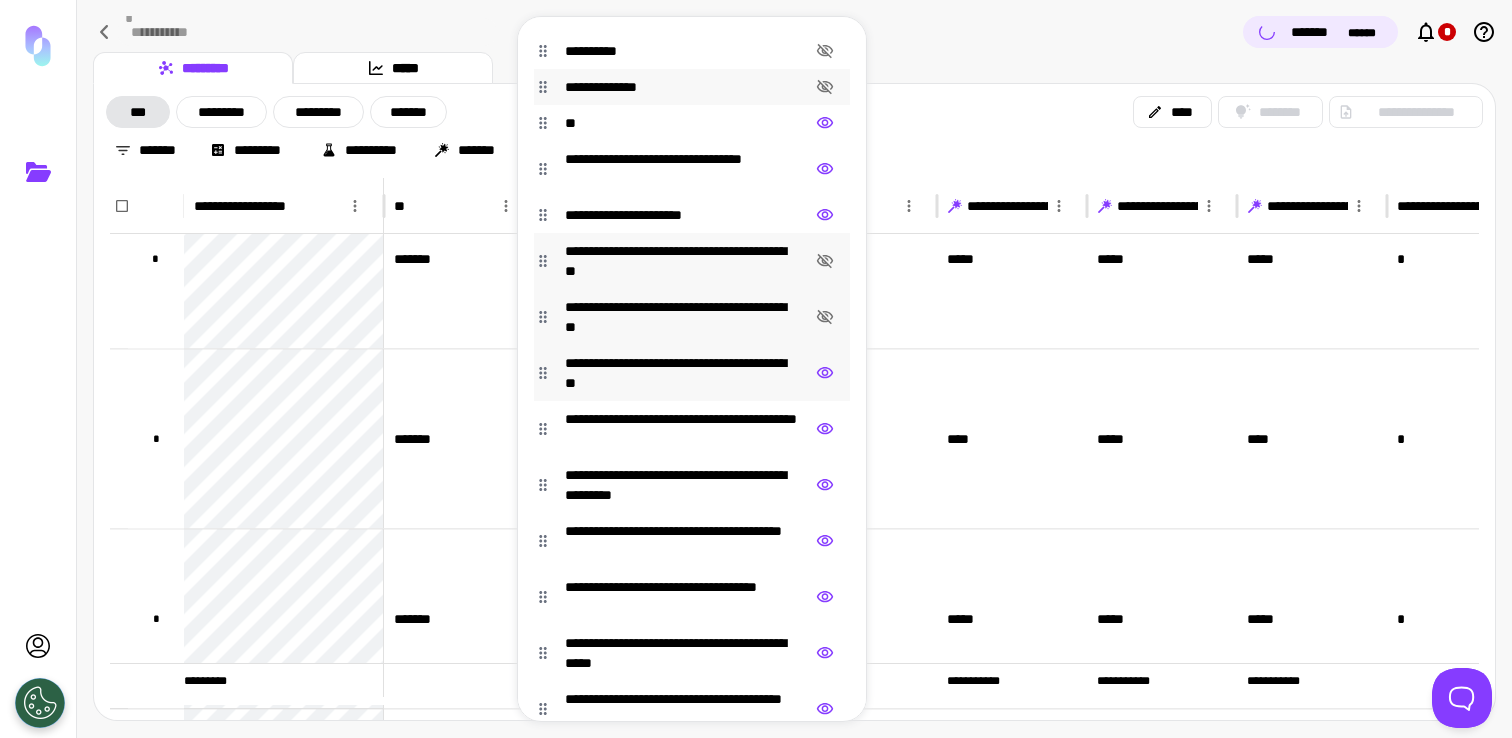 click 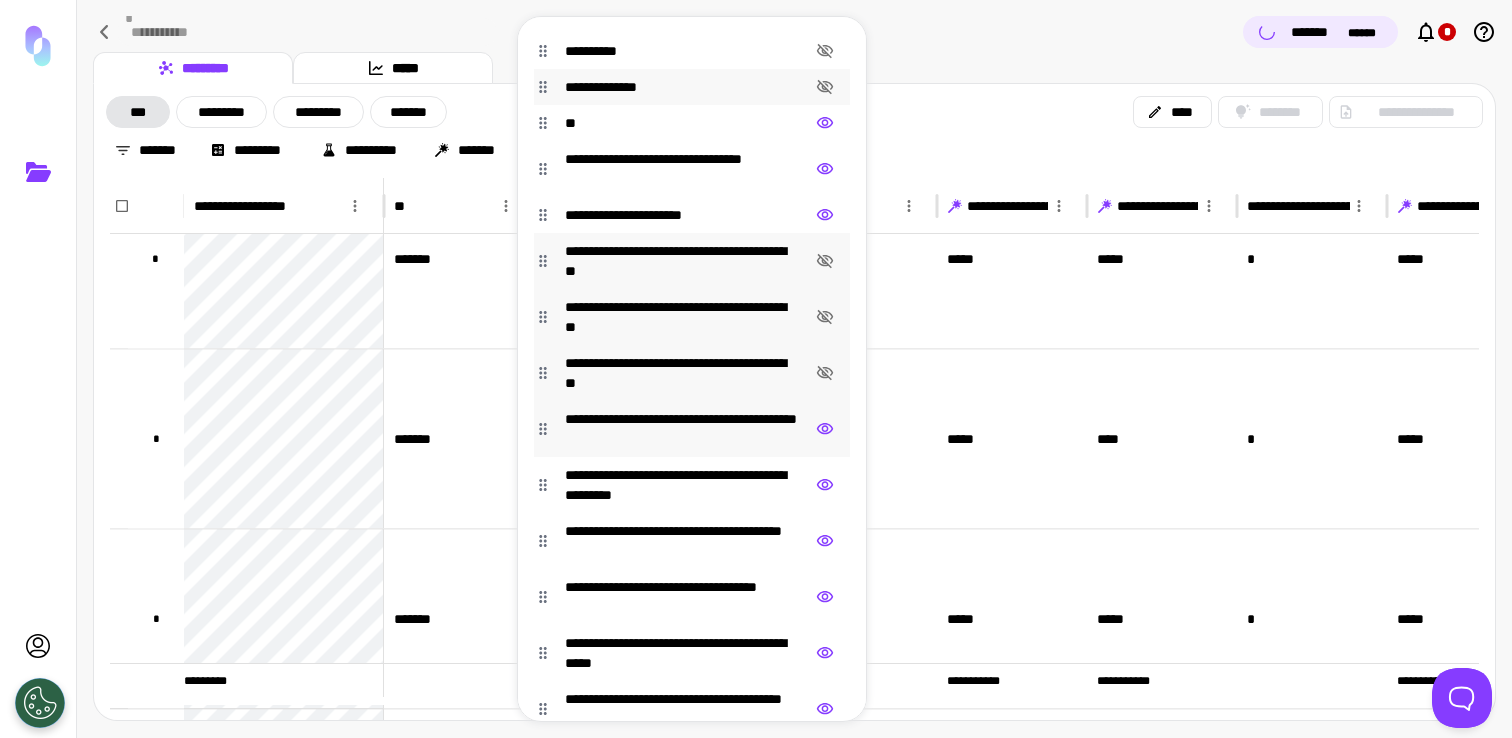 click 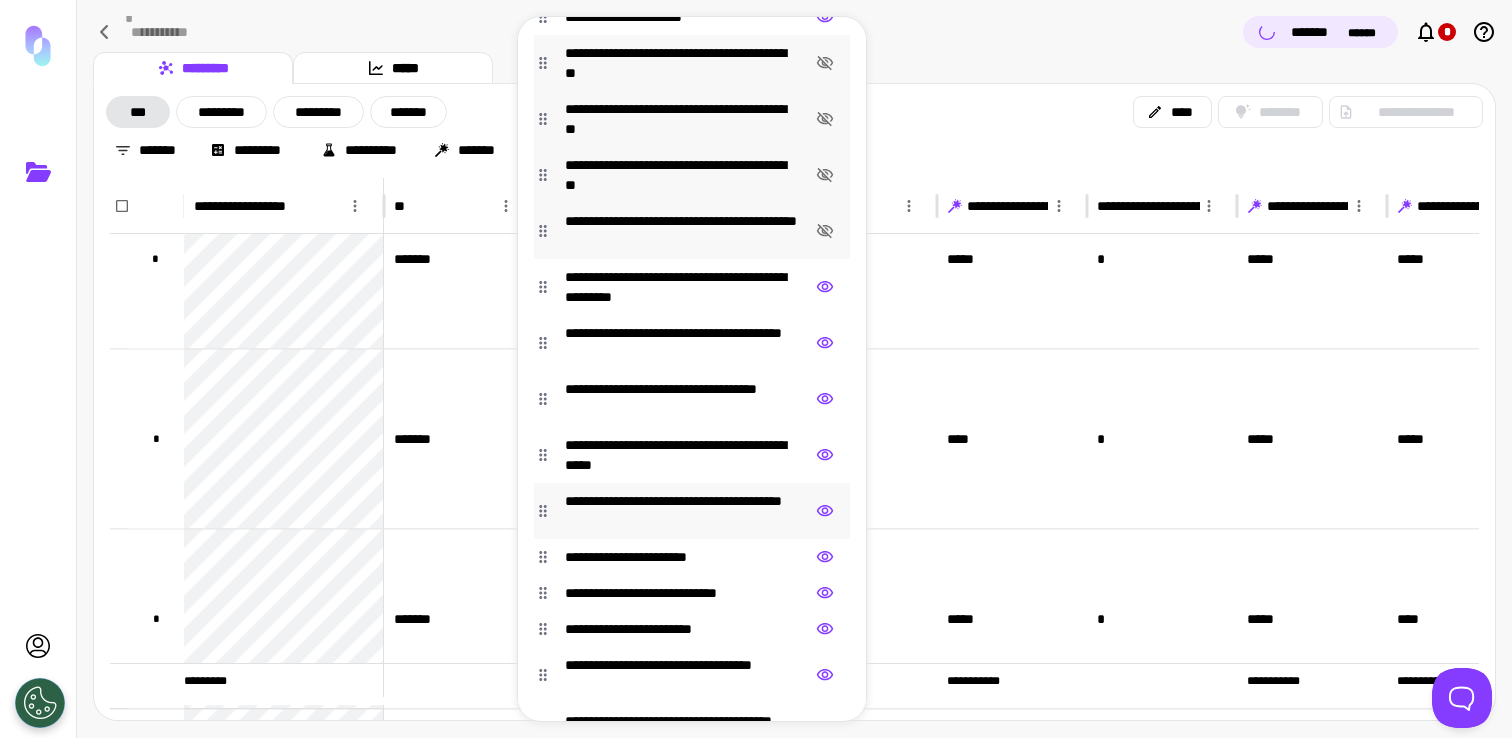 scroll, scrollTop: 199, scrollLeft: 0, axis: vertical 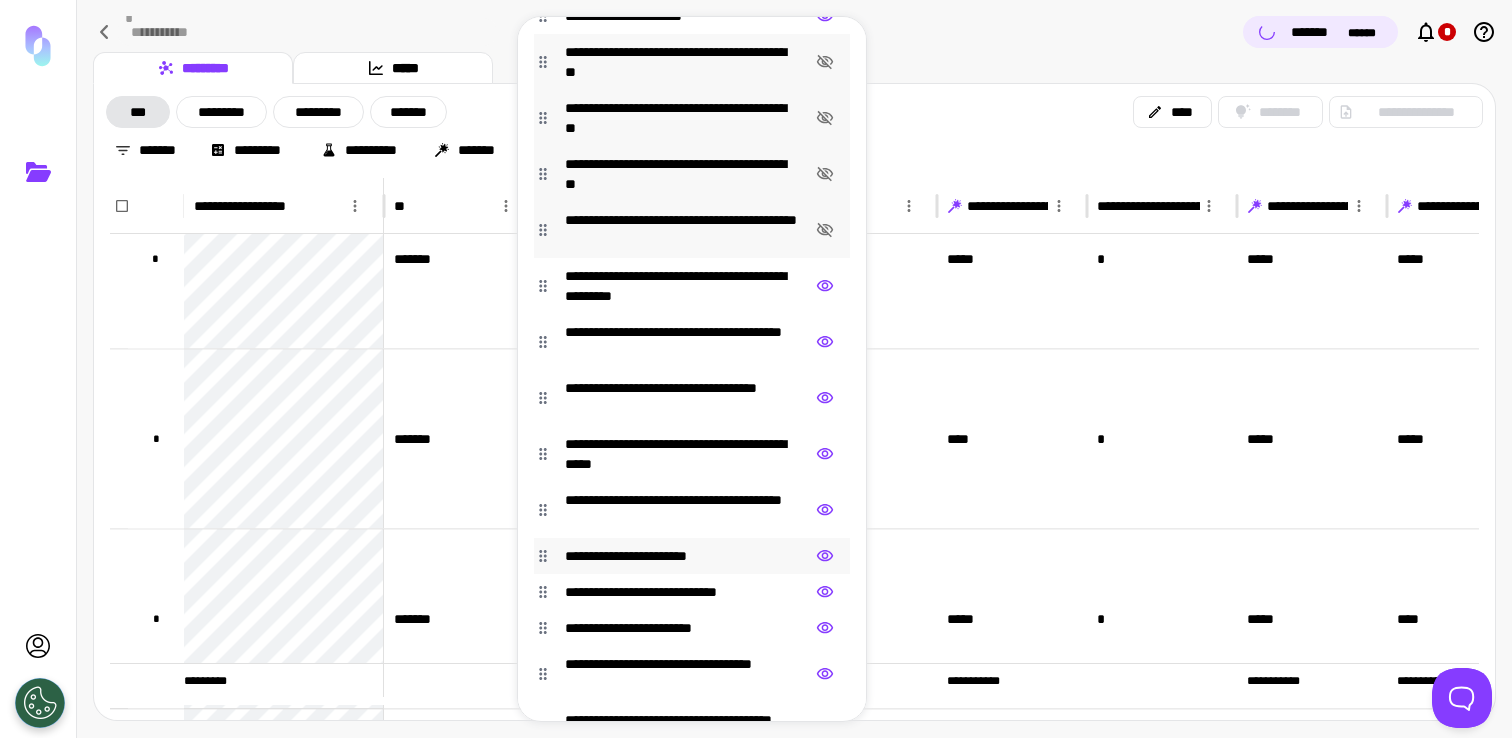 click 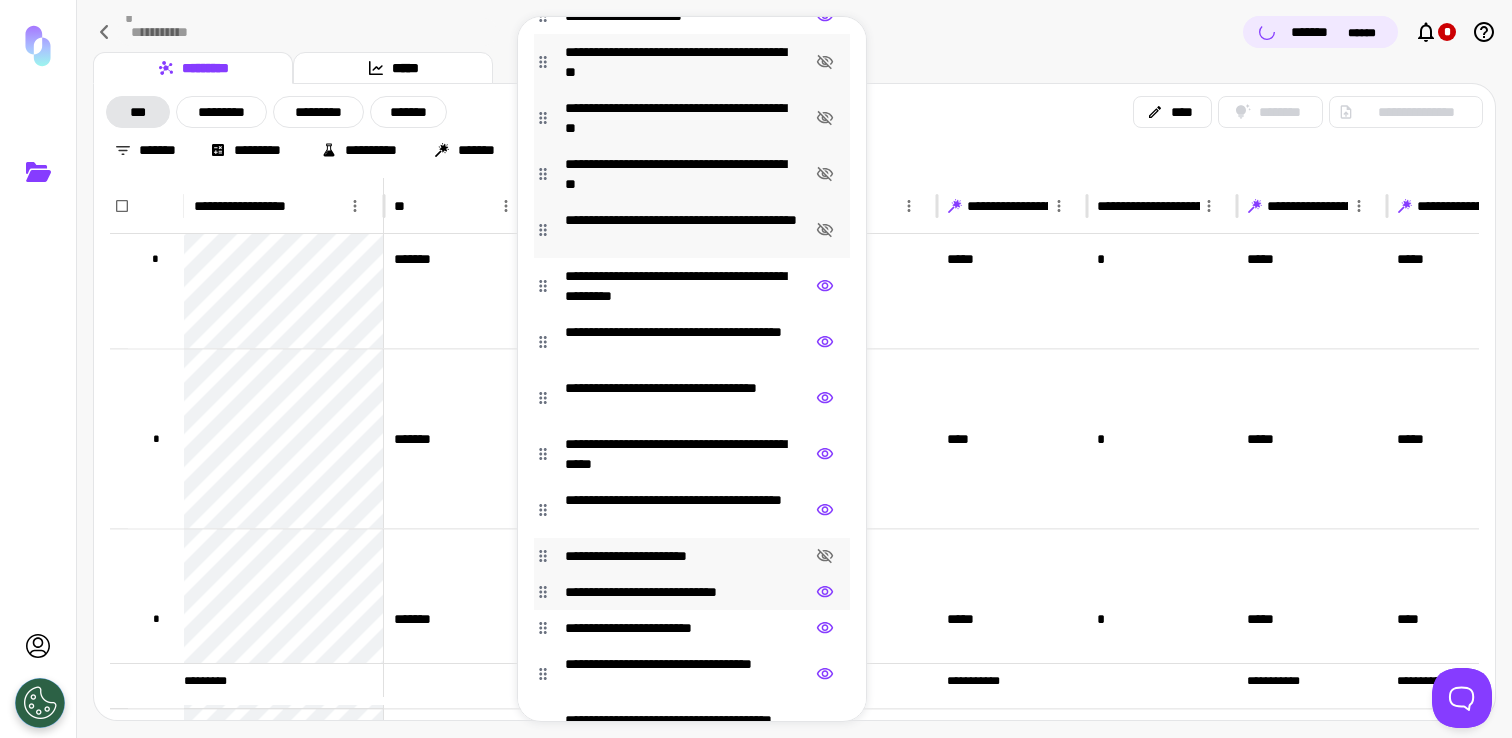click 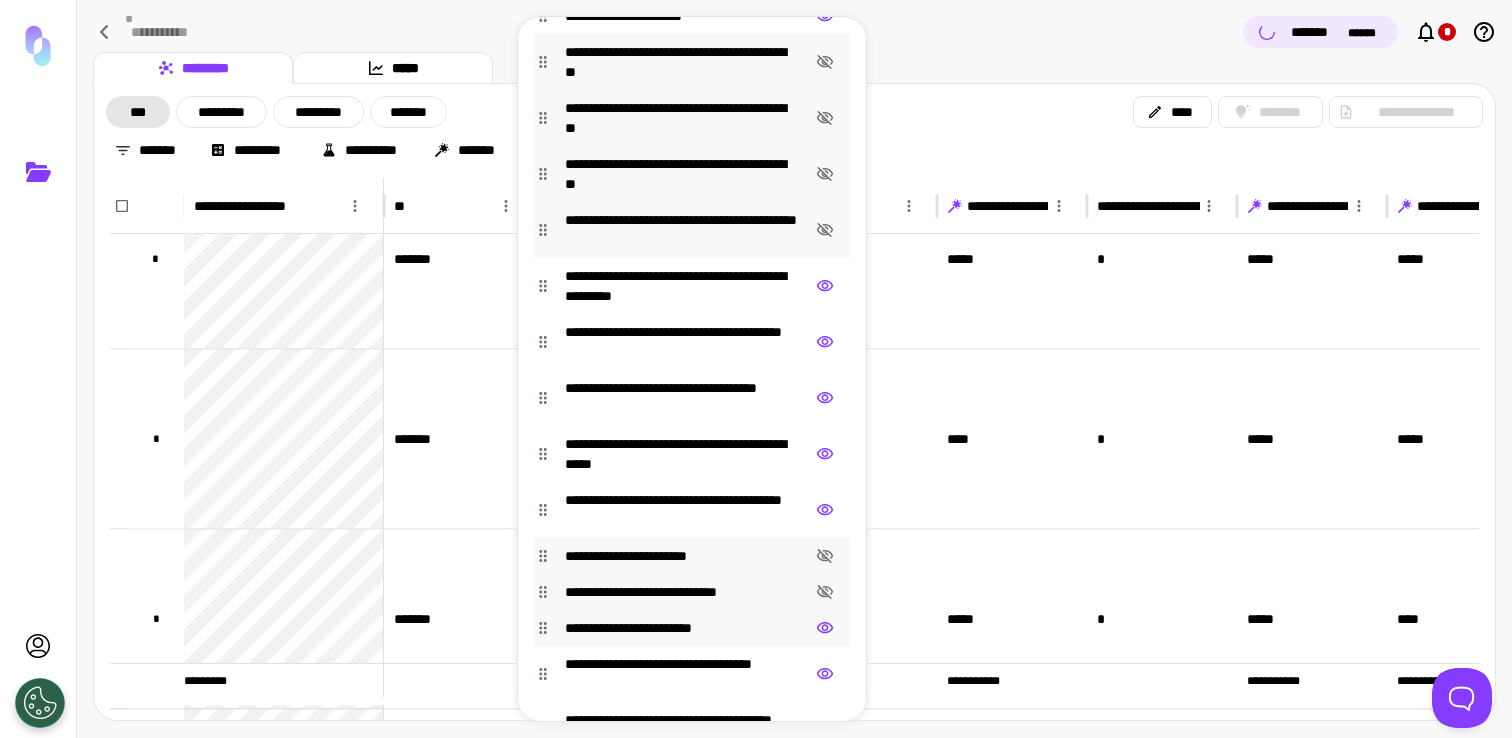 click 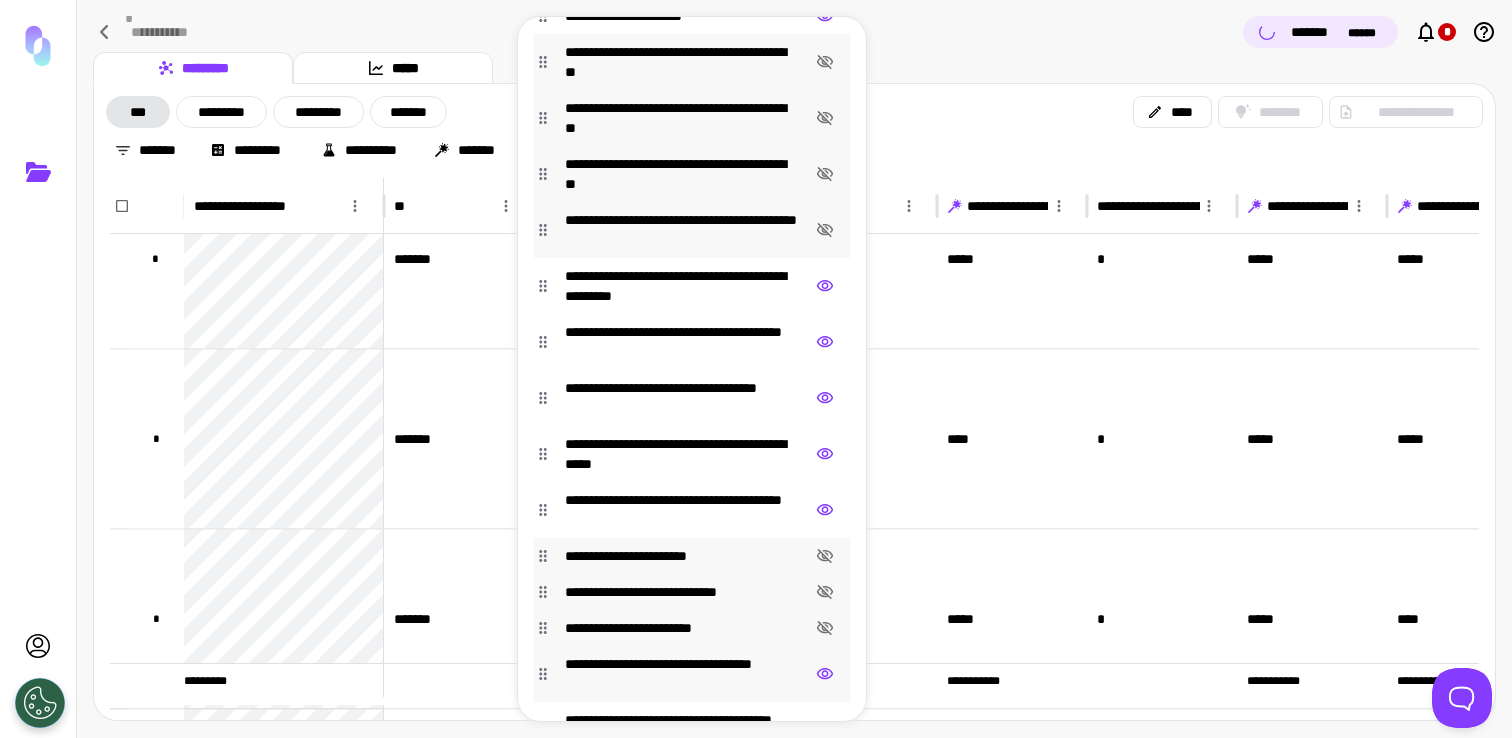 click 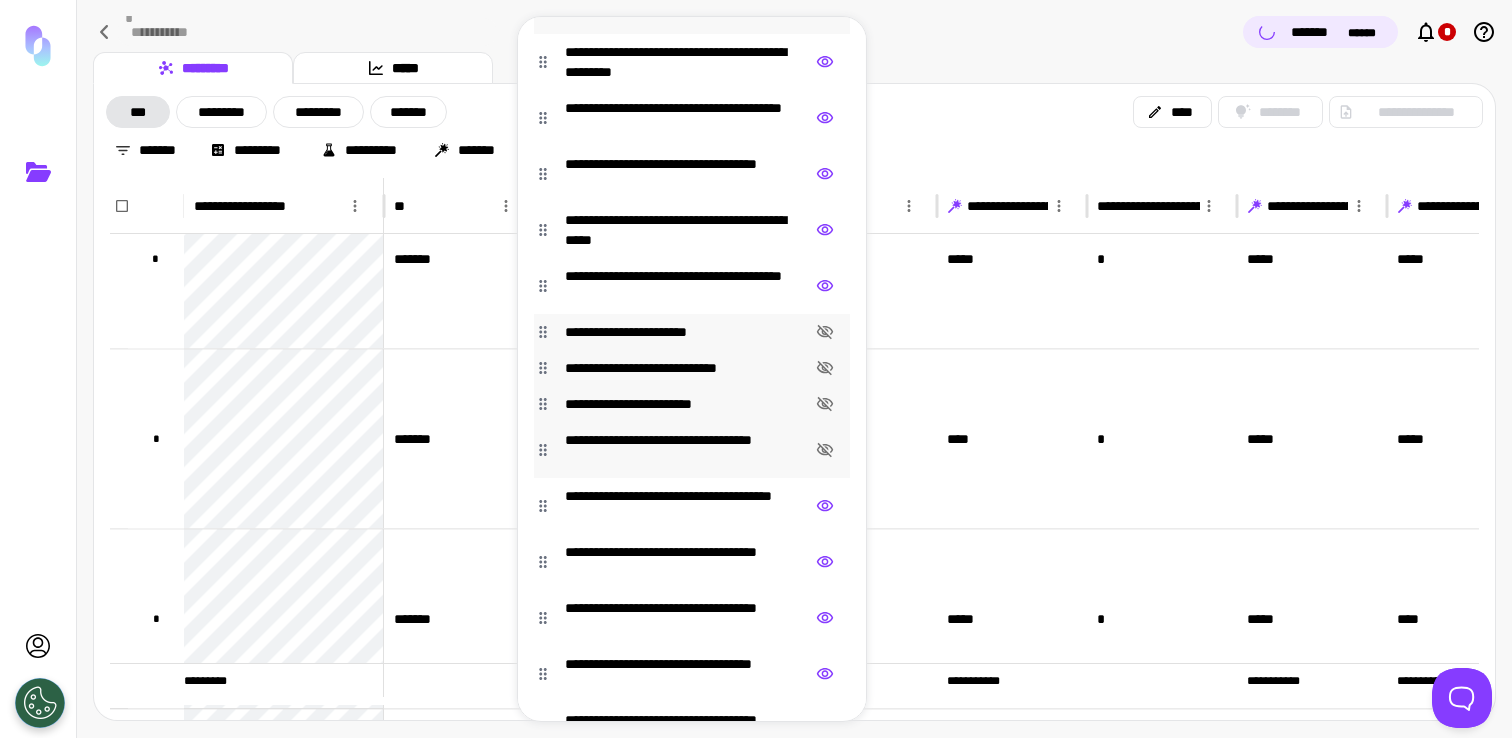scroll, scrollTop: 476, scrollLeft: 0, axis: vertical 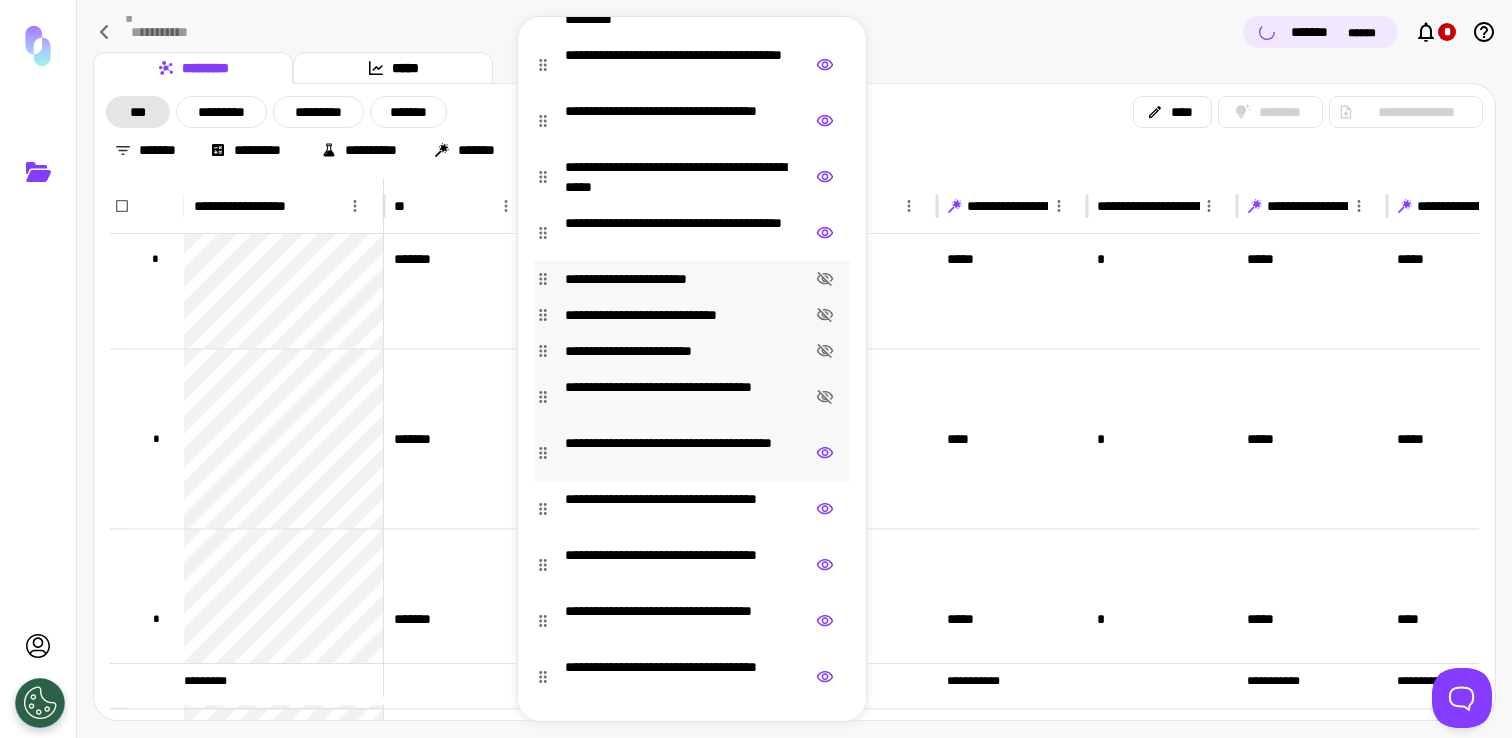 click 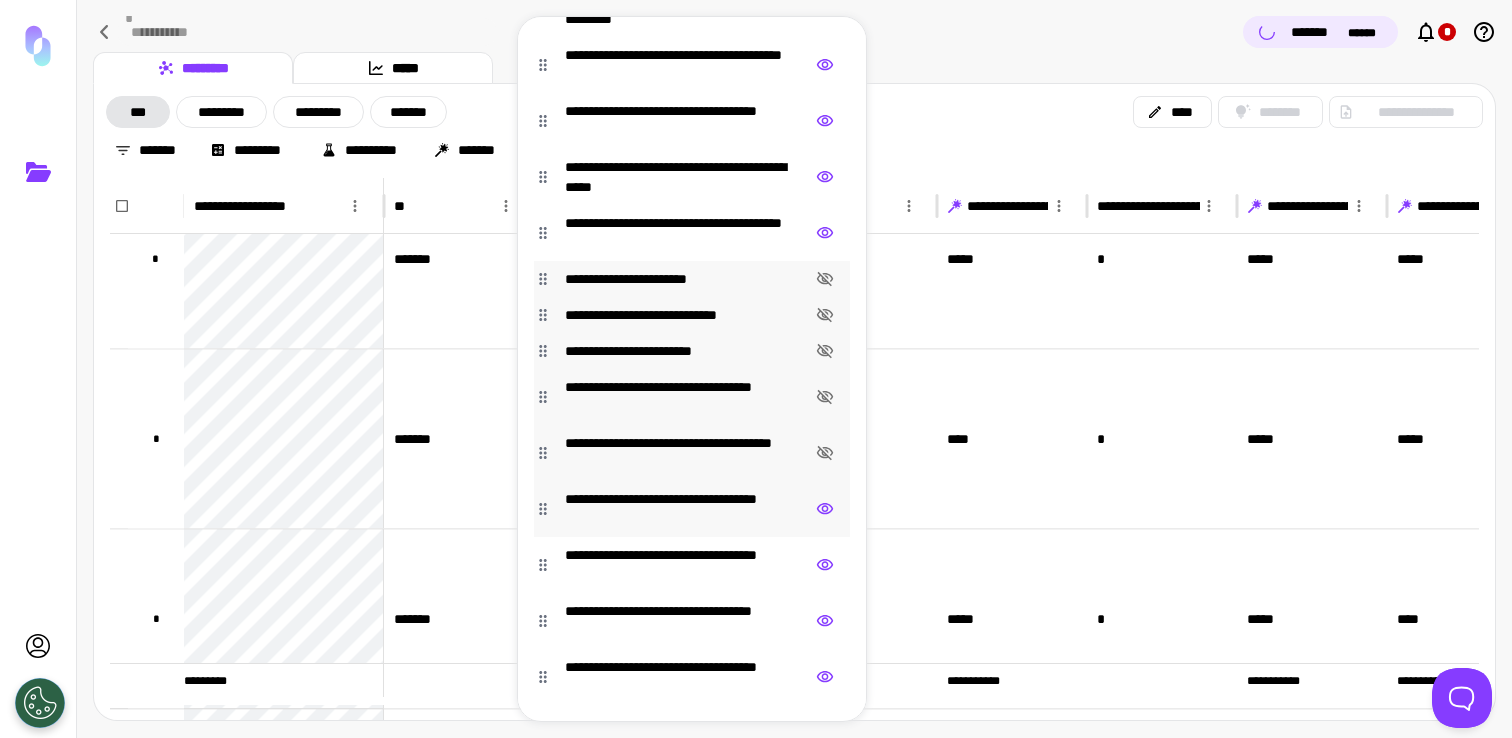 click 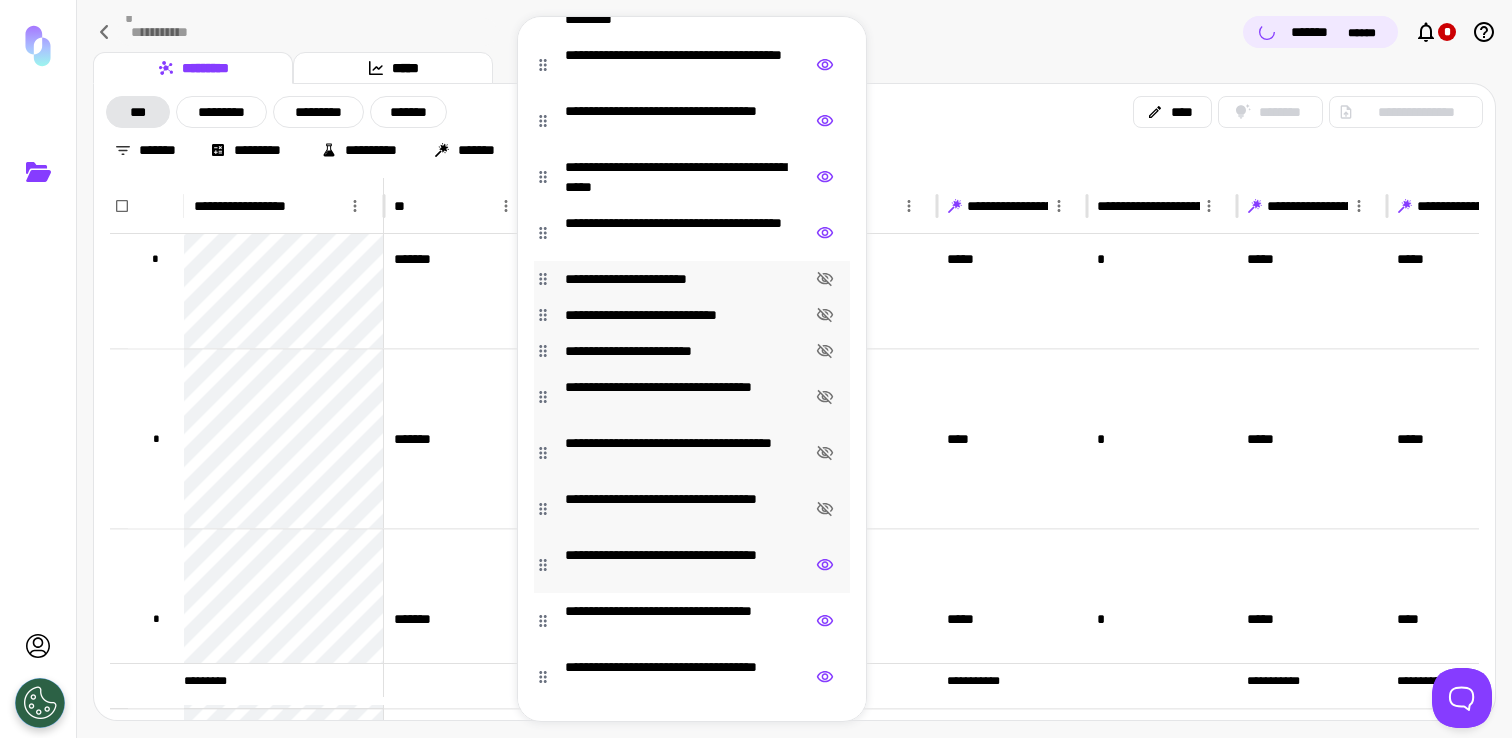 click 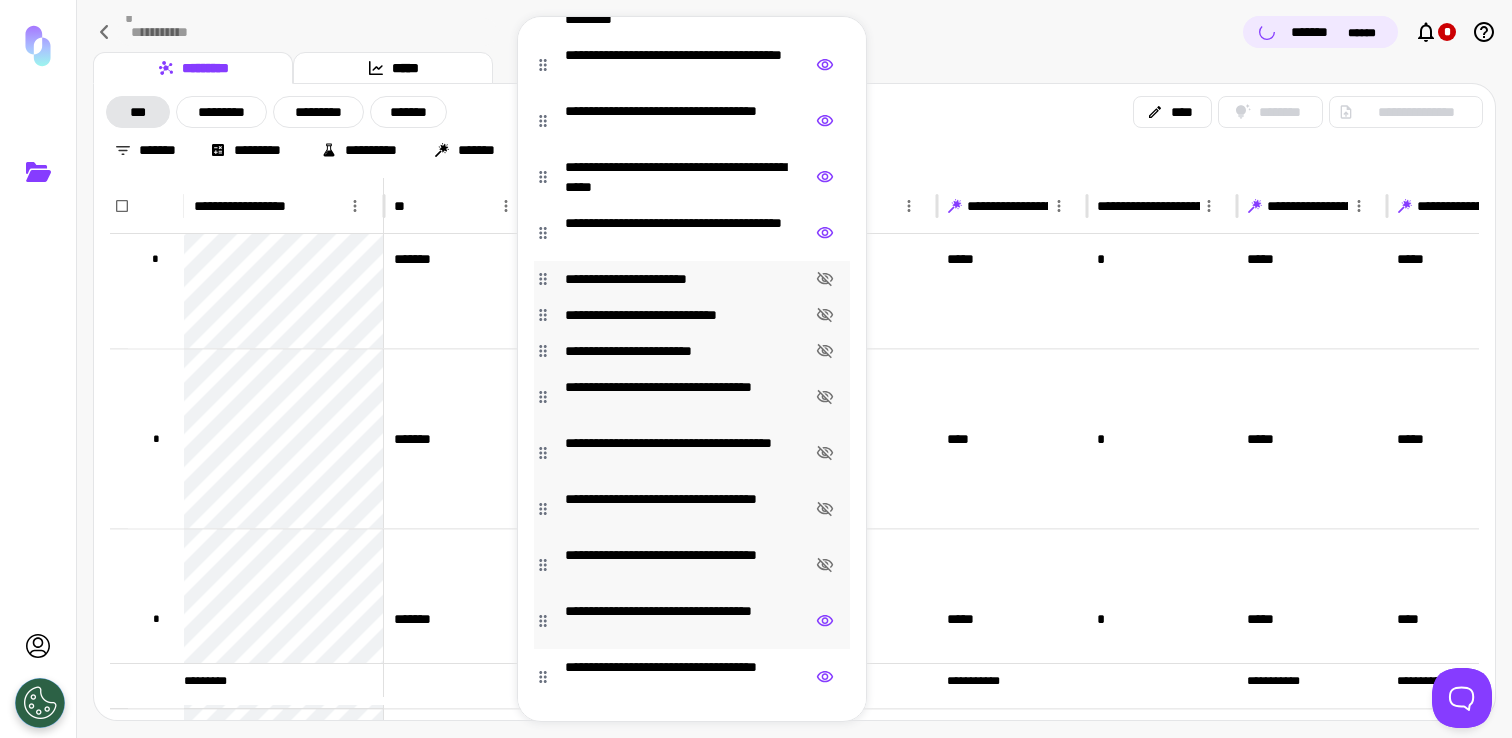 click 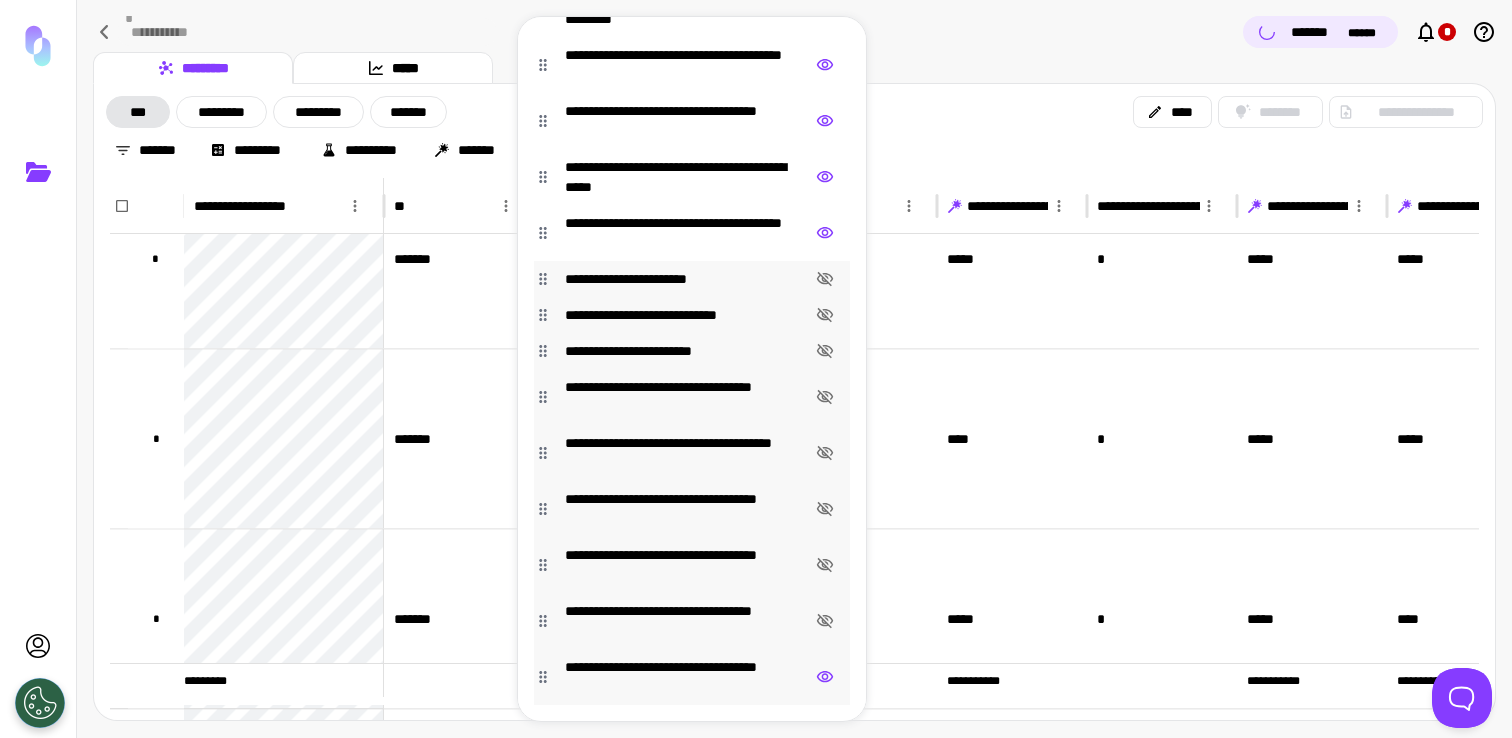 click 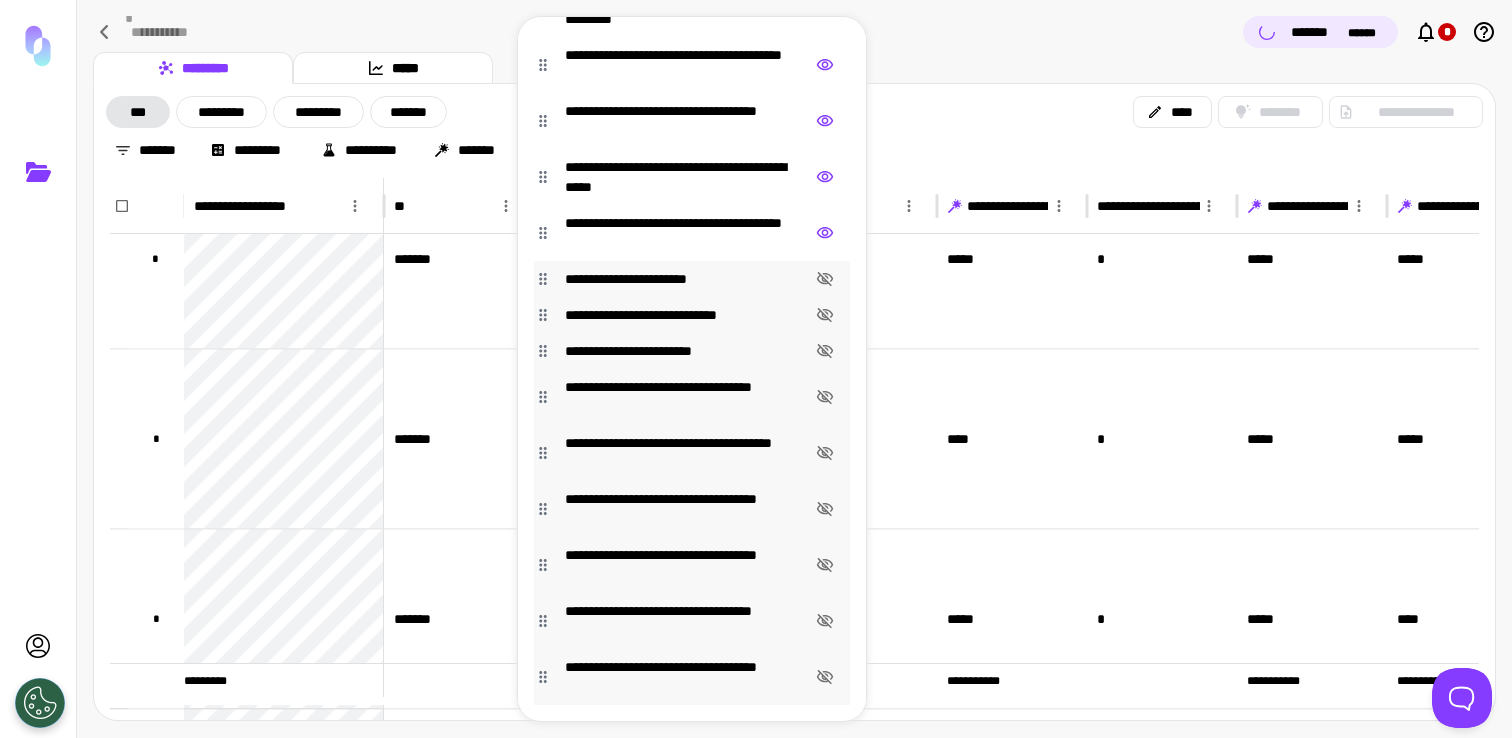 click at bounding box center (756, 369) 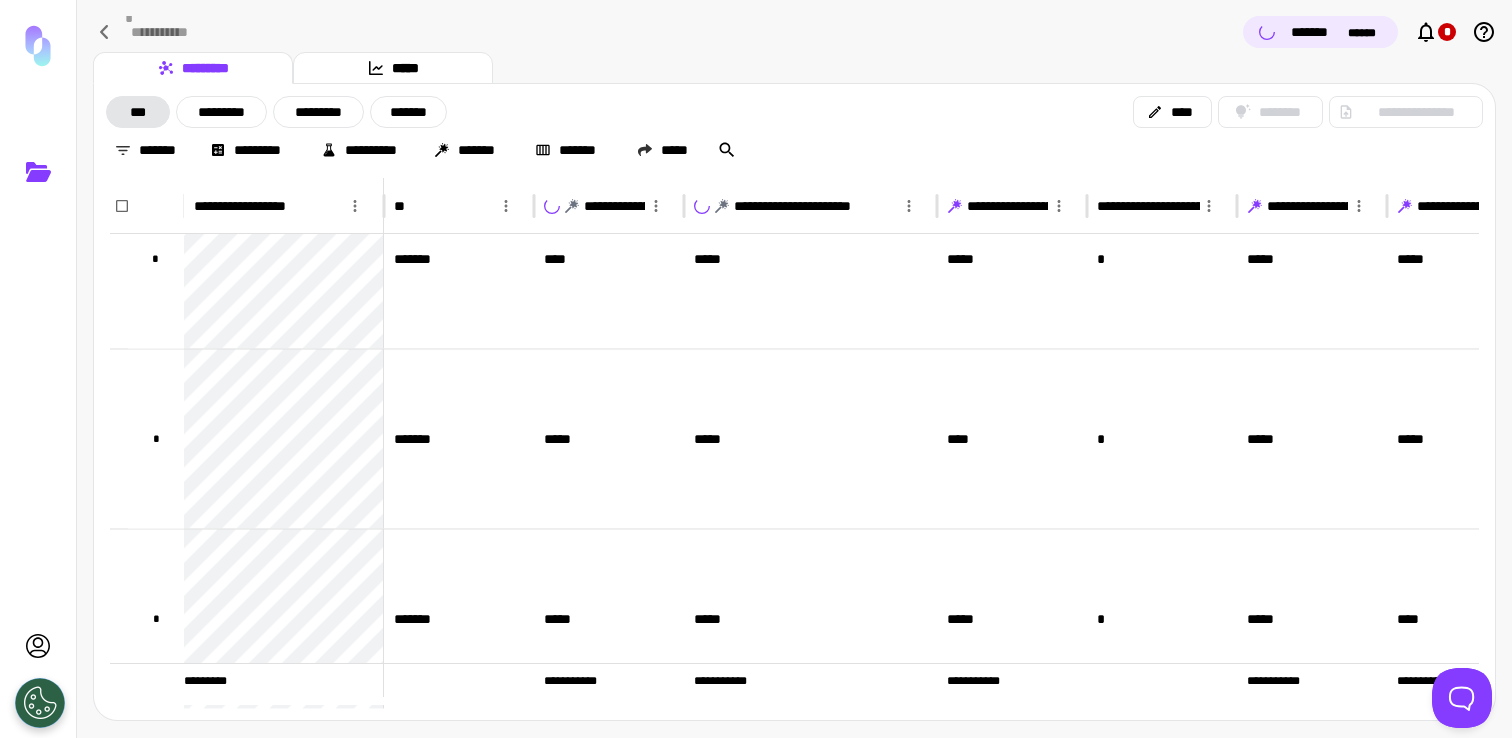 scroll, scrollTop: 0, scrollLeft: 179, axis: horizontal 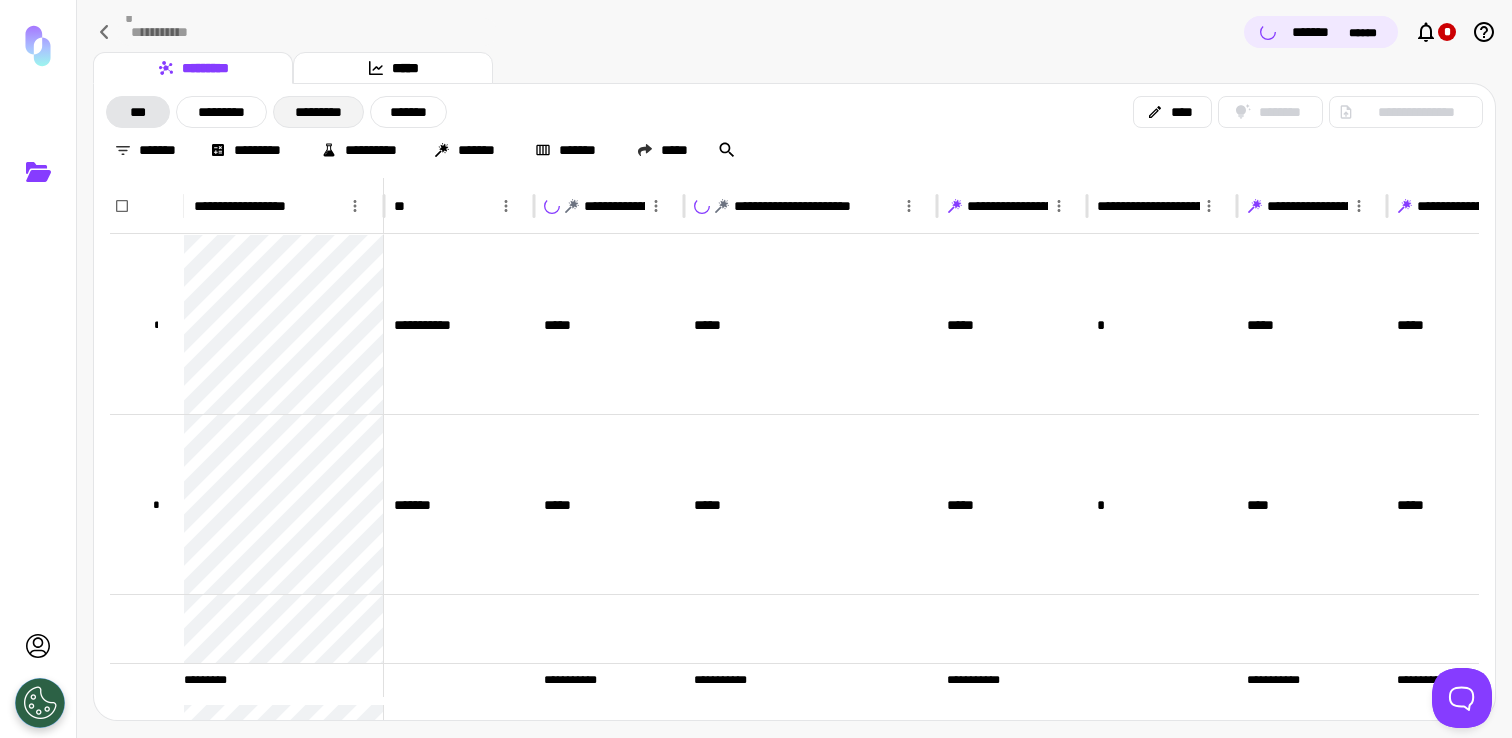 click on "*********" at bounding box center [318, 112] 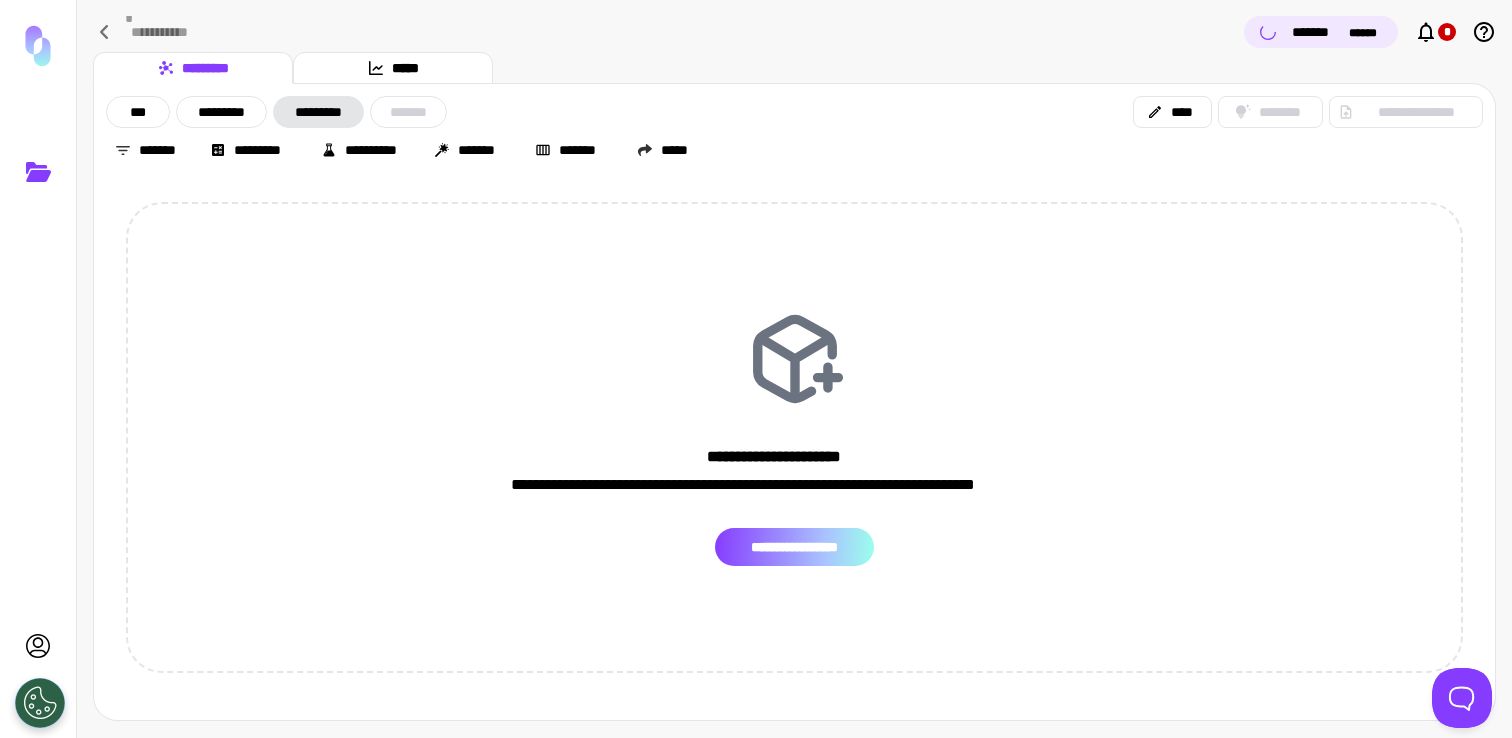 click on "**********" at bounding box center [794, 547] 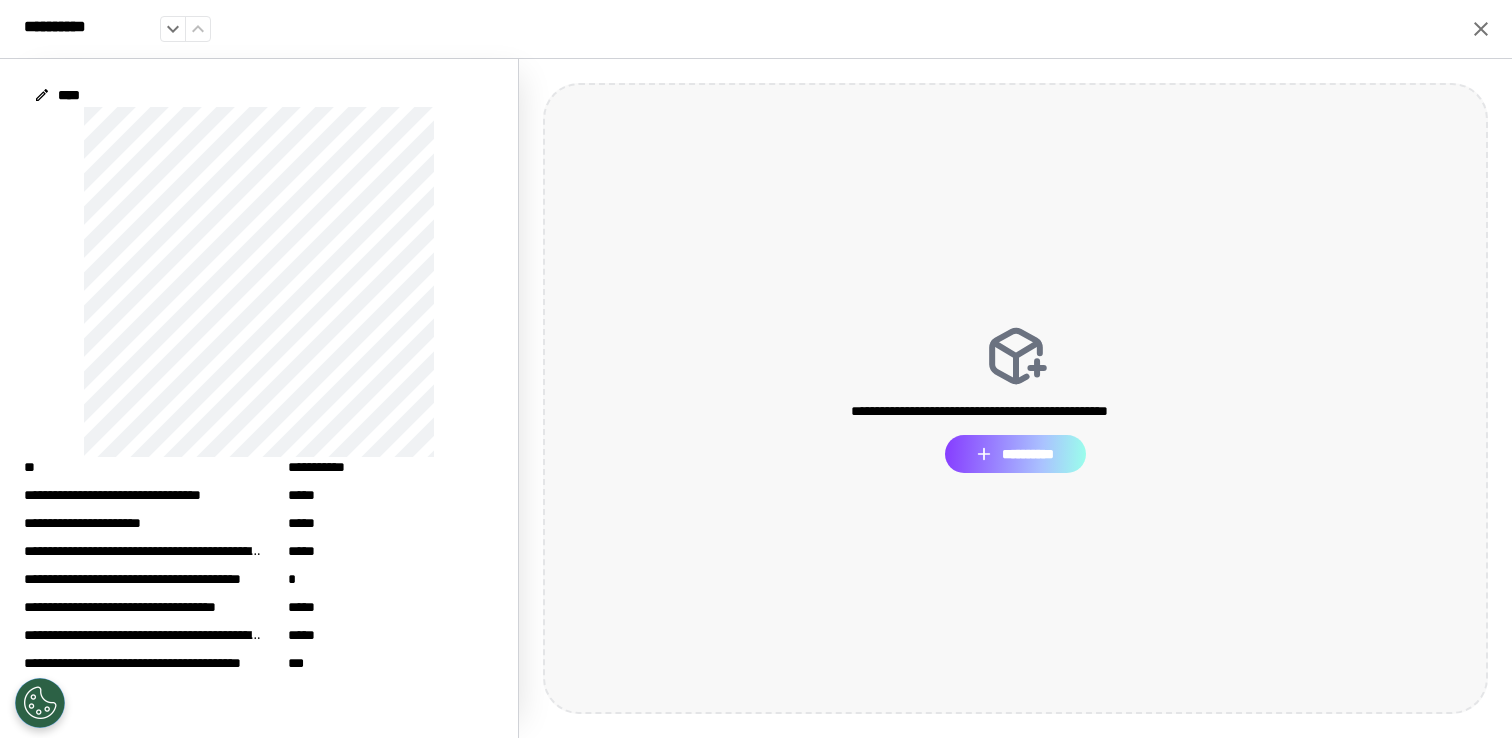 click on "**********" at bounding box center [1015, 454] 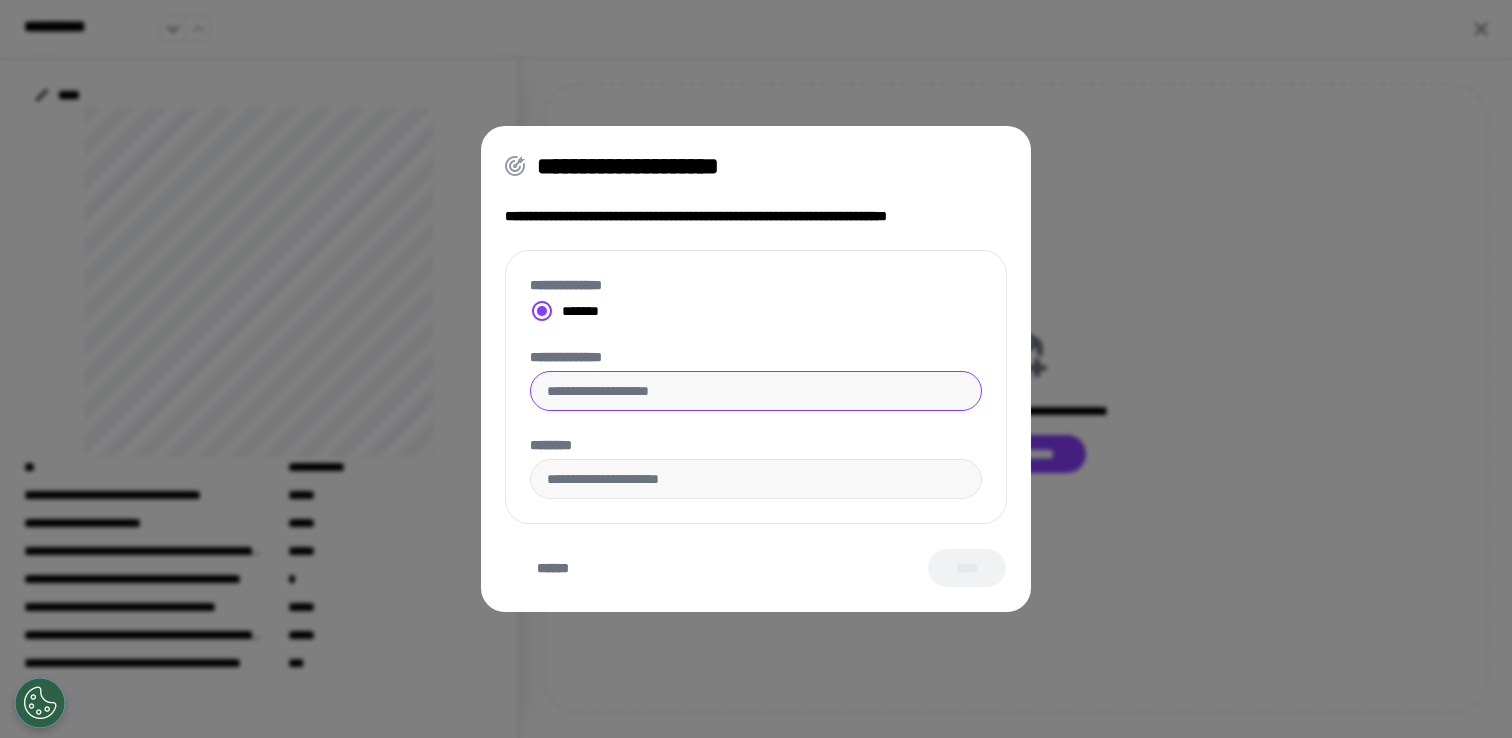click on "**********" at bounding box center (756, 391) 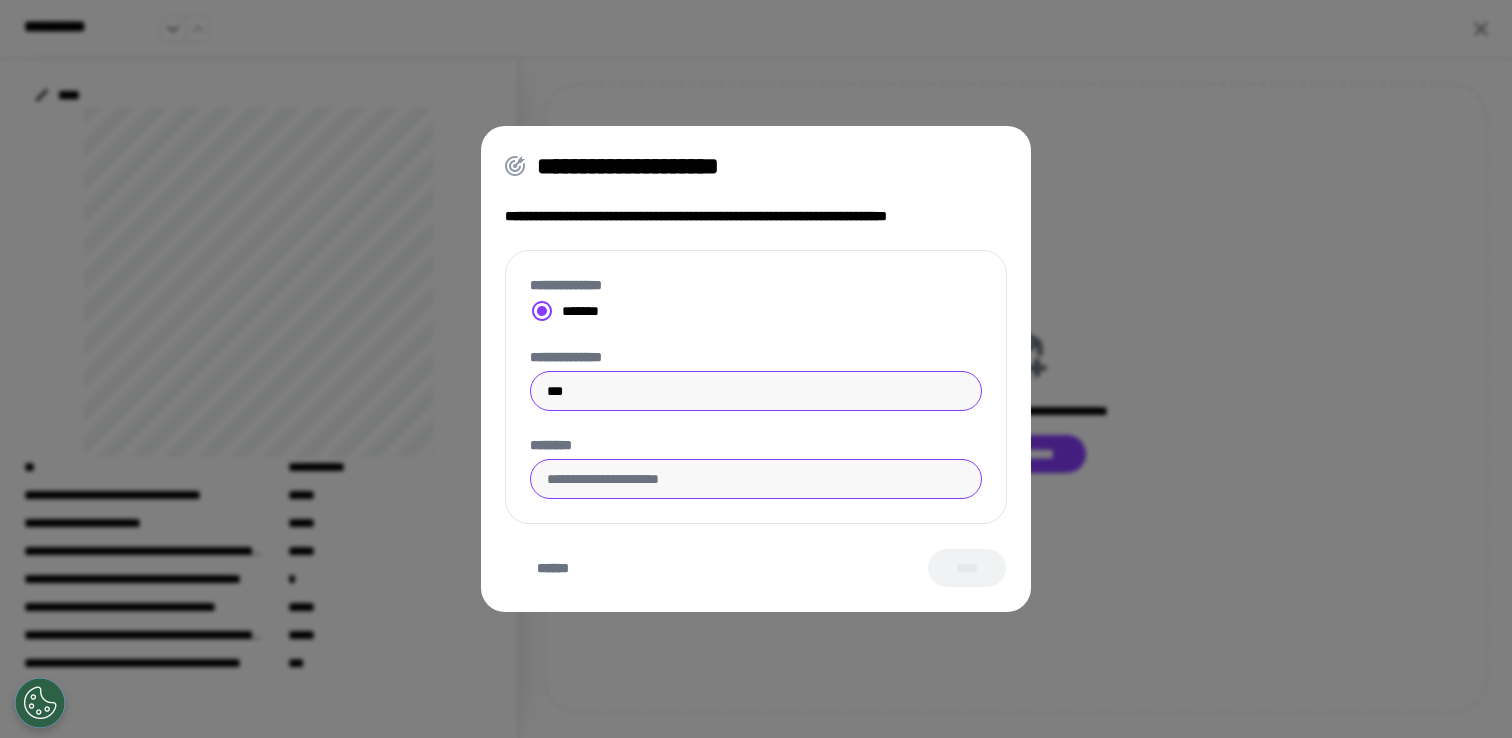 type on "***" 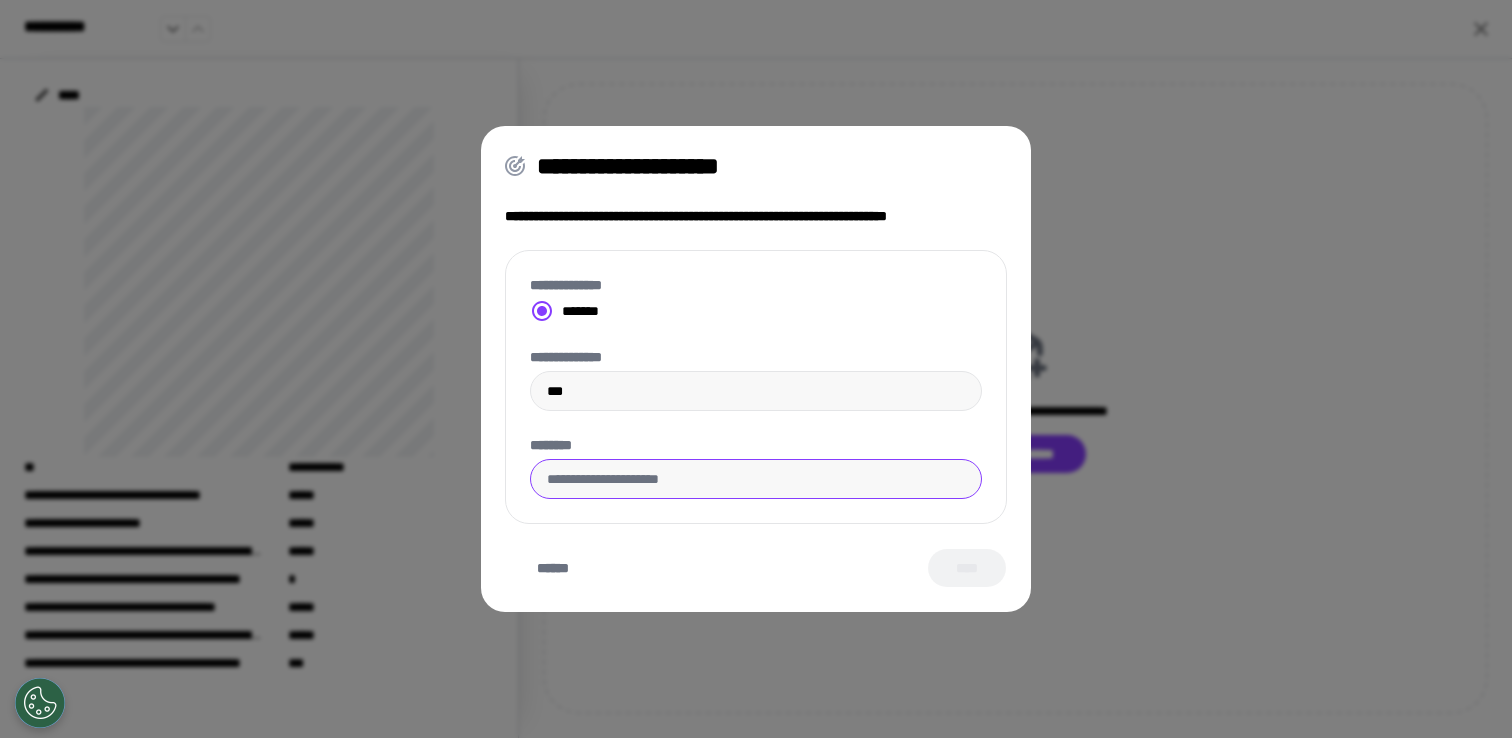 paste on "**********" 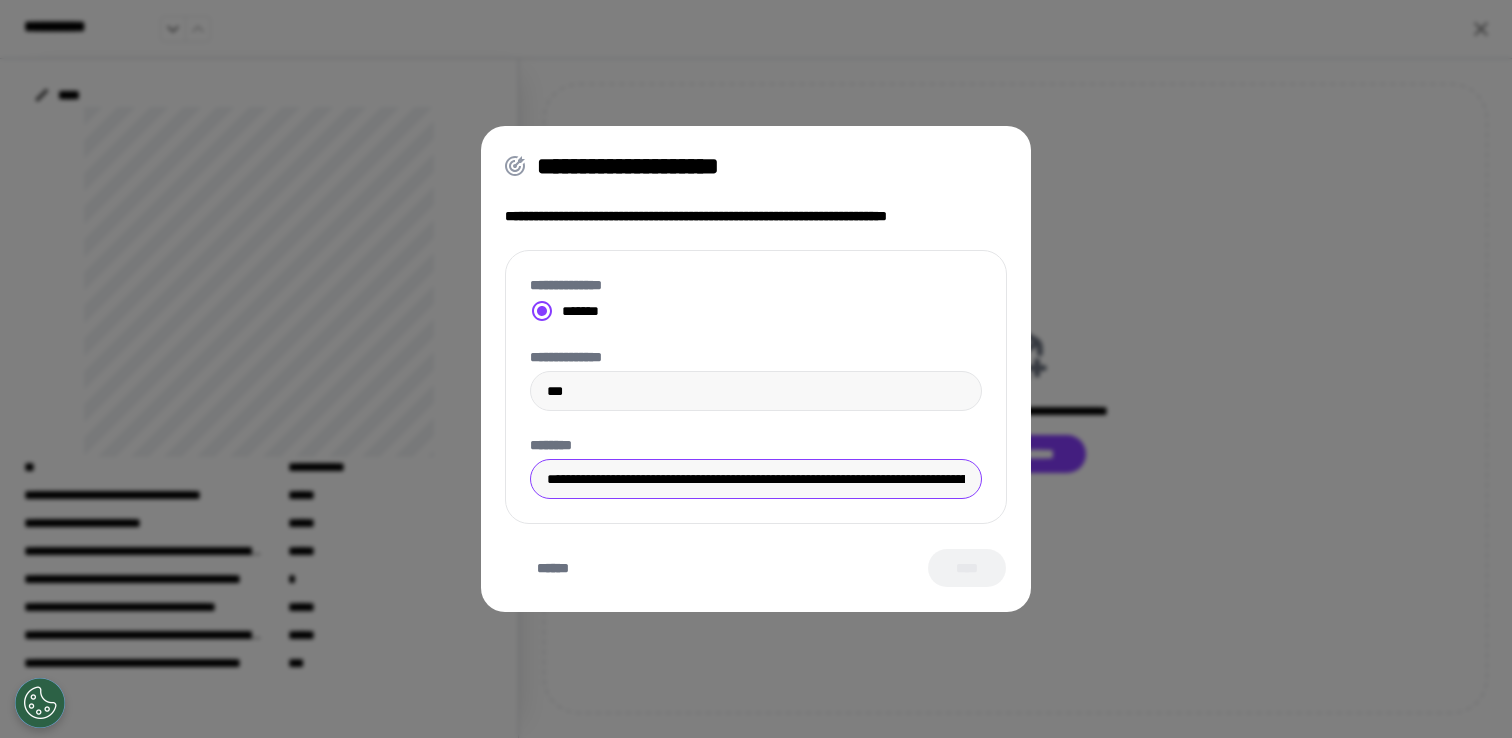 scroll, scrollTop: 0, scrollLeft: 2131, axis: horizontal 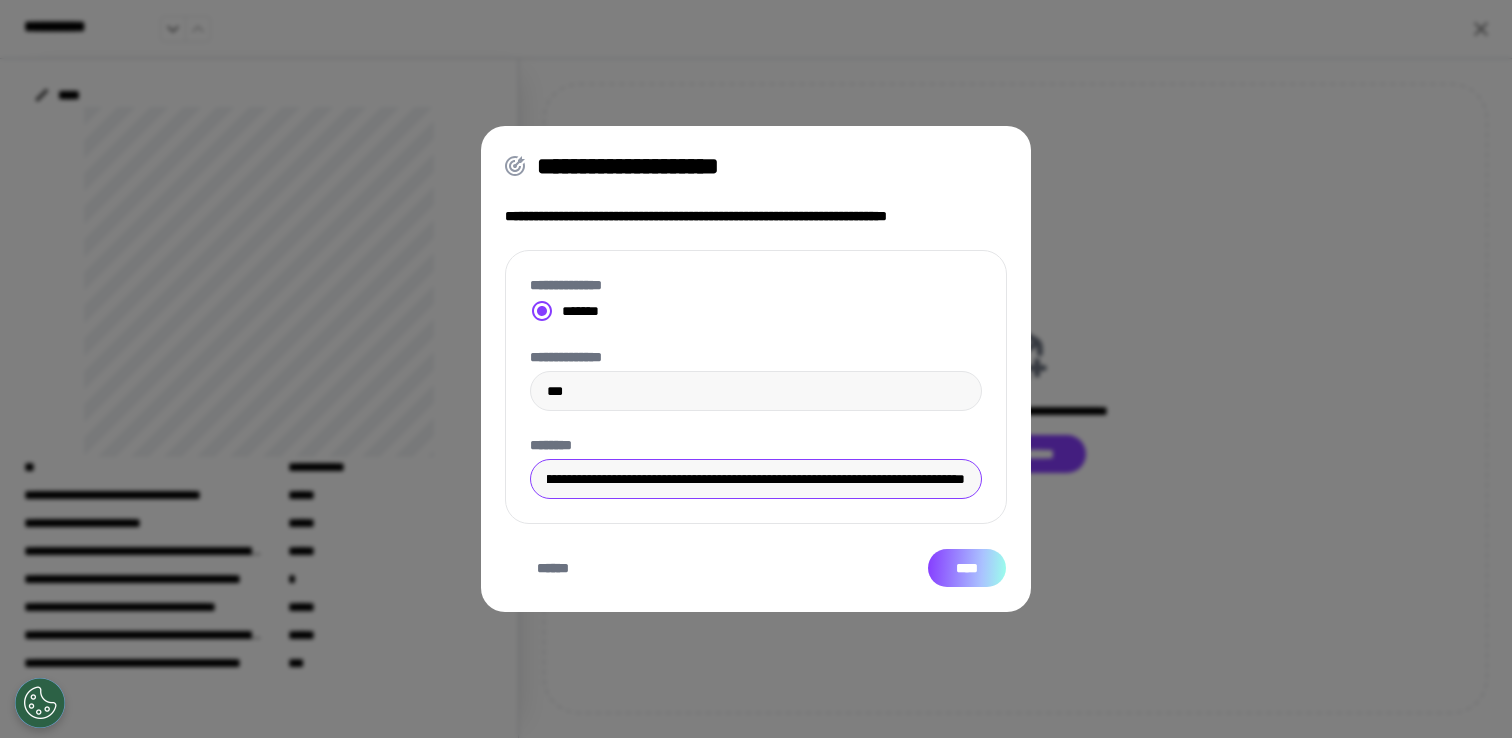 type on "**********" 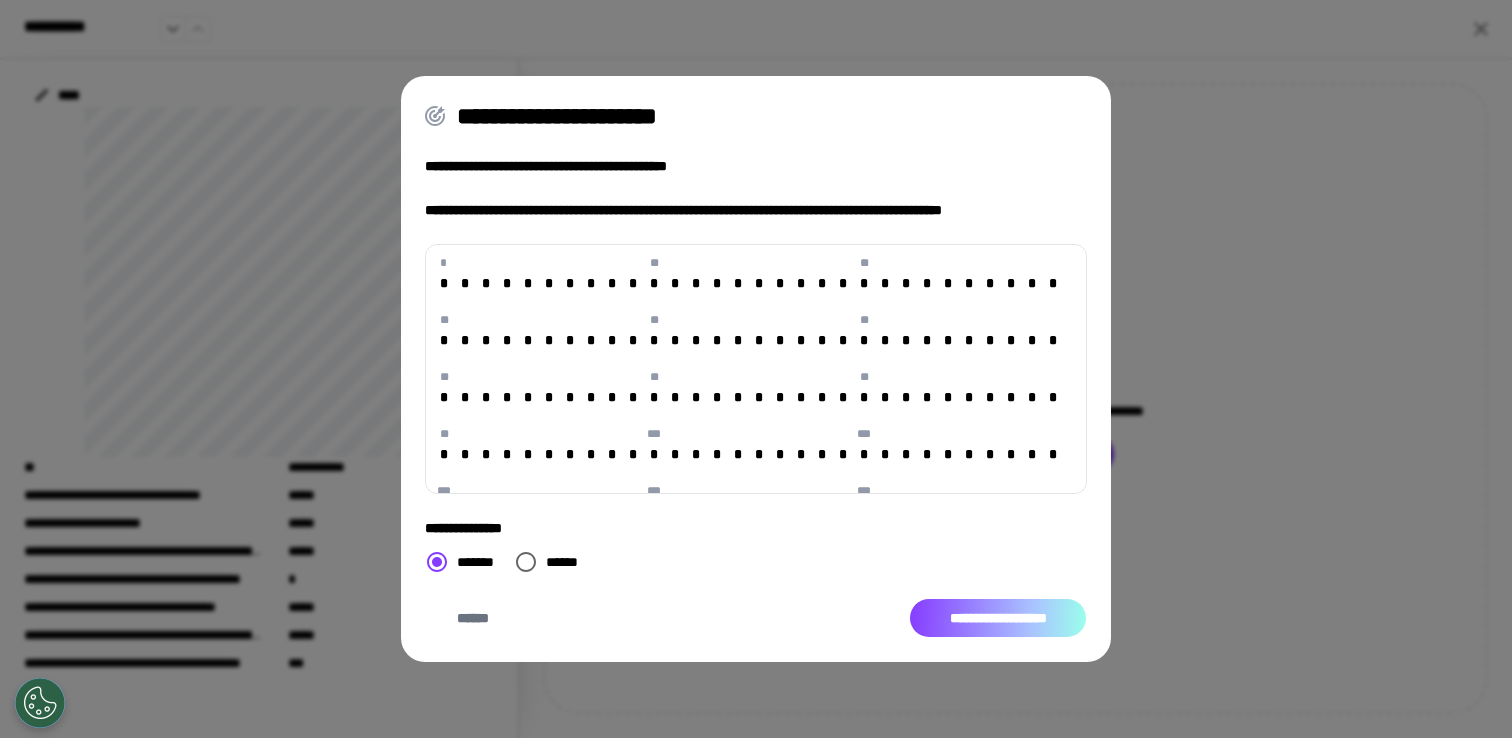click on "**********" at bounding box center (998, 618) 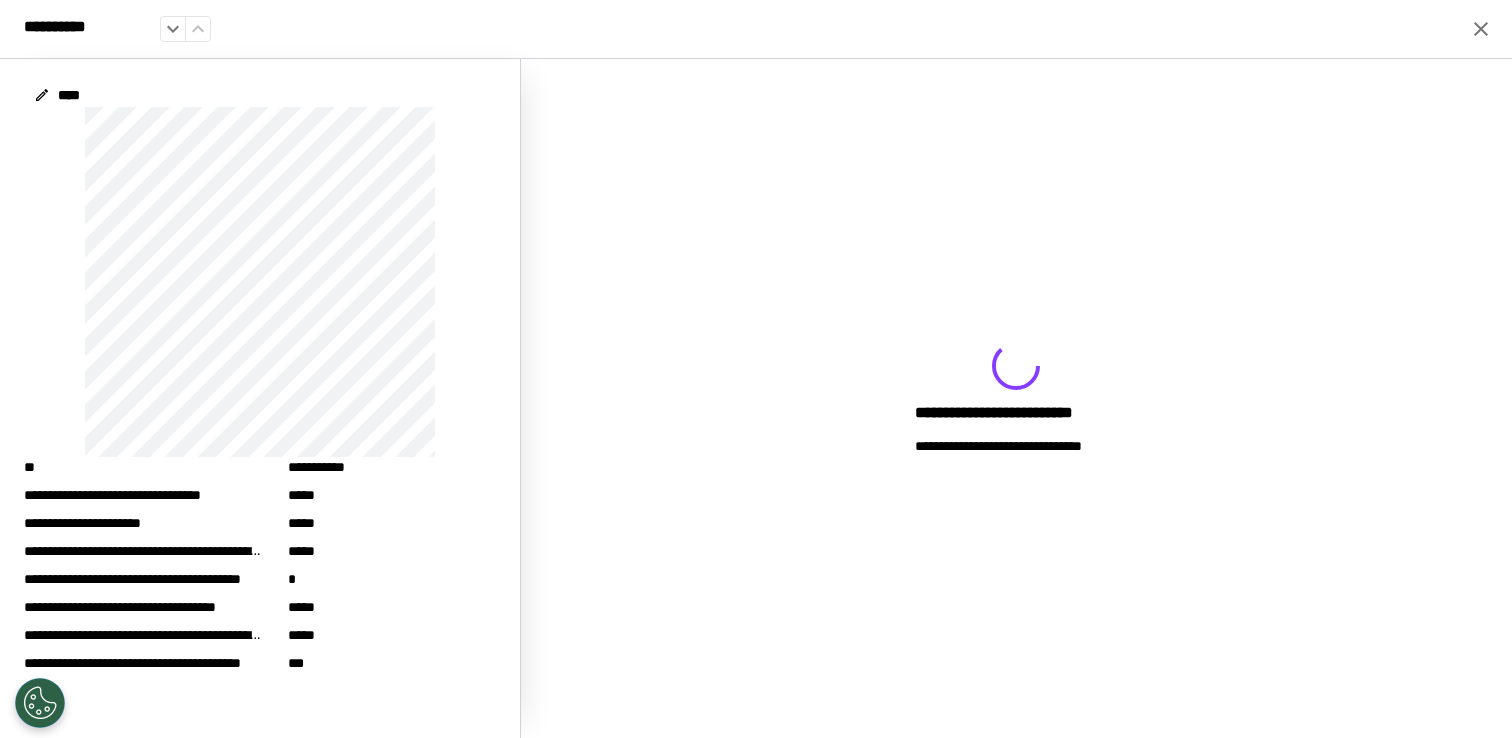 click 